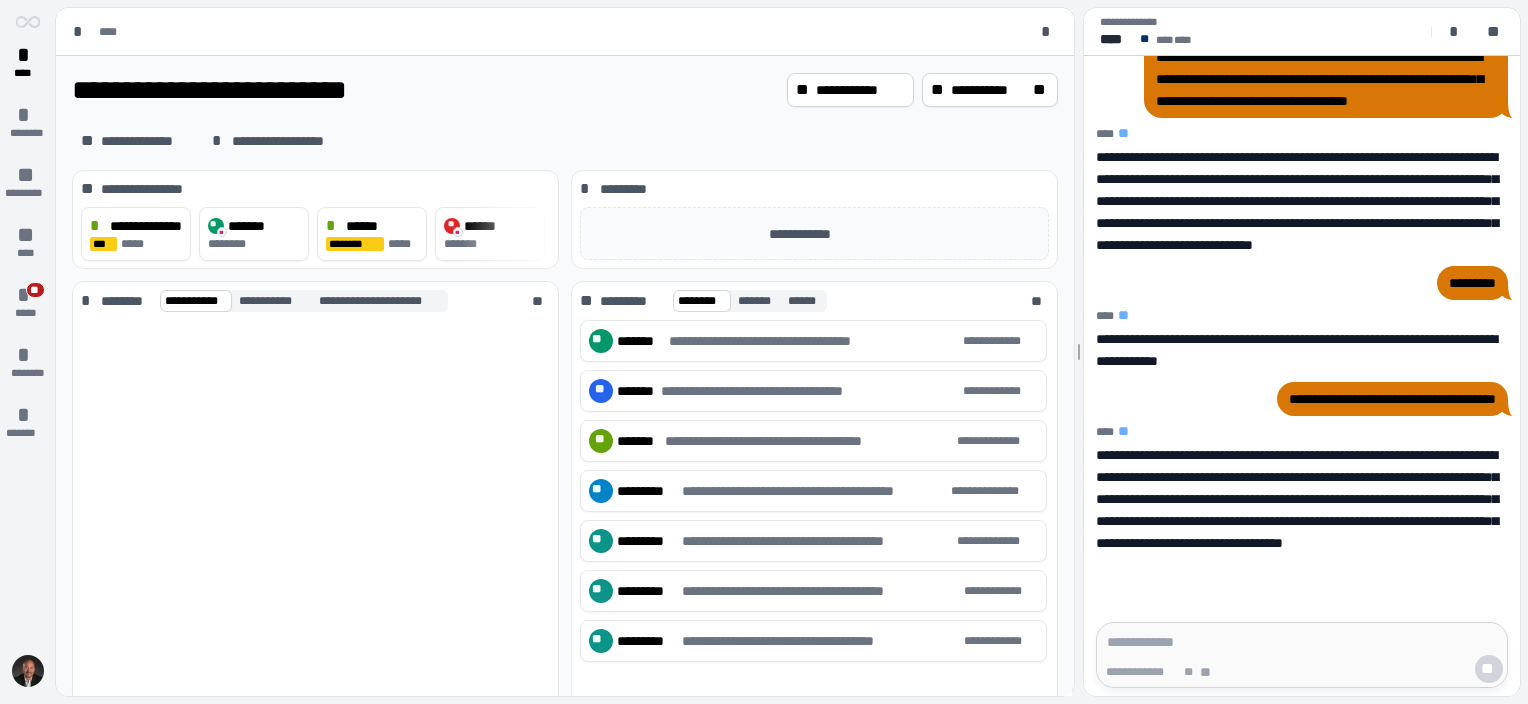scroll, scrollTop: 0, scrollLeft: 0, axis: both 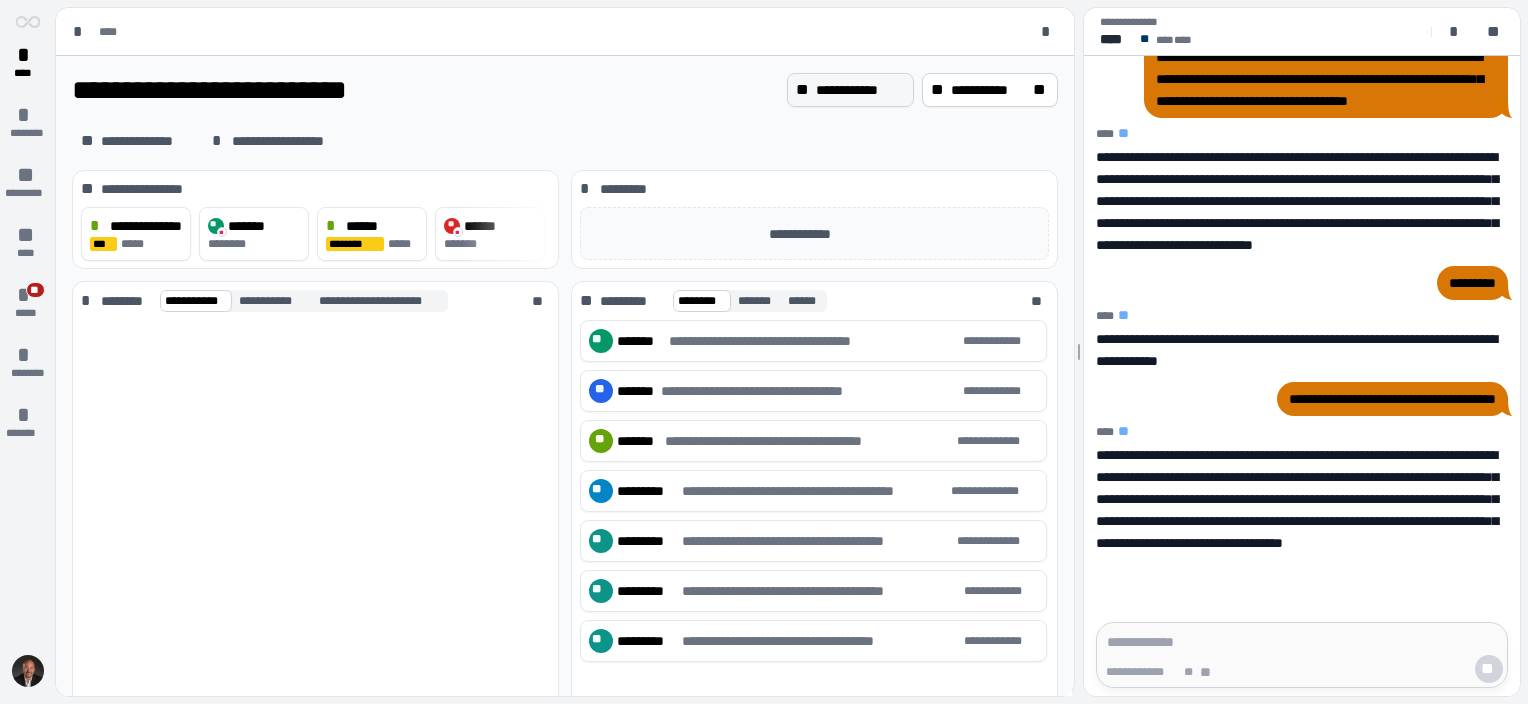click on "**********" at bounding box center (860, 90) 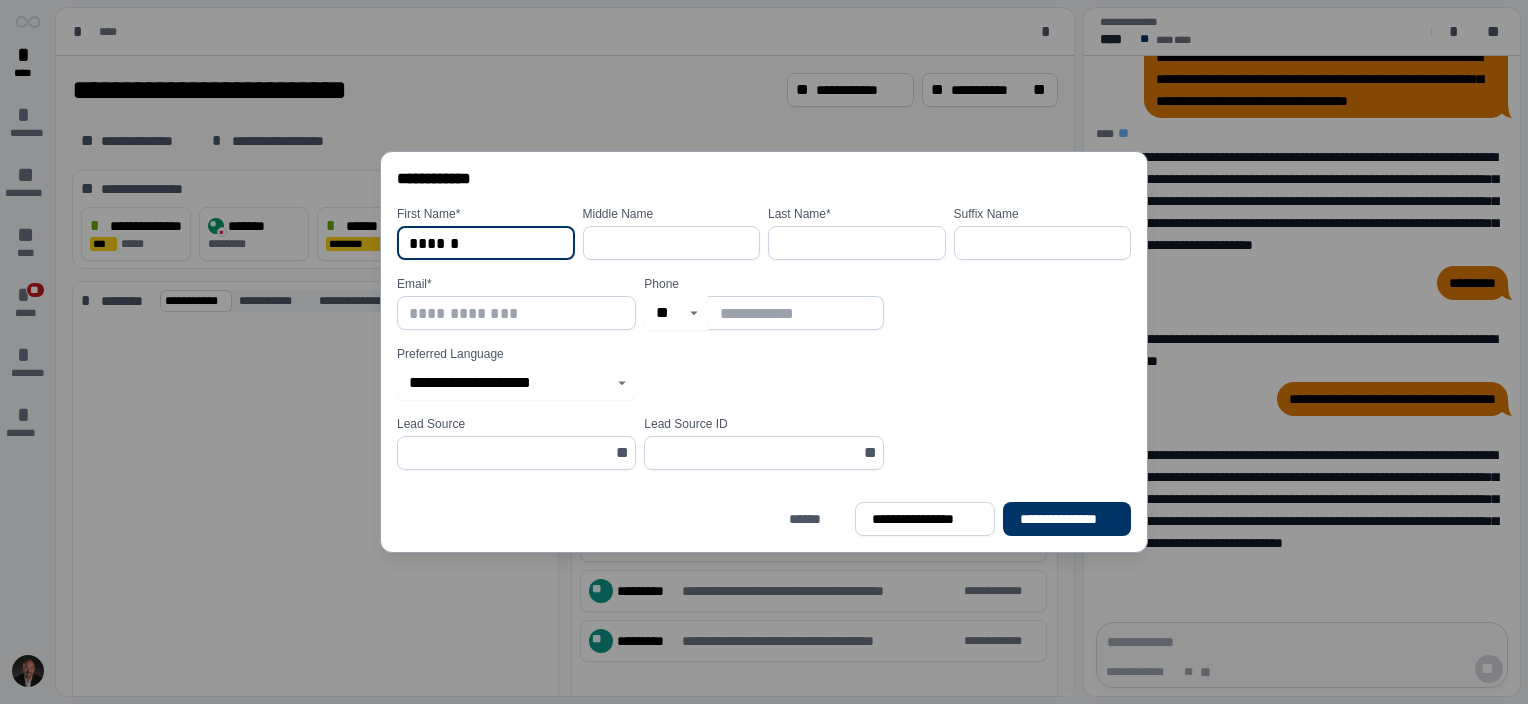 type on "******" 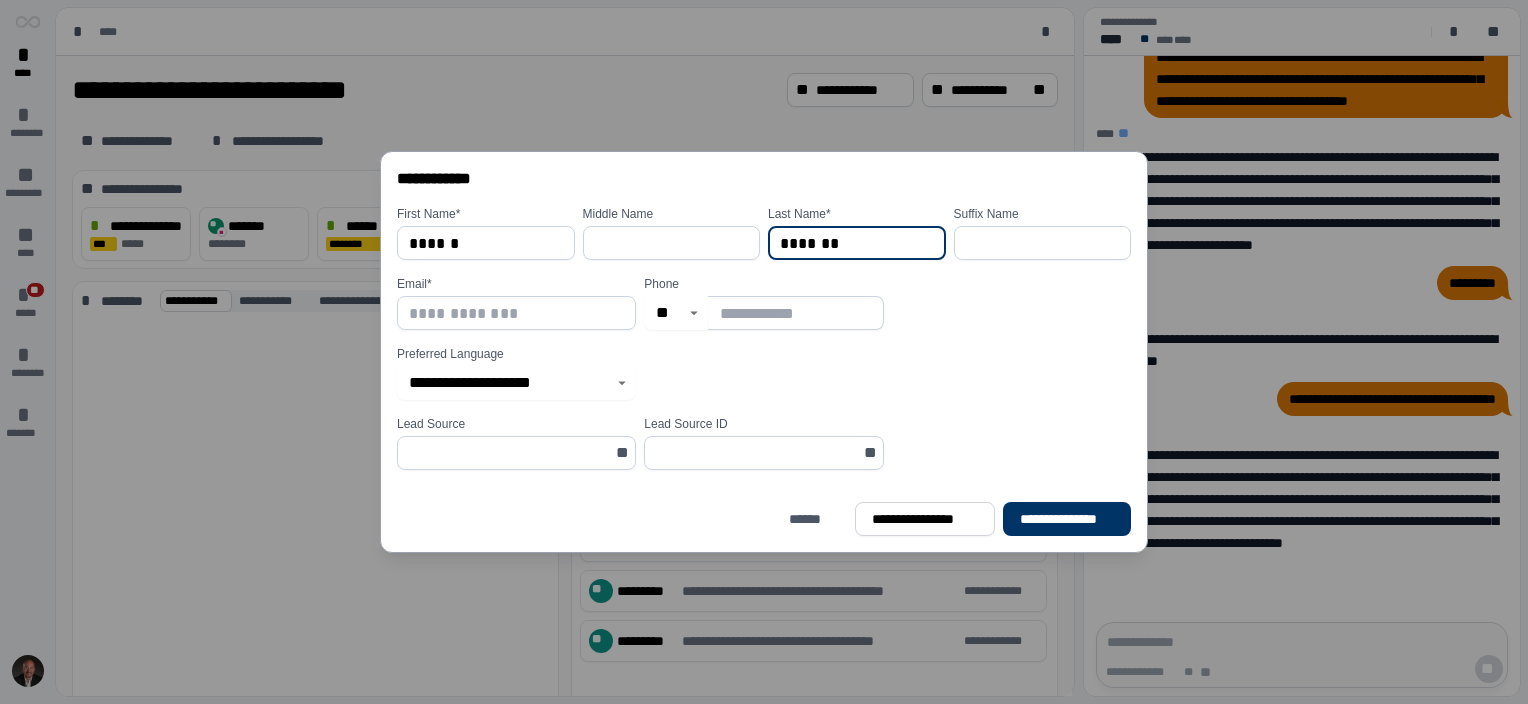 type on "*******" 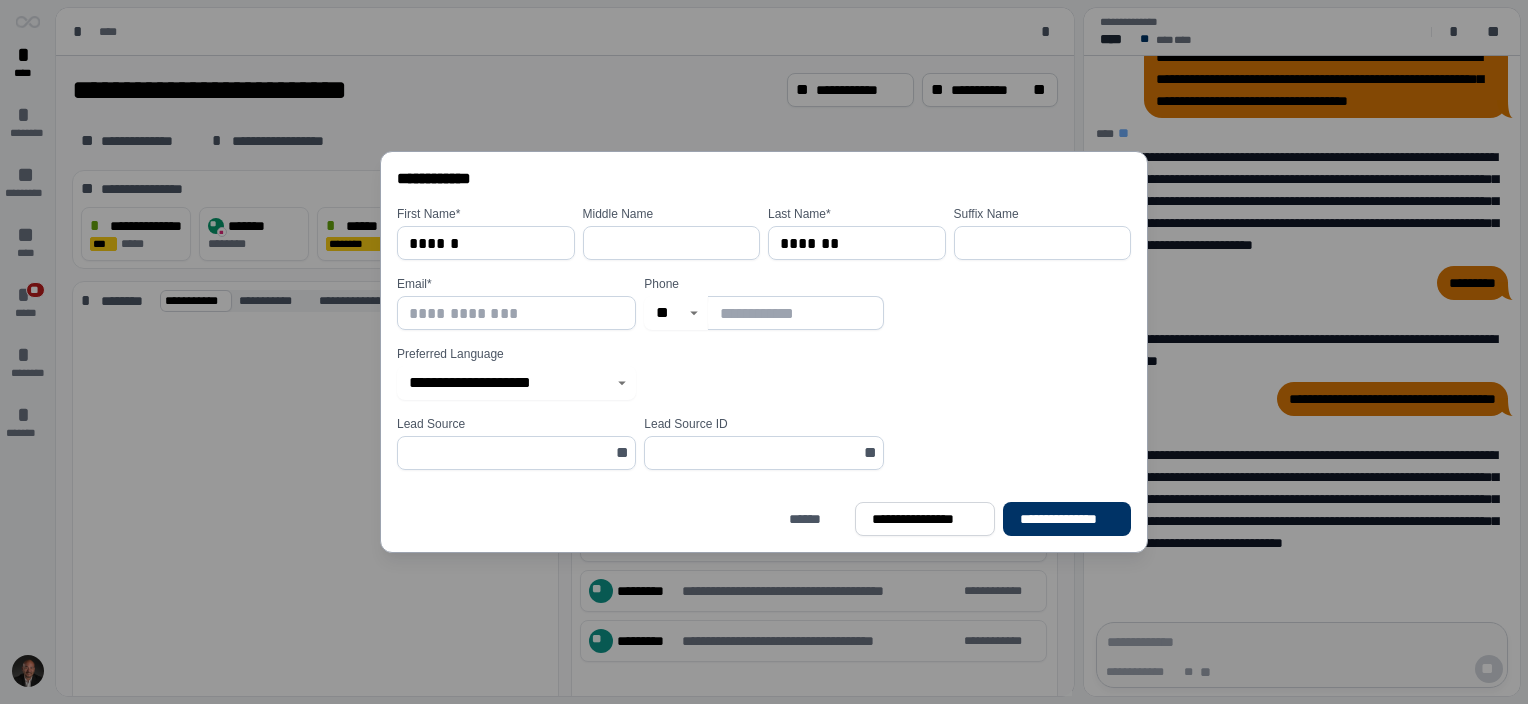 click at bounding box center (795, 313) 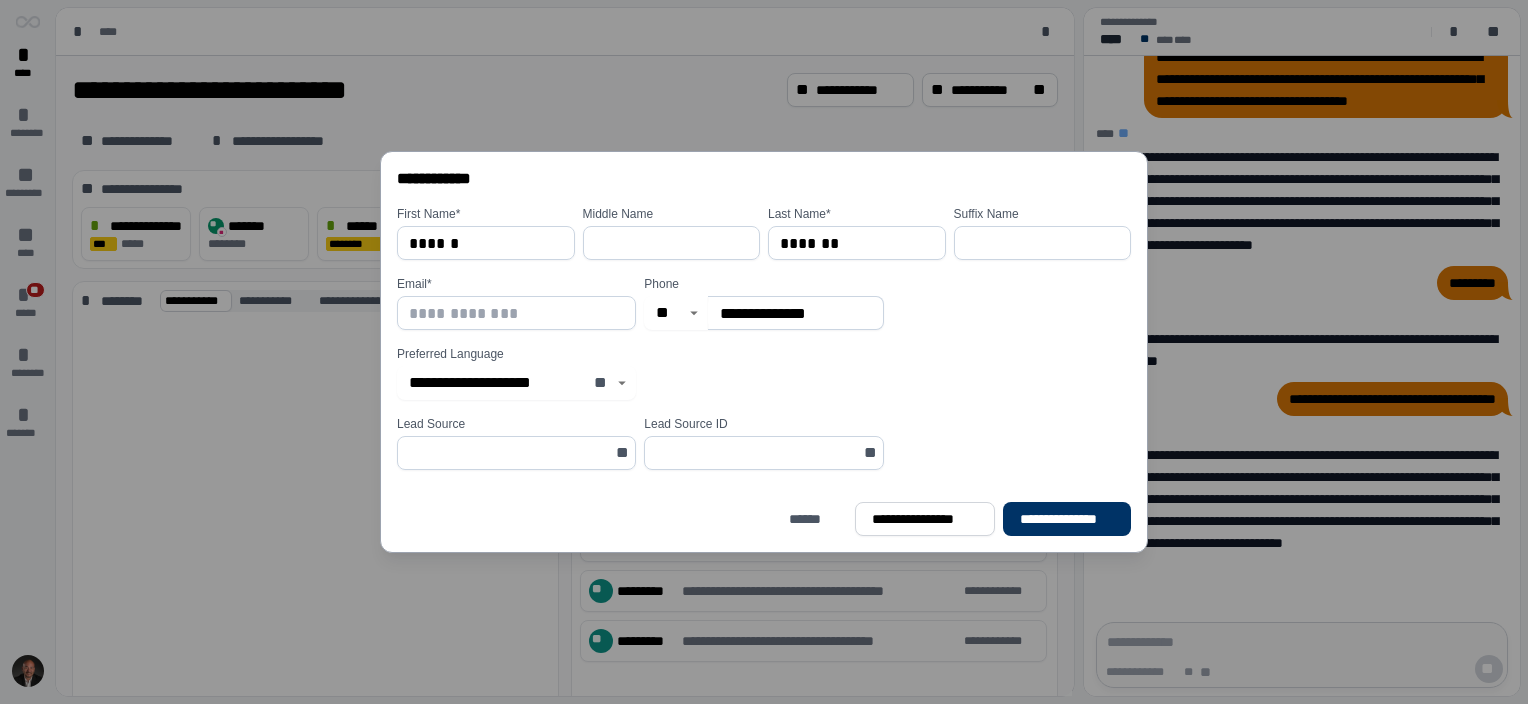 click 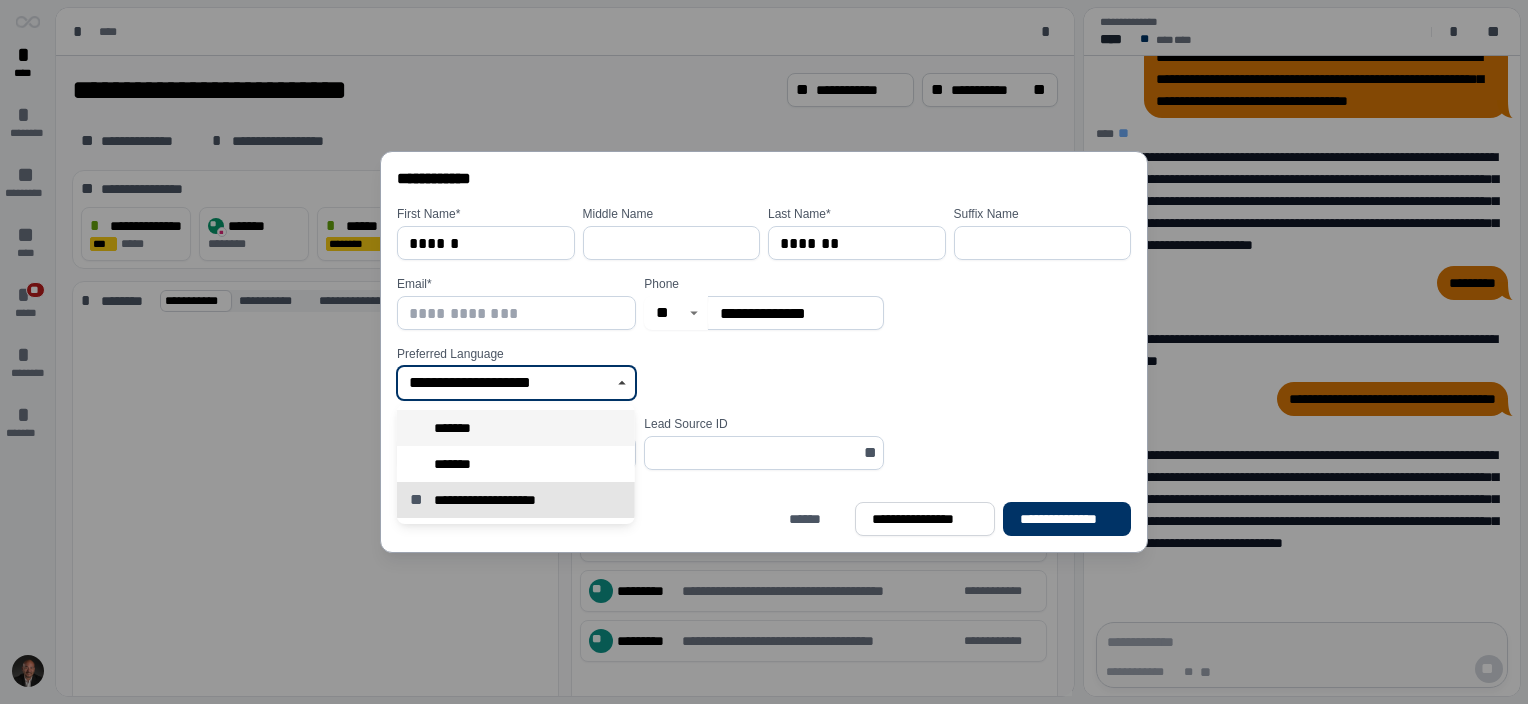 click on "*******" at bounding box center [516, 428] 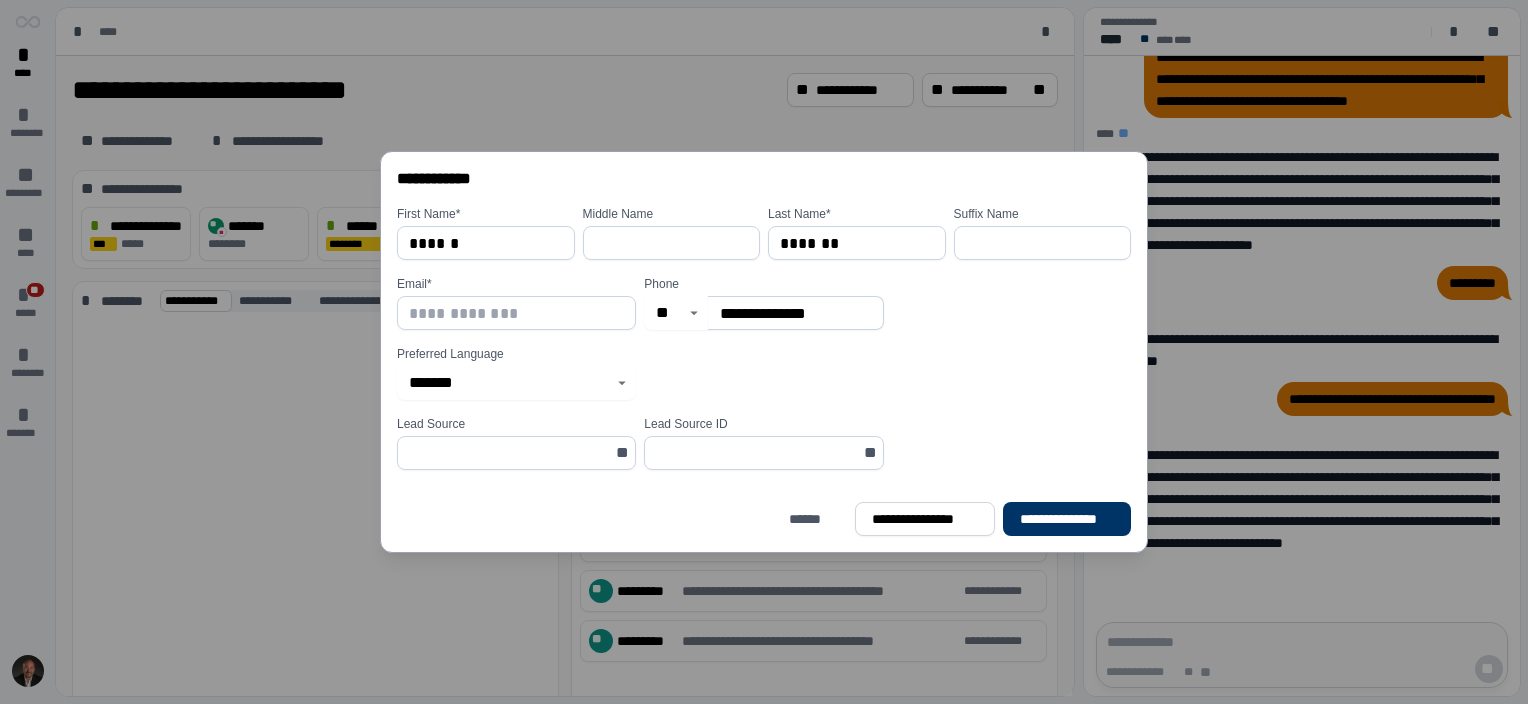 click on "**" at bounding box center [624, 453] 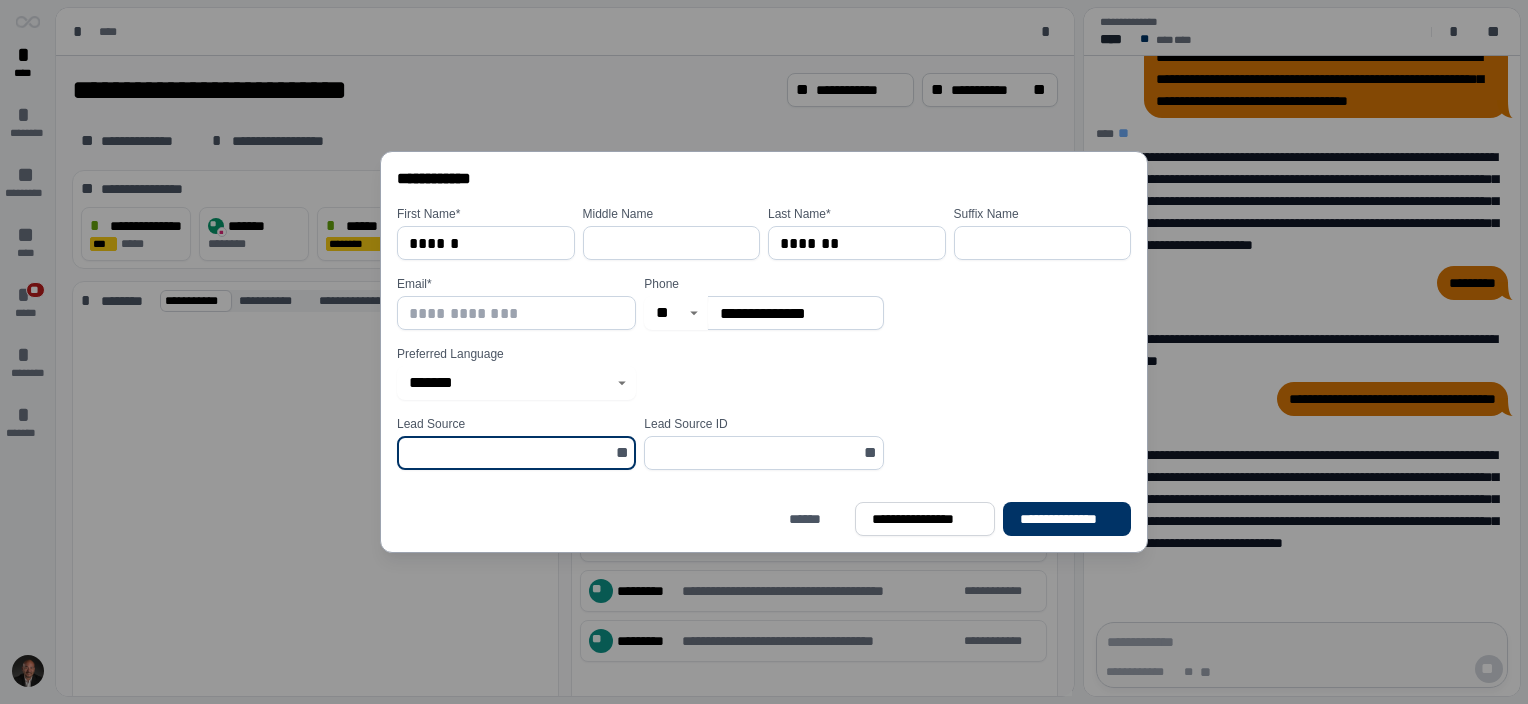 click at bounding box center (510, 453) 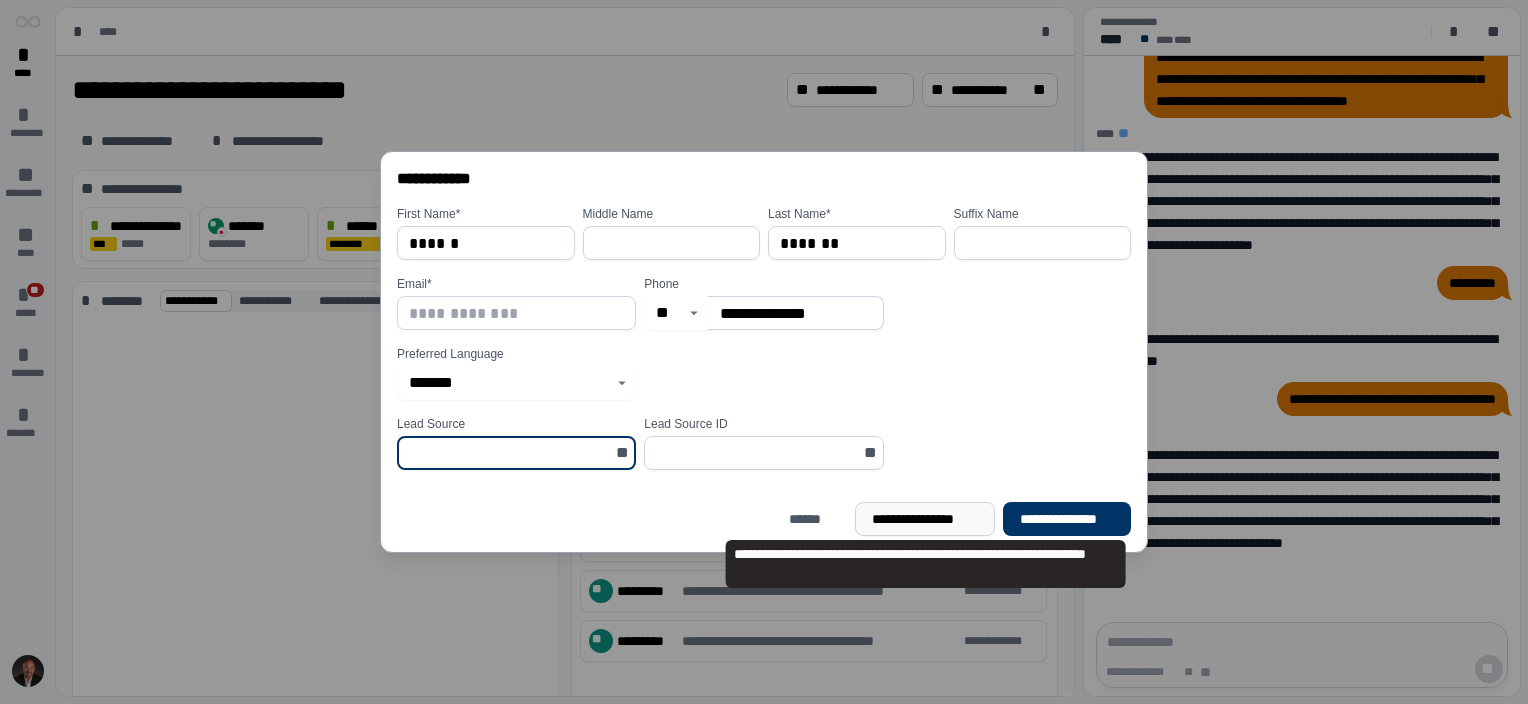 click on "**********" at bounding box center [925, 519] 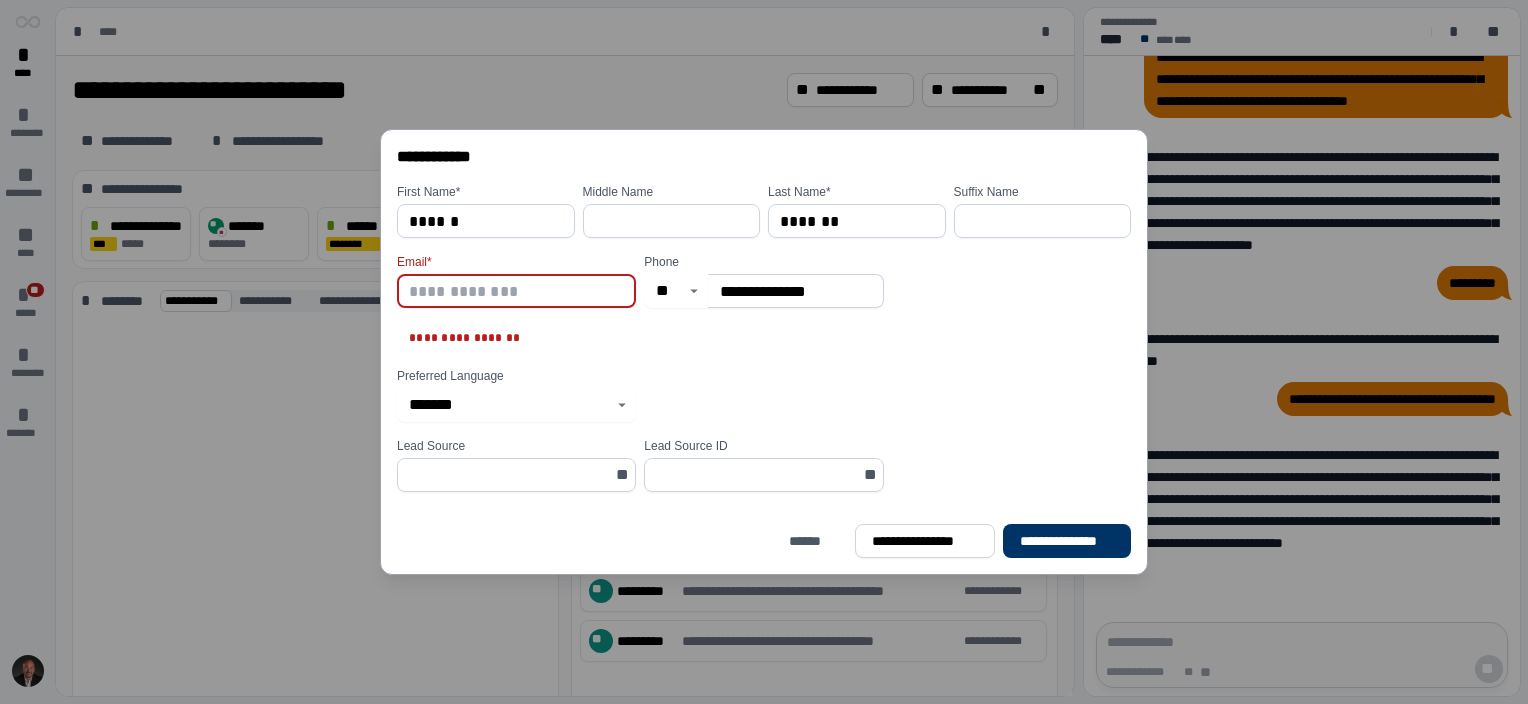 click at bounding box center (516, 291) 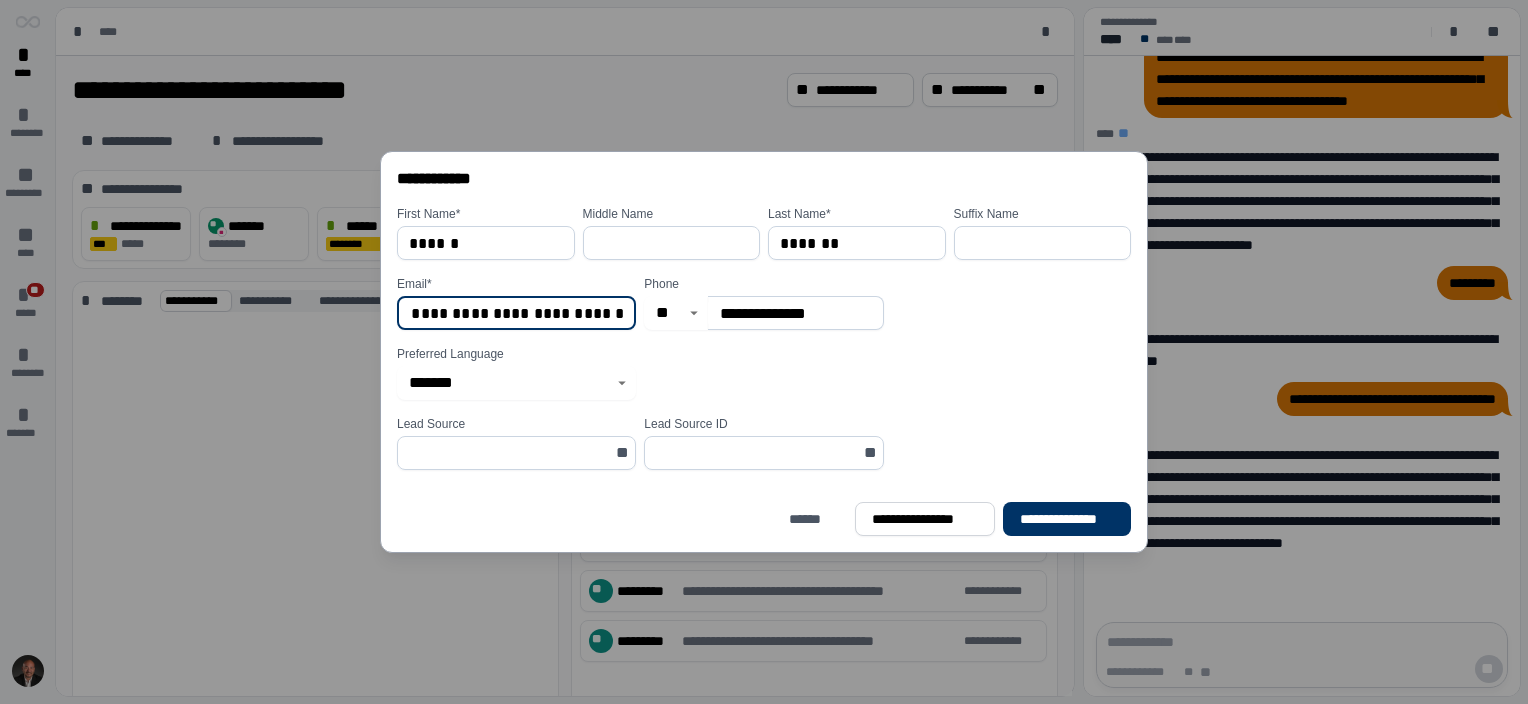 scroll, scrollTop: 0, scrollLeft: 88, axis: horizontal 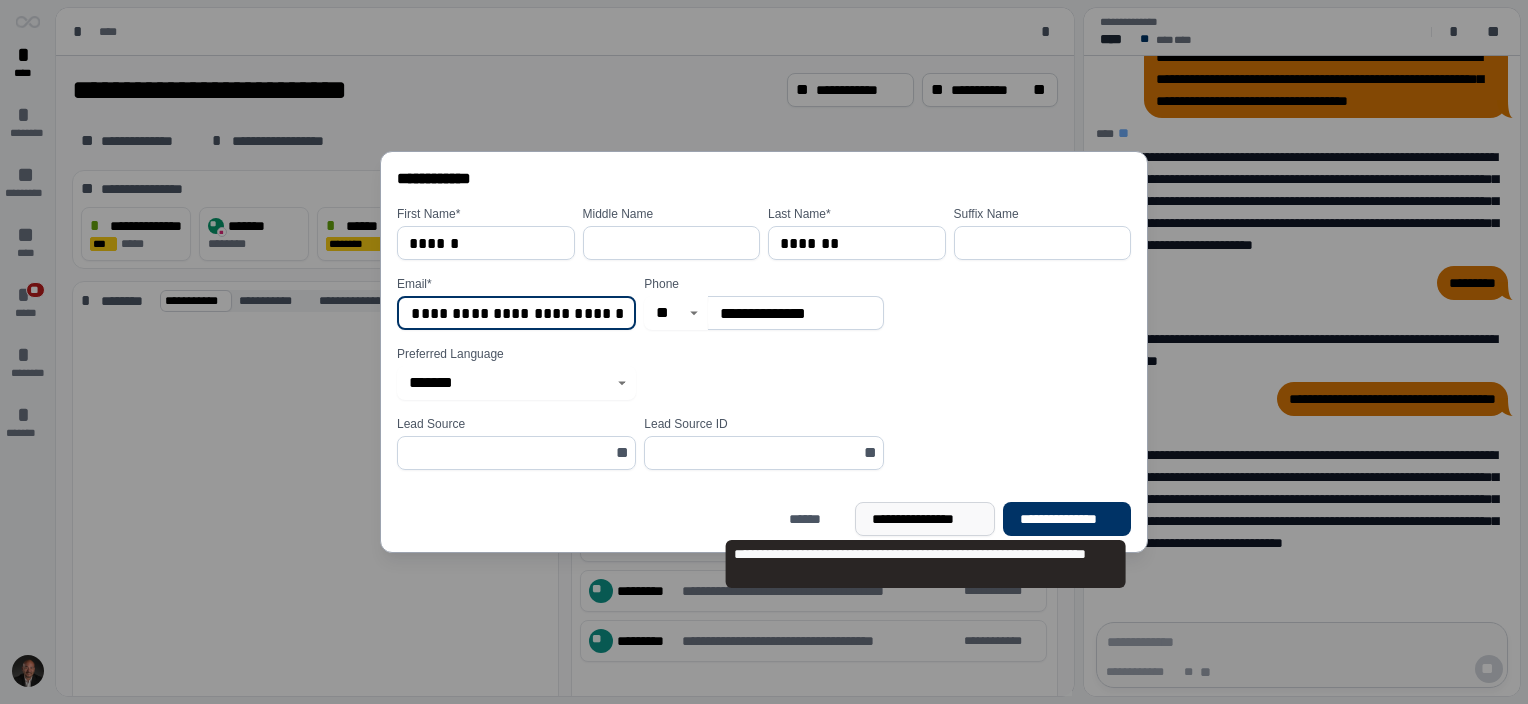 type on "**********" 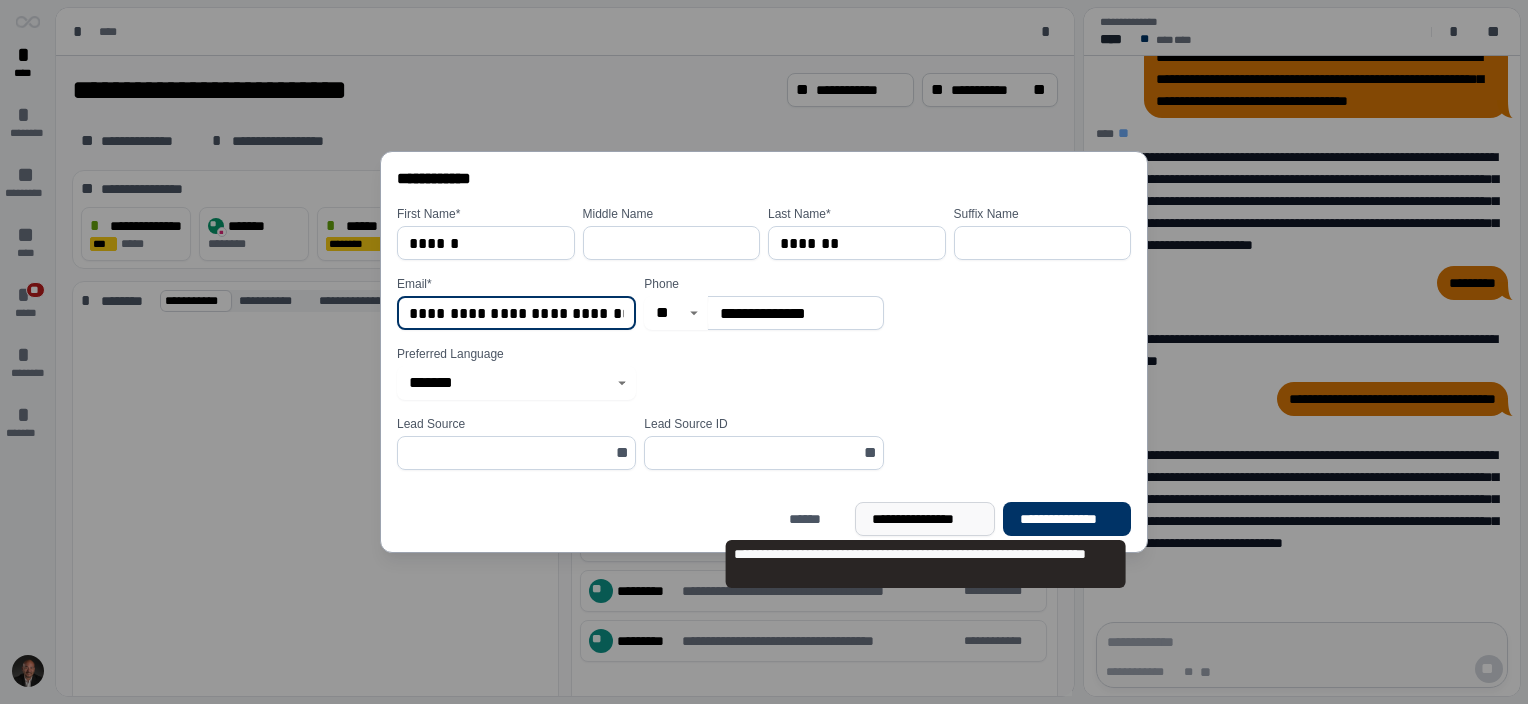click on "**********" at bounding box center [925, 519] 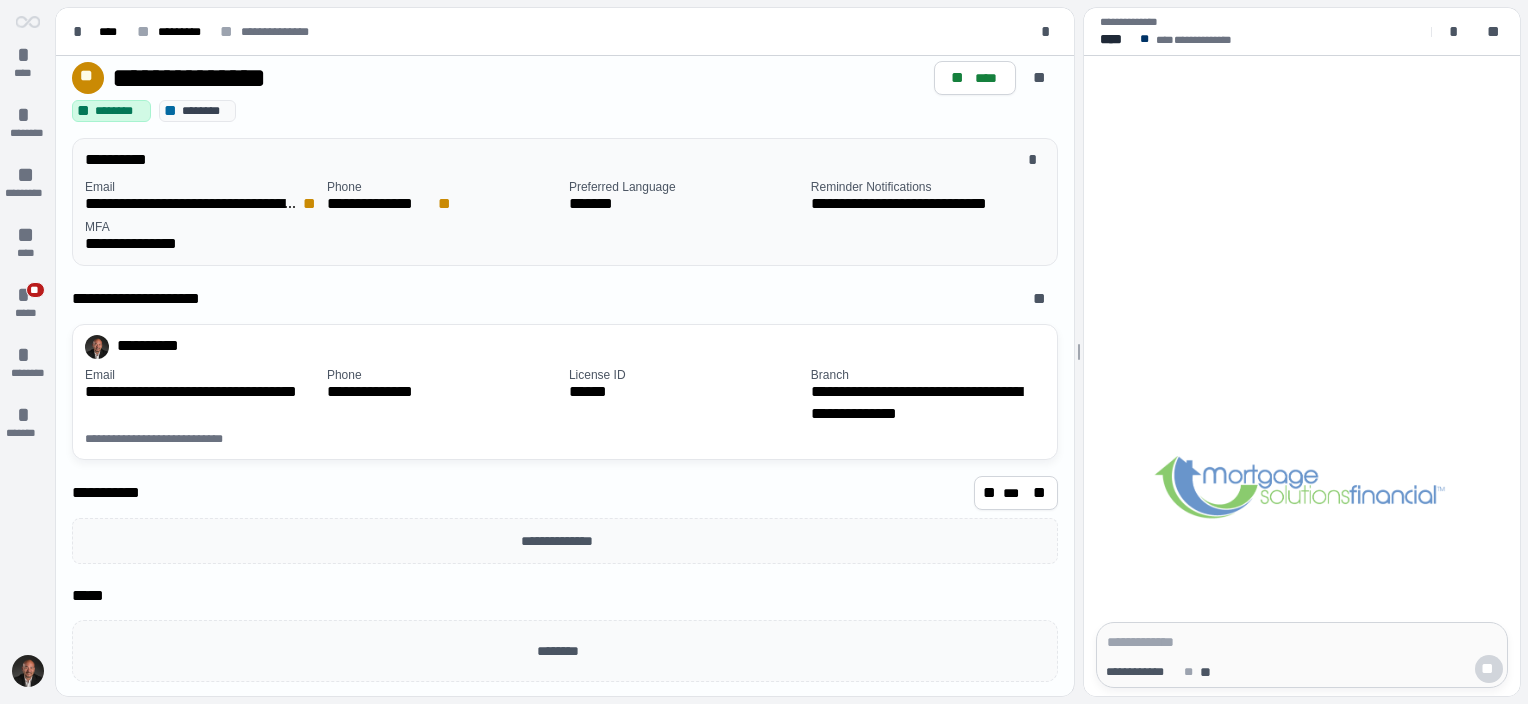 scroll, scrollTop: 0, scrollLeft: 0, axis: both 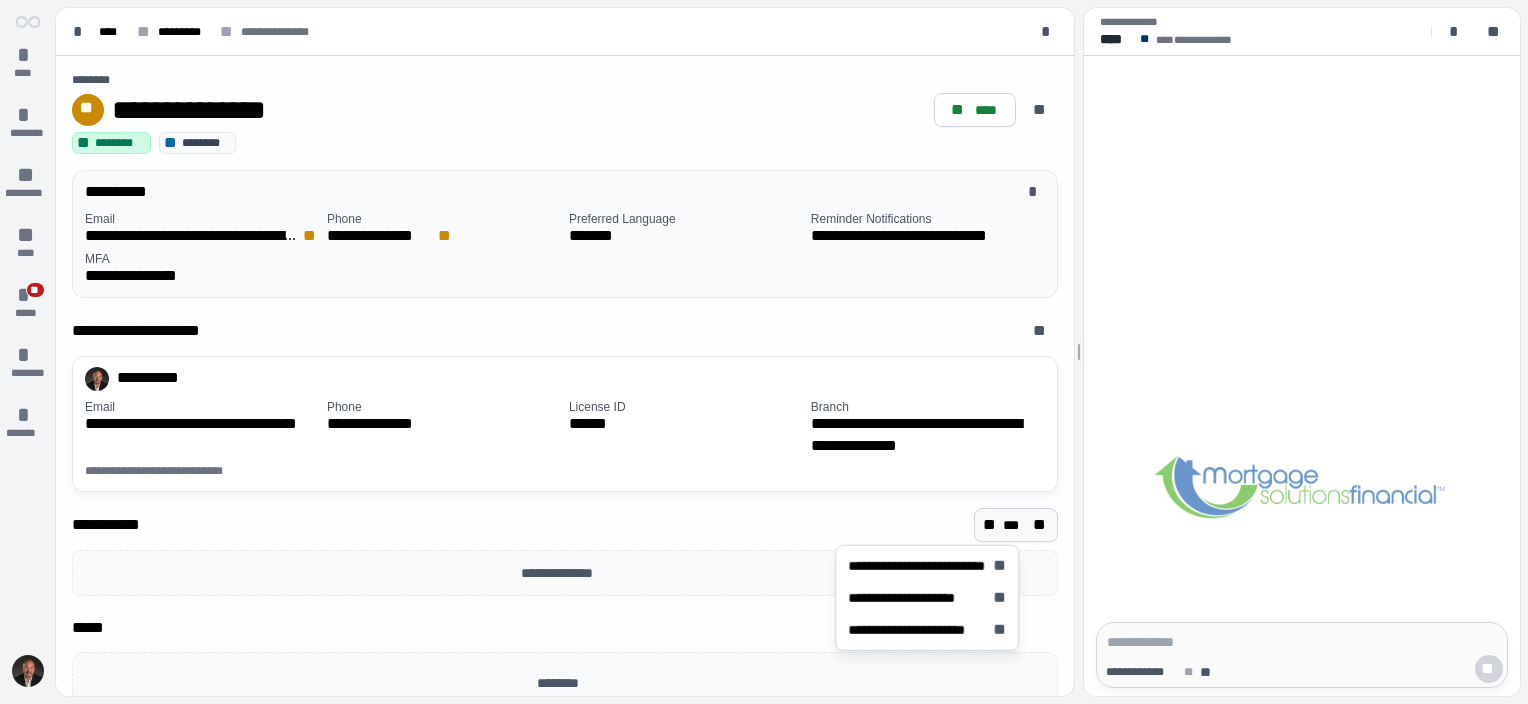 click on "***" at bounding box center [1016, 525] 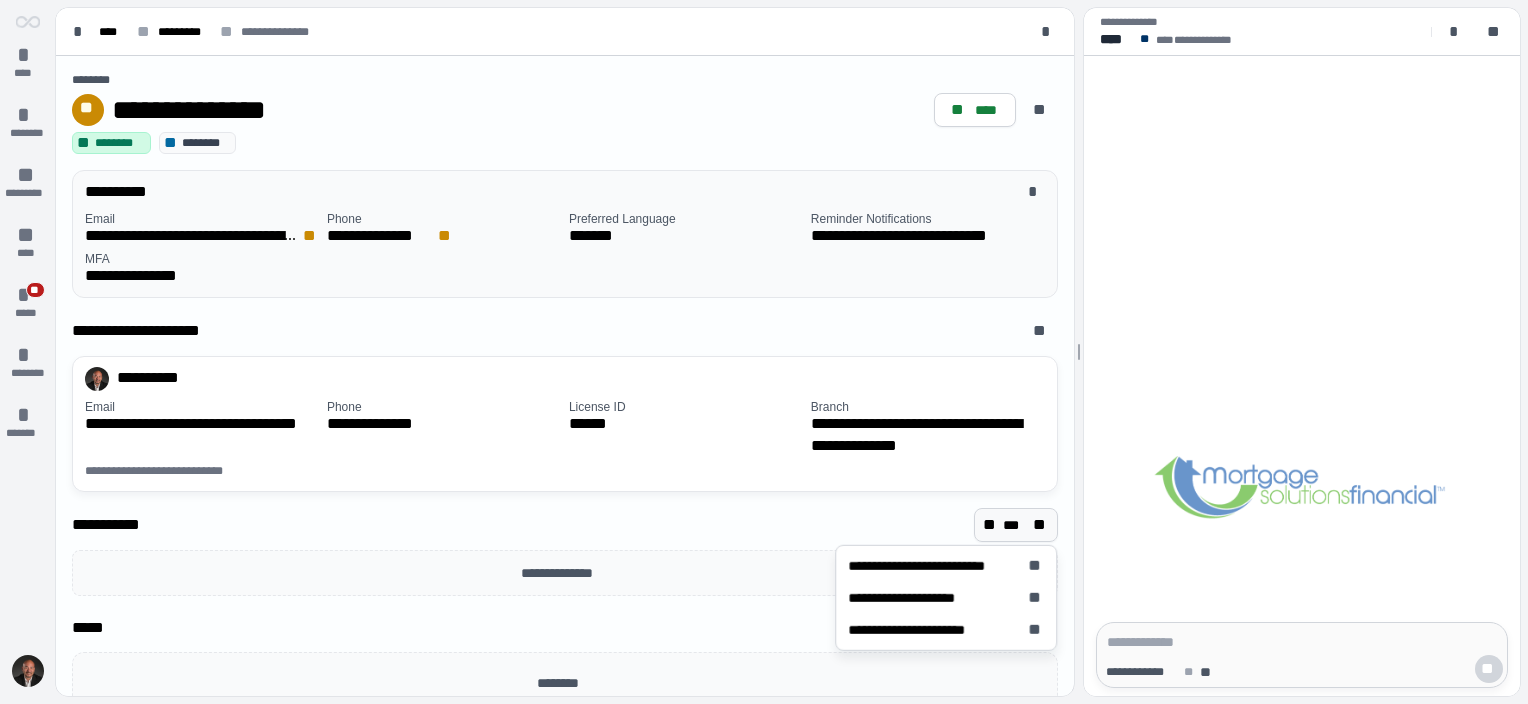 click on "**********" at bounding box center (565, 529) 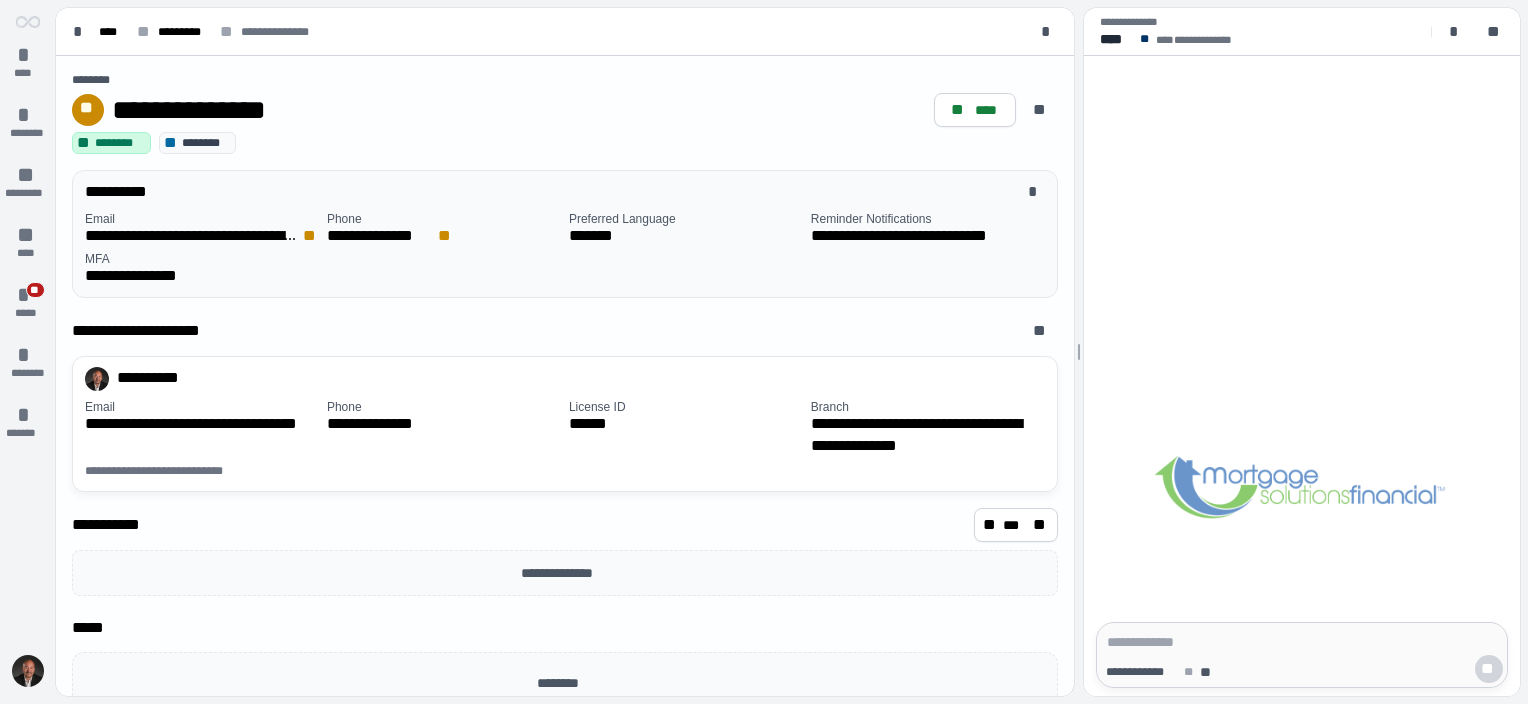 click at bounding box center (1302, 642) 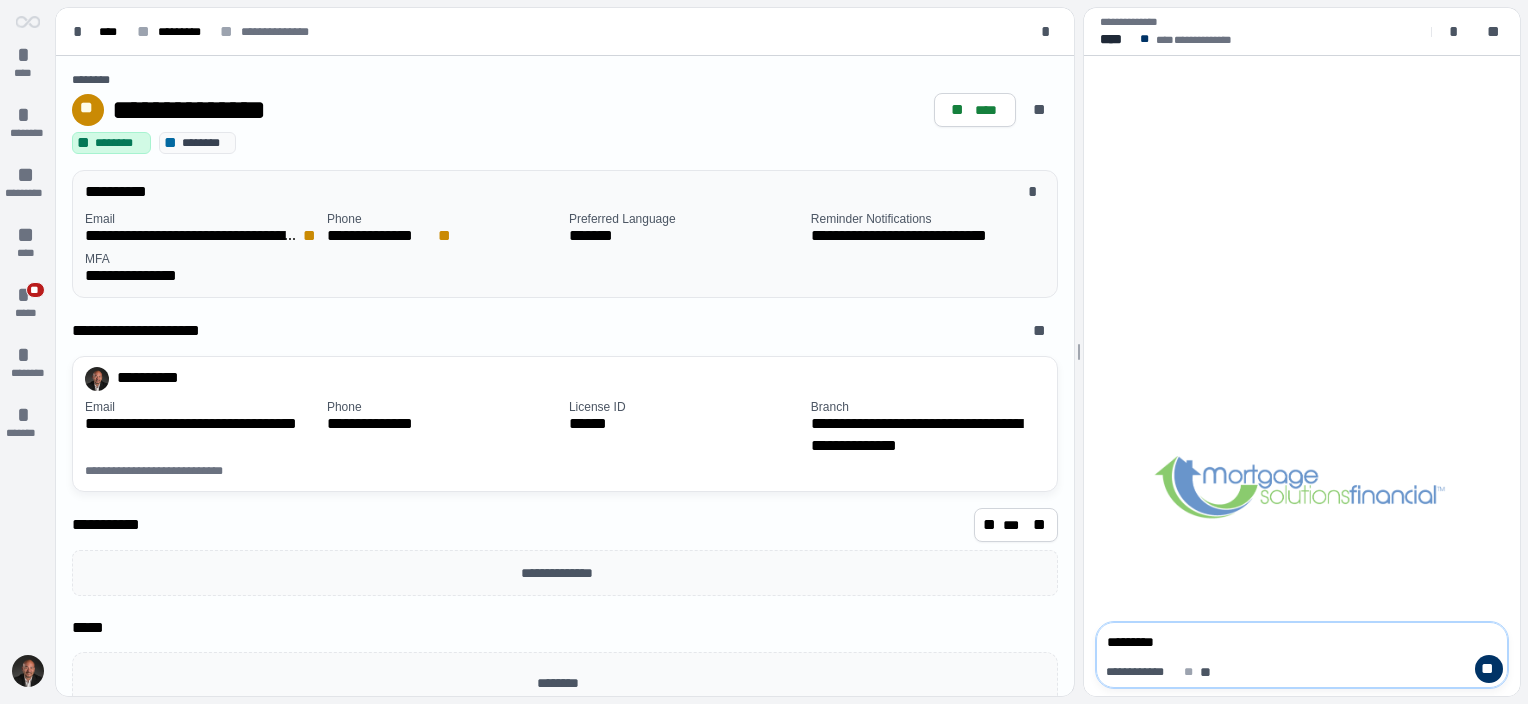type on "**********" 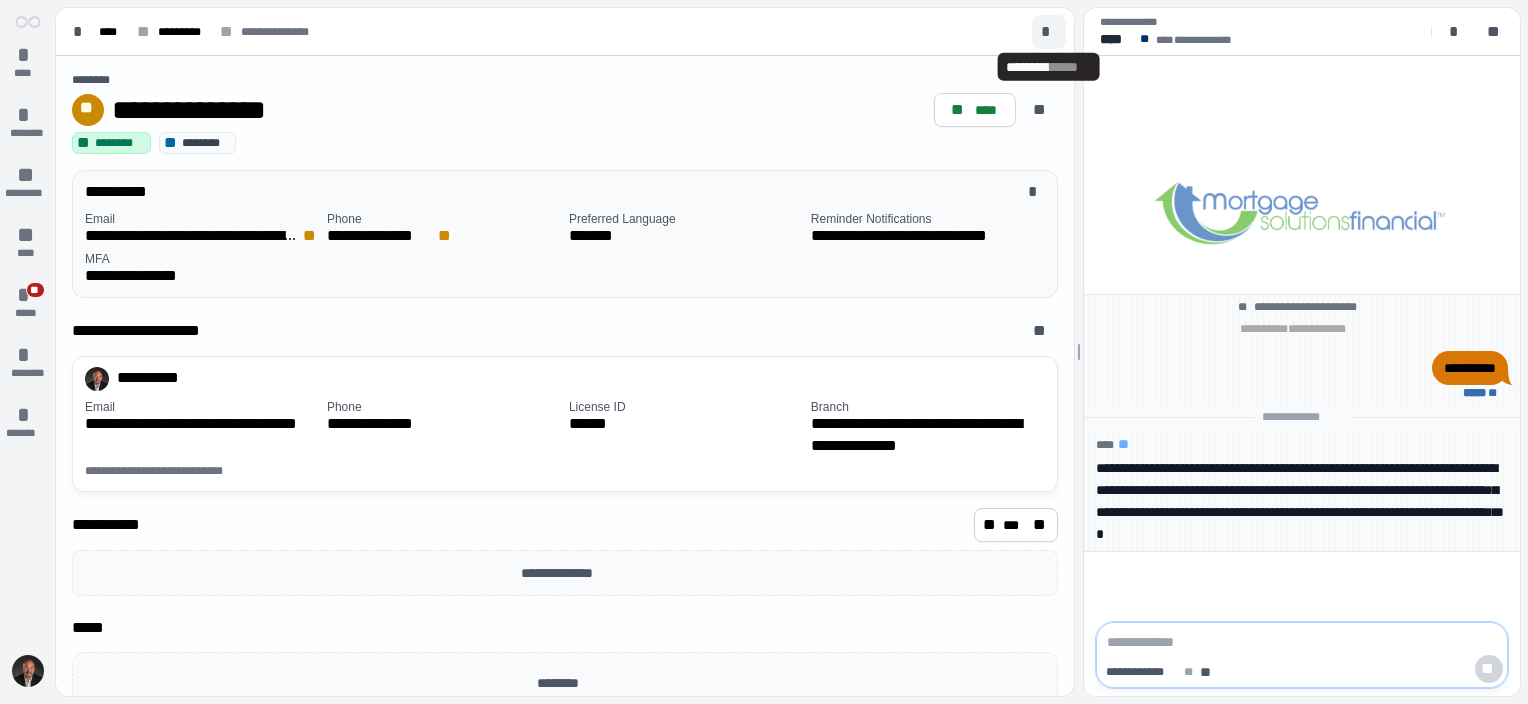 click on "*" at bounding box center (1049, 32) 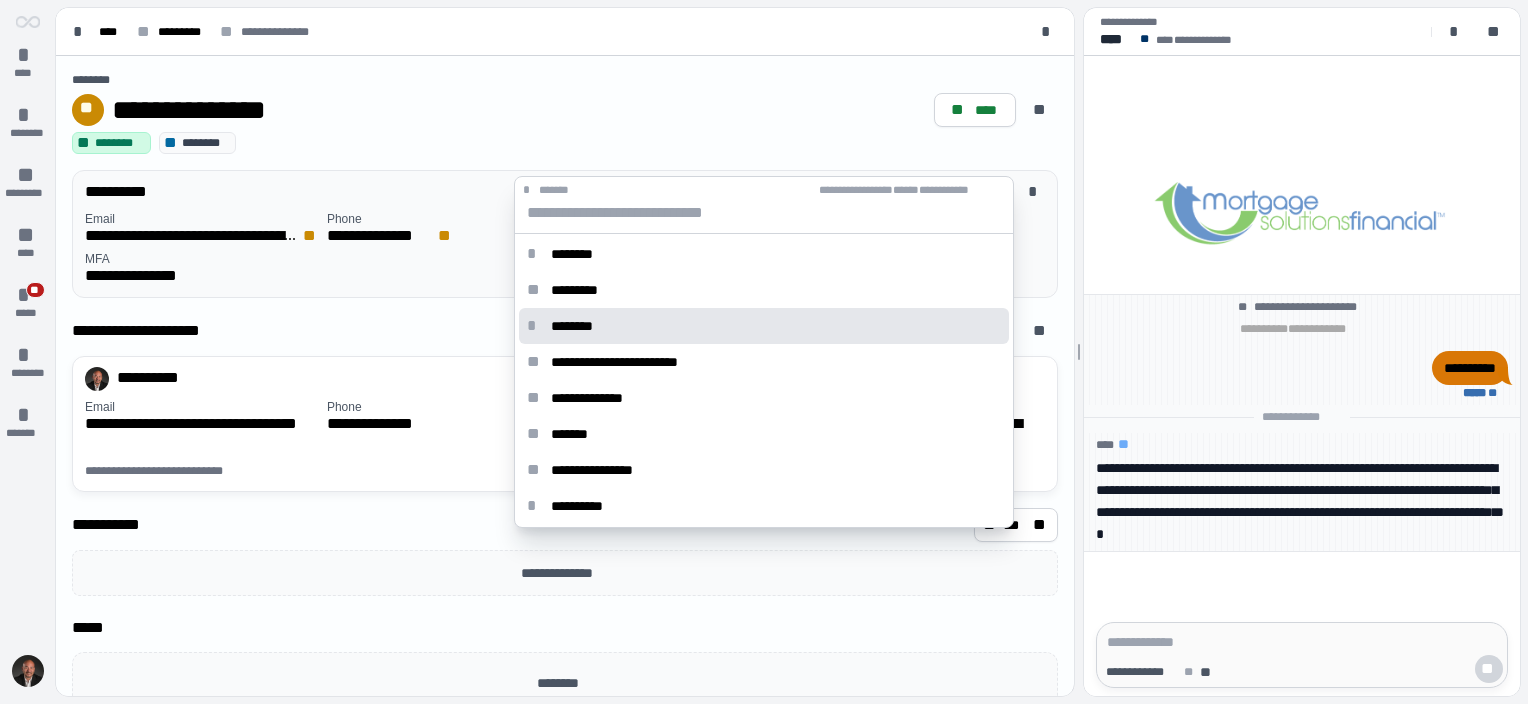 scroll, scrollTop: 0, scrollLeft: 0, axis: both 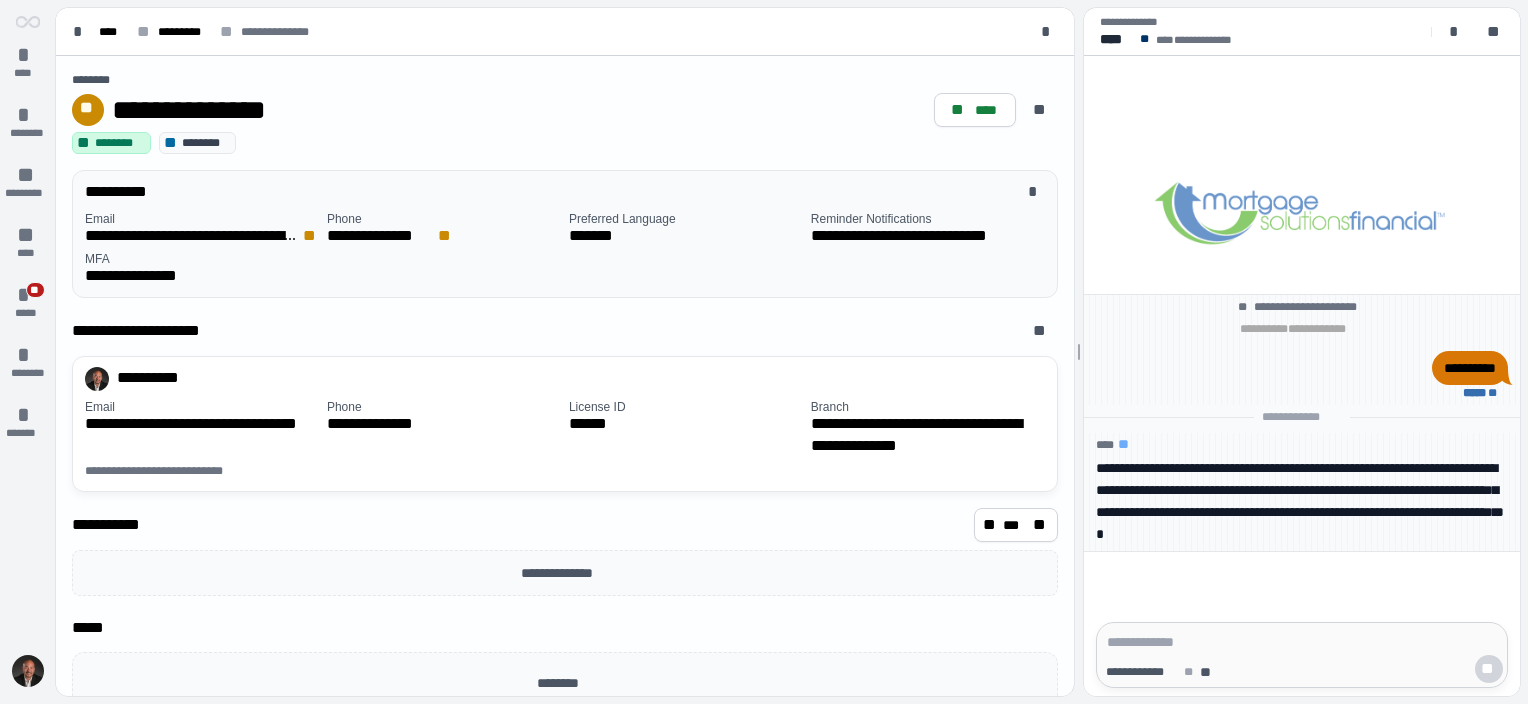 click on "**********" at bounding box center (565, 113) 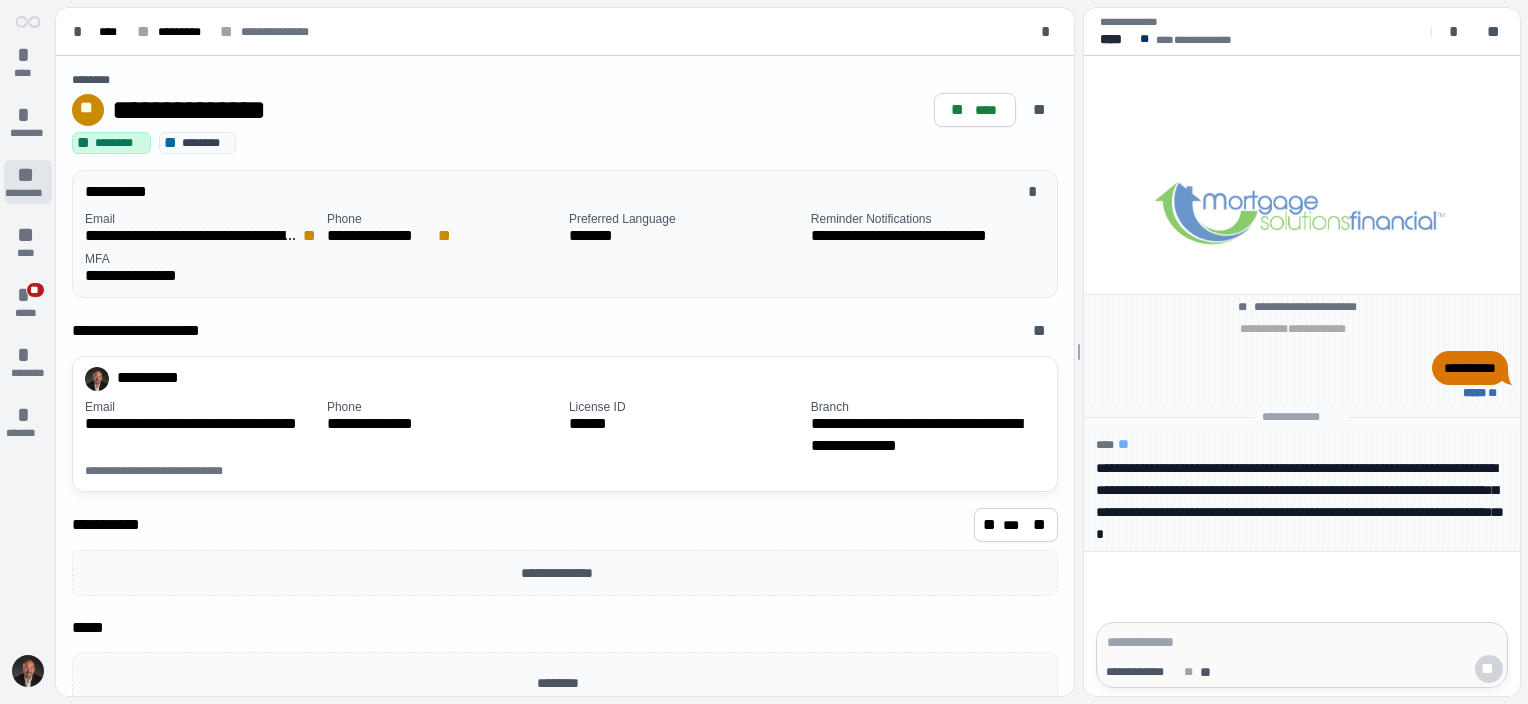 click on "*********" at bounding box center [28, 193] 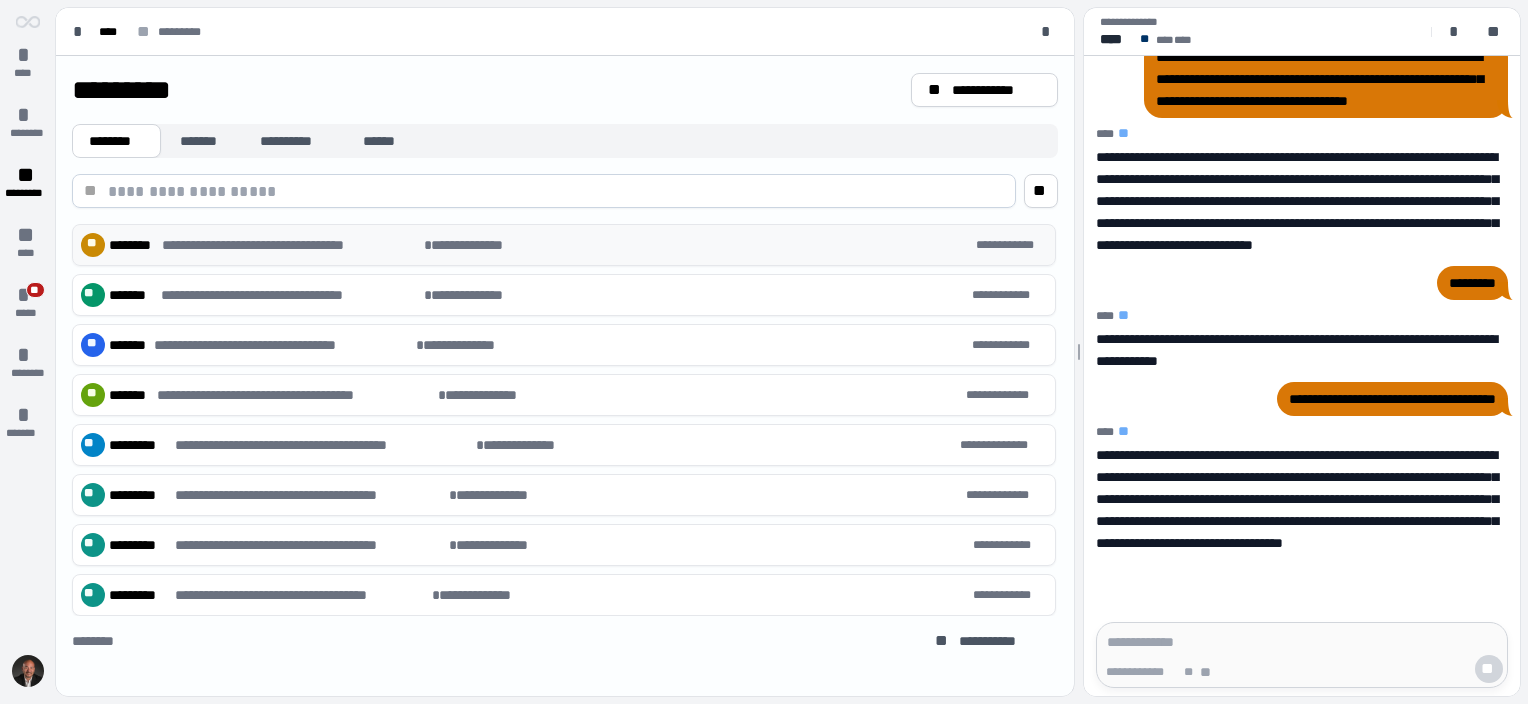 click on "**********" at bounding box center [291, 245] 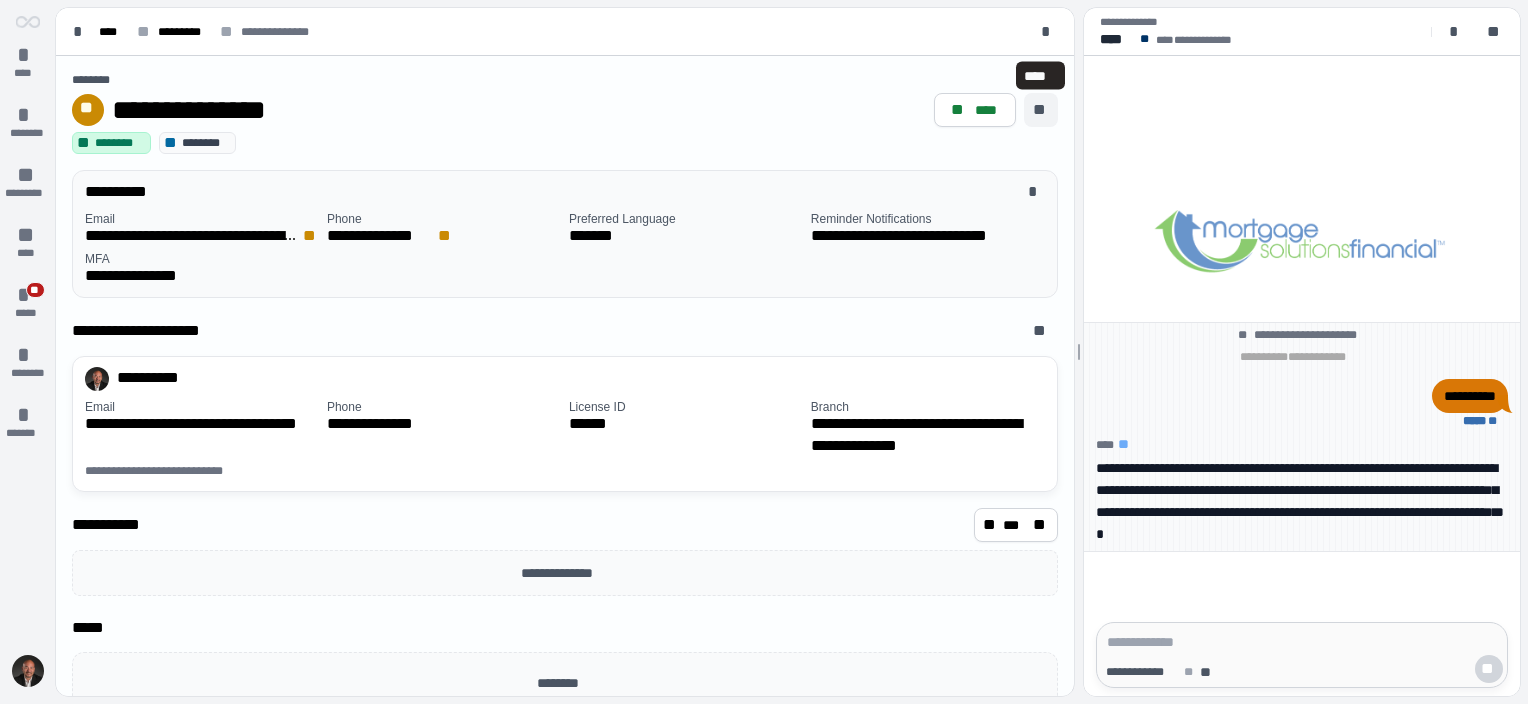 click on "**" at bounding box center (1041, 110) 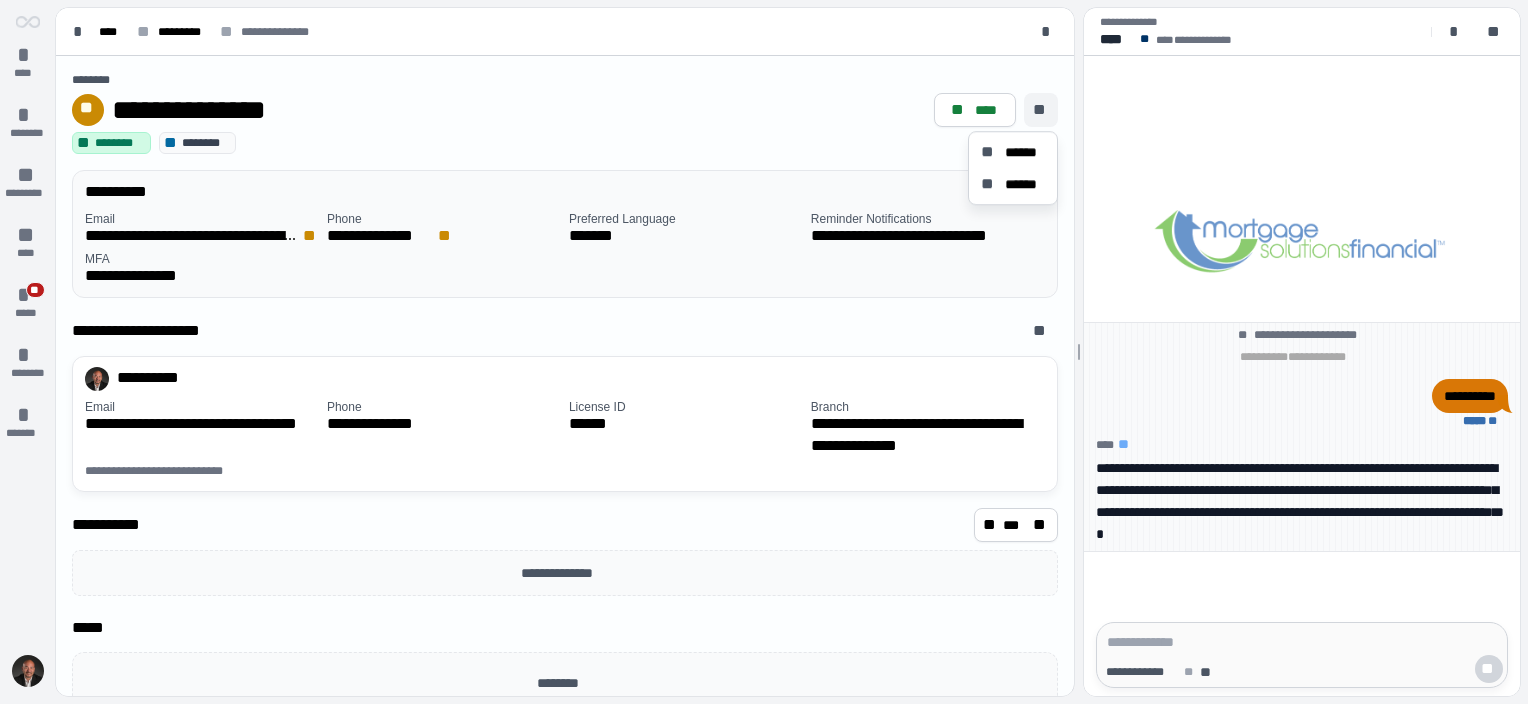 click on "** ******** ** ********" at bounding box center [565, 143] 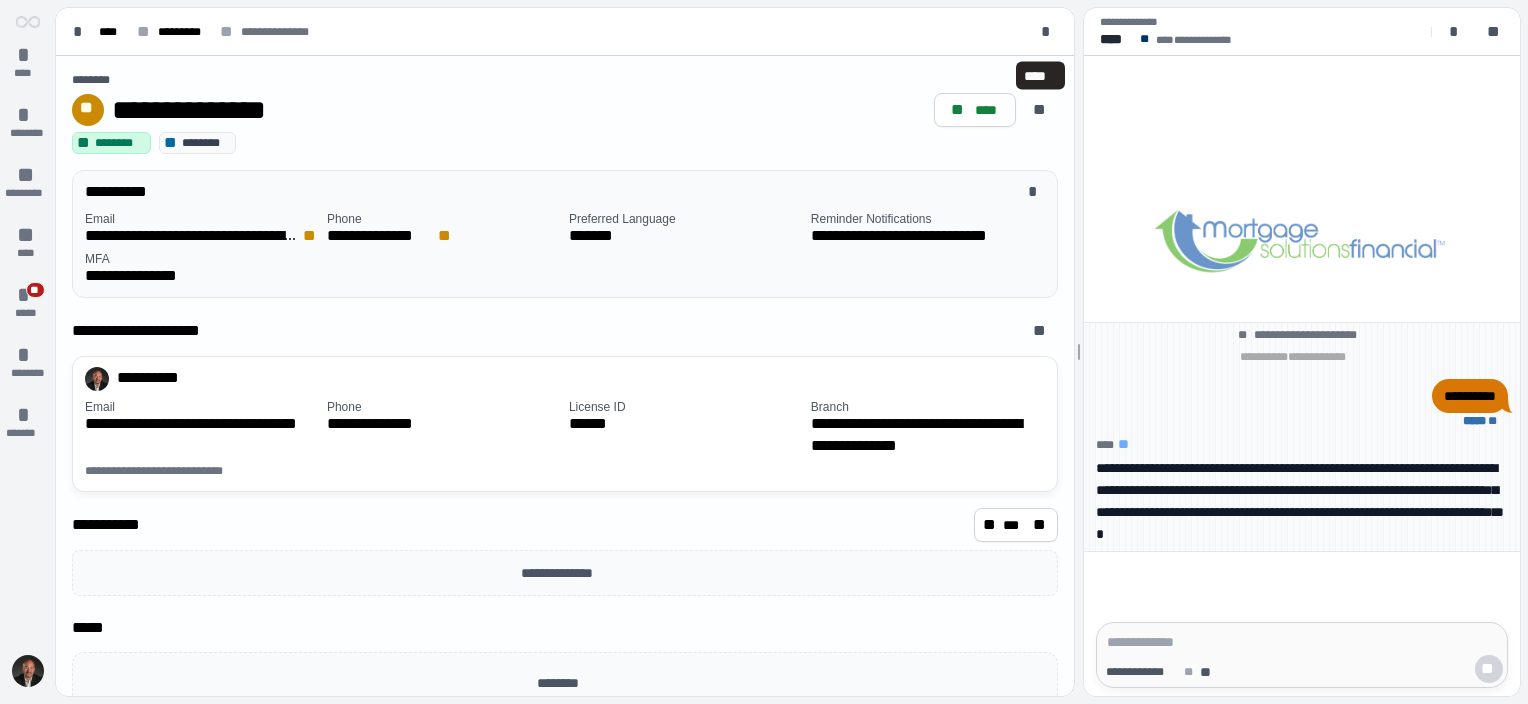click at bounding box center [1302, 642] 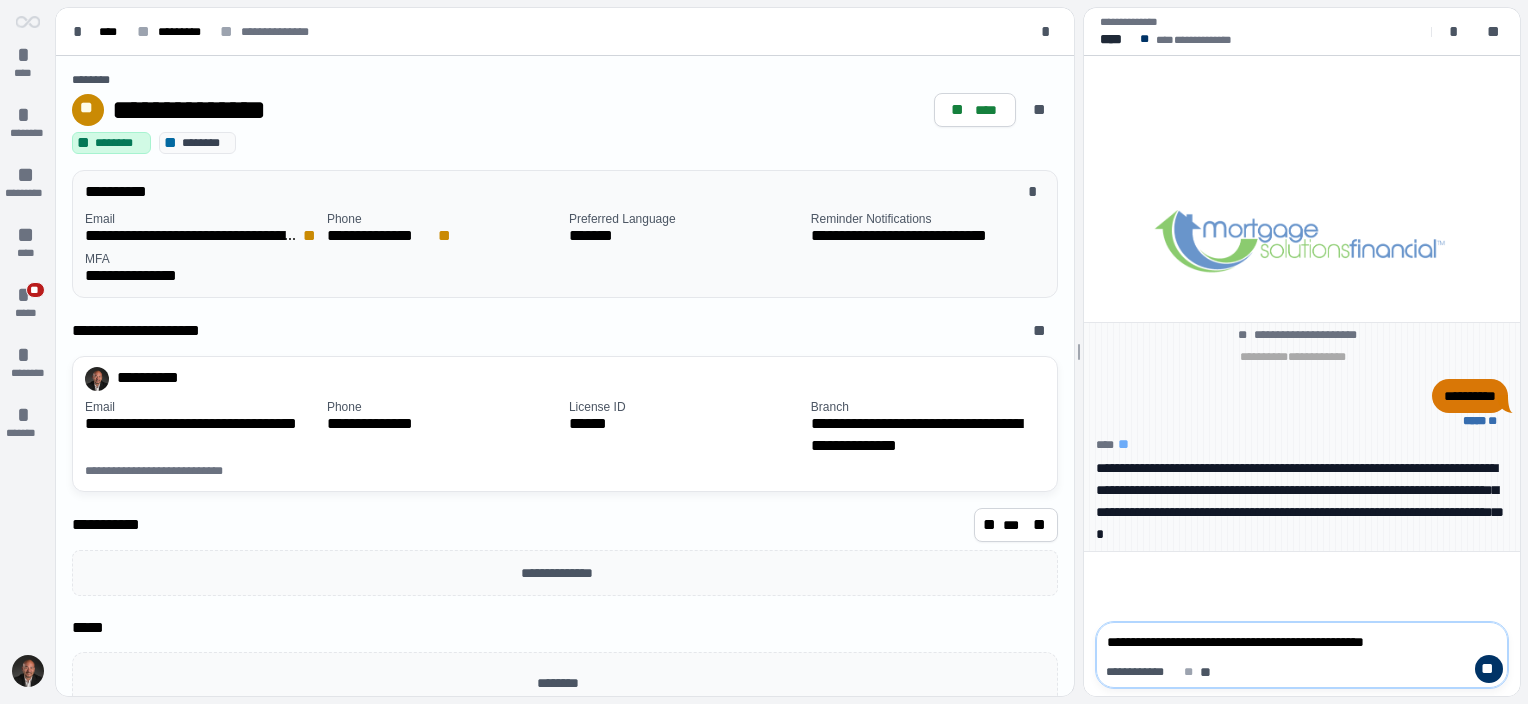 type on "**********" 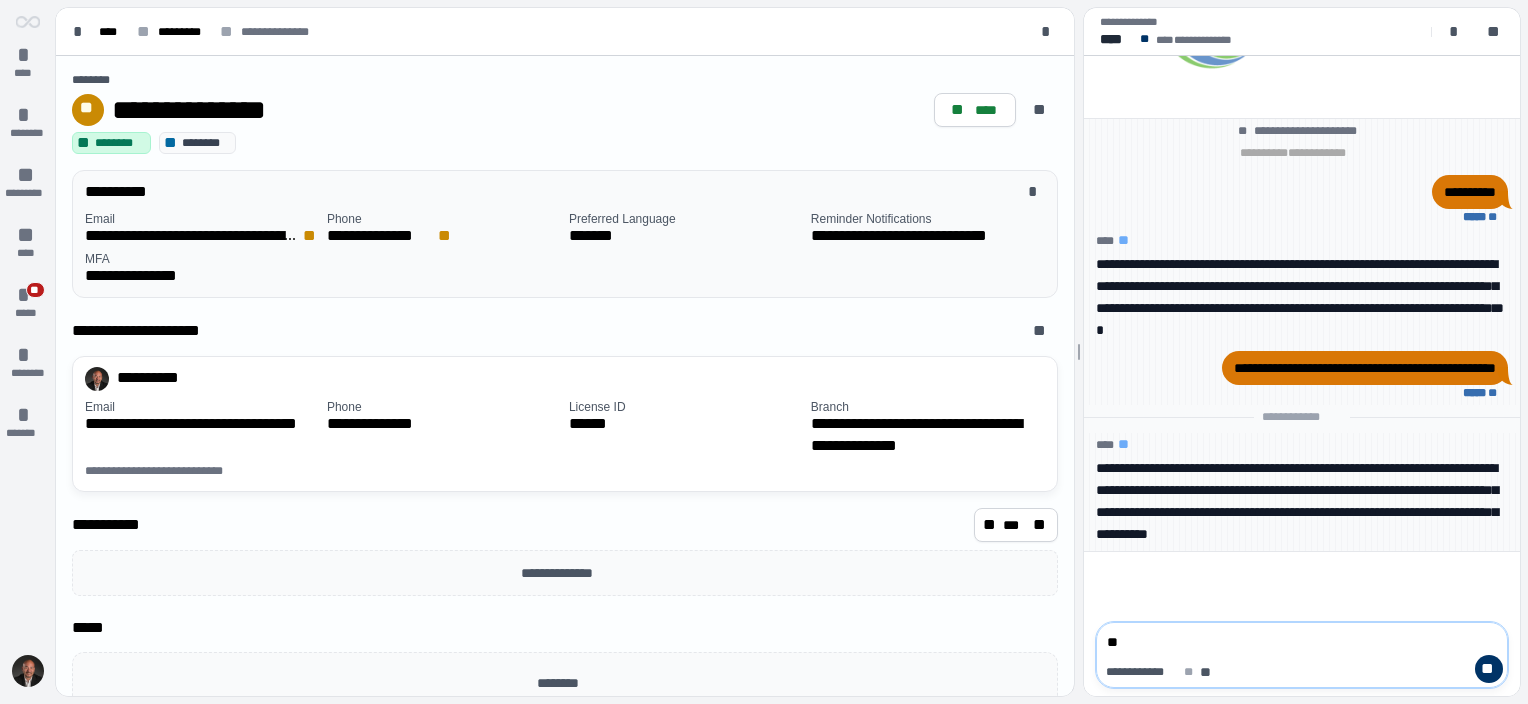 type on "***" 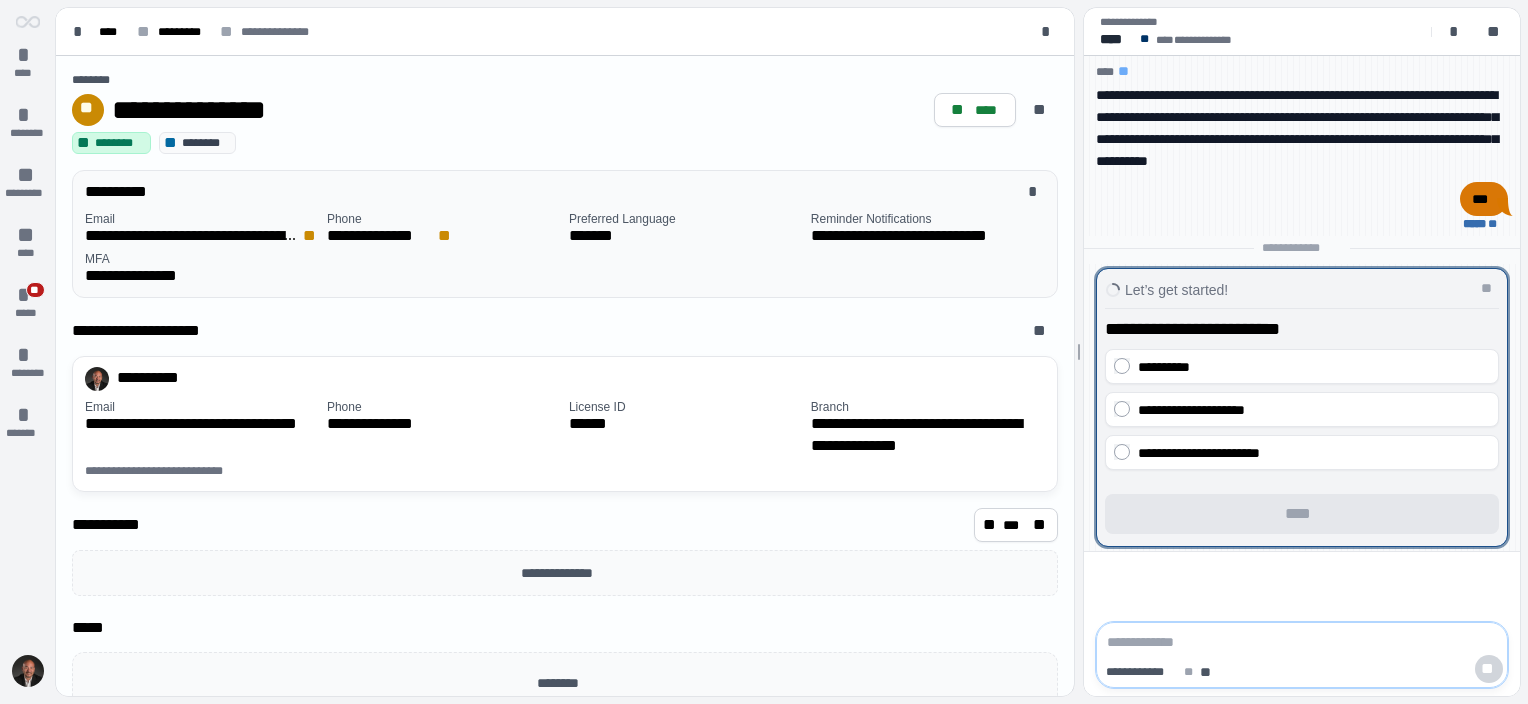 click at bounding box center [1302, 642] 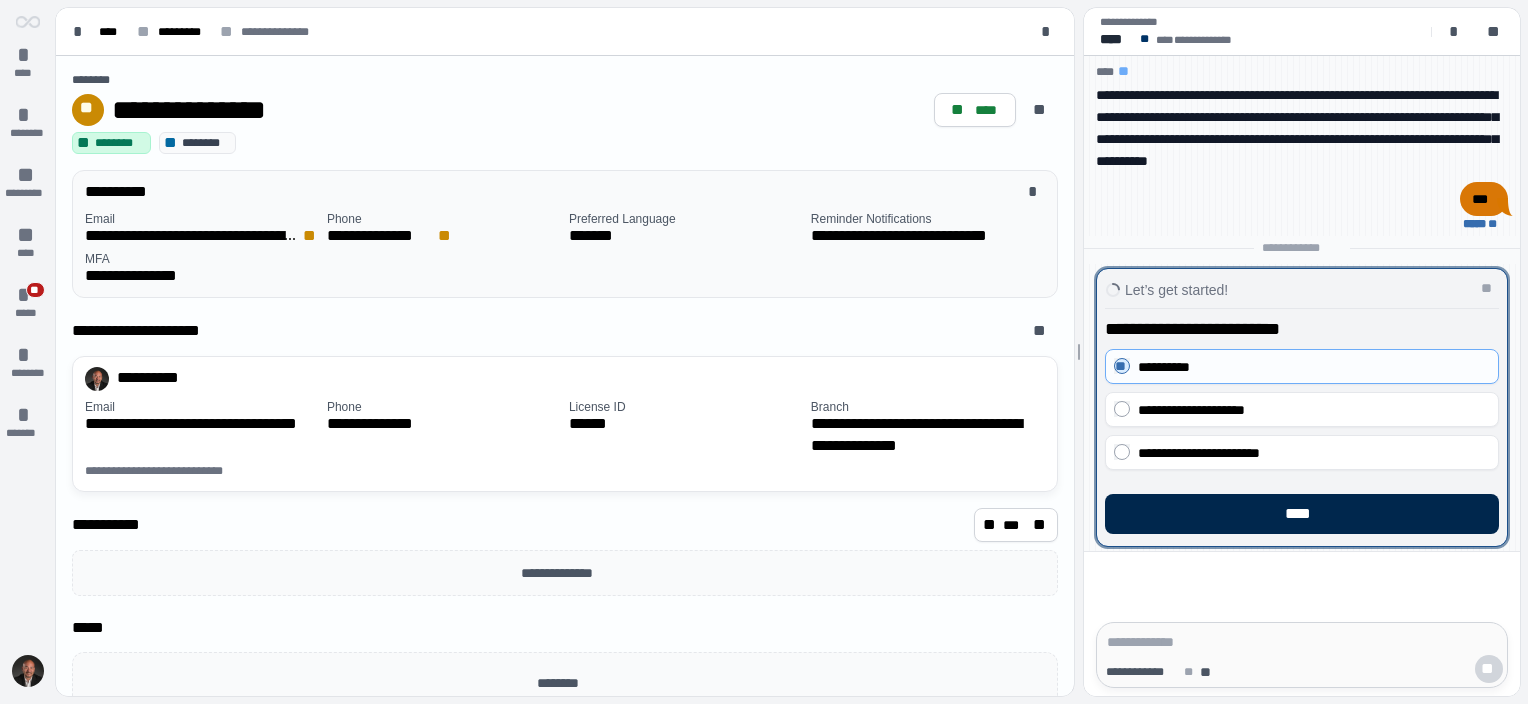 click on "****" at bounding box center (1302, 514) 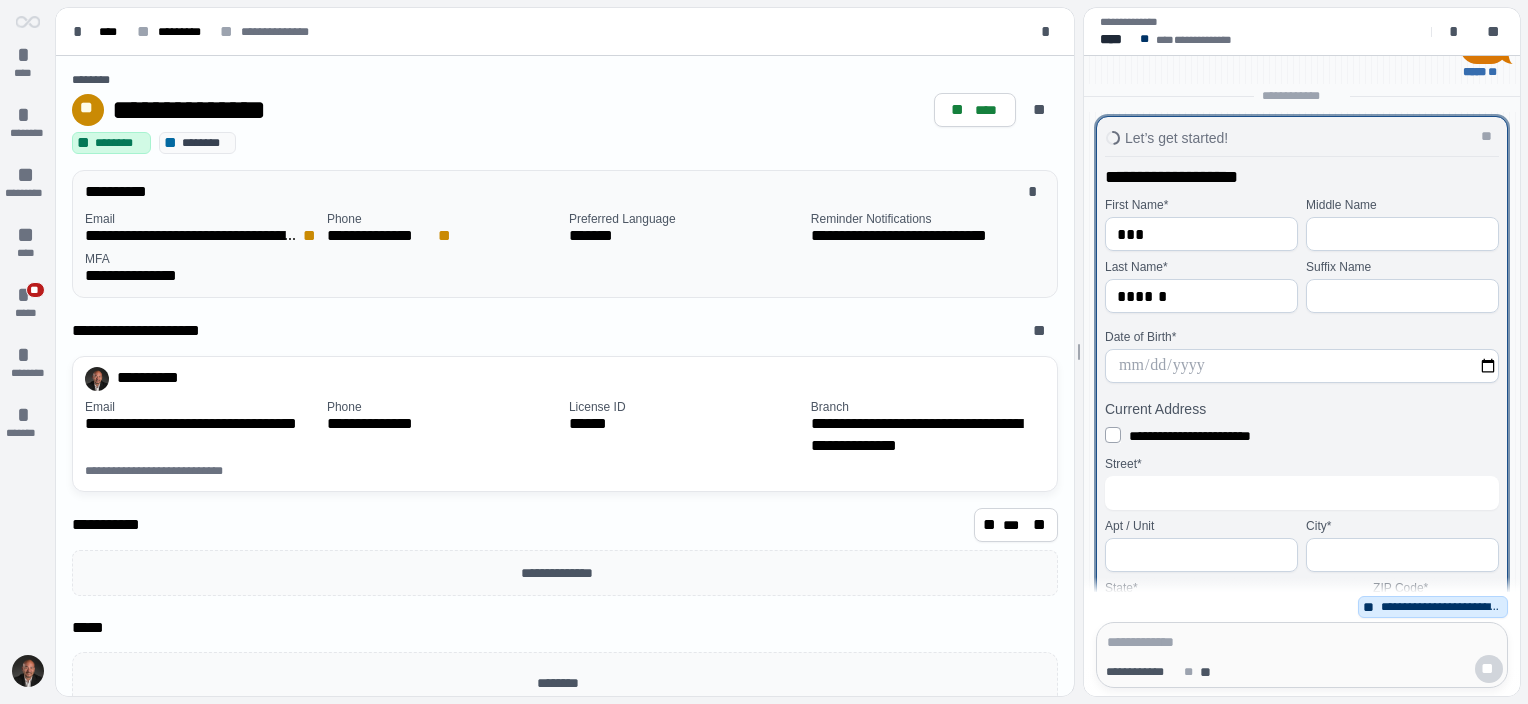 scroll, scrollTop: 167, scrollLeft: 0, axis: vertical 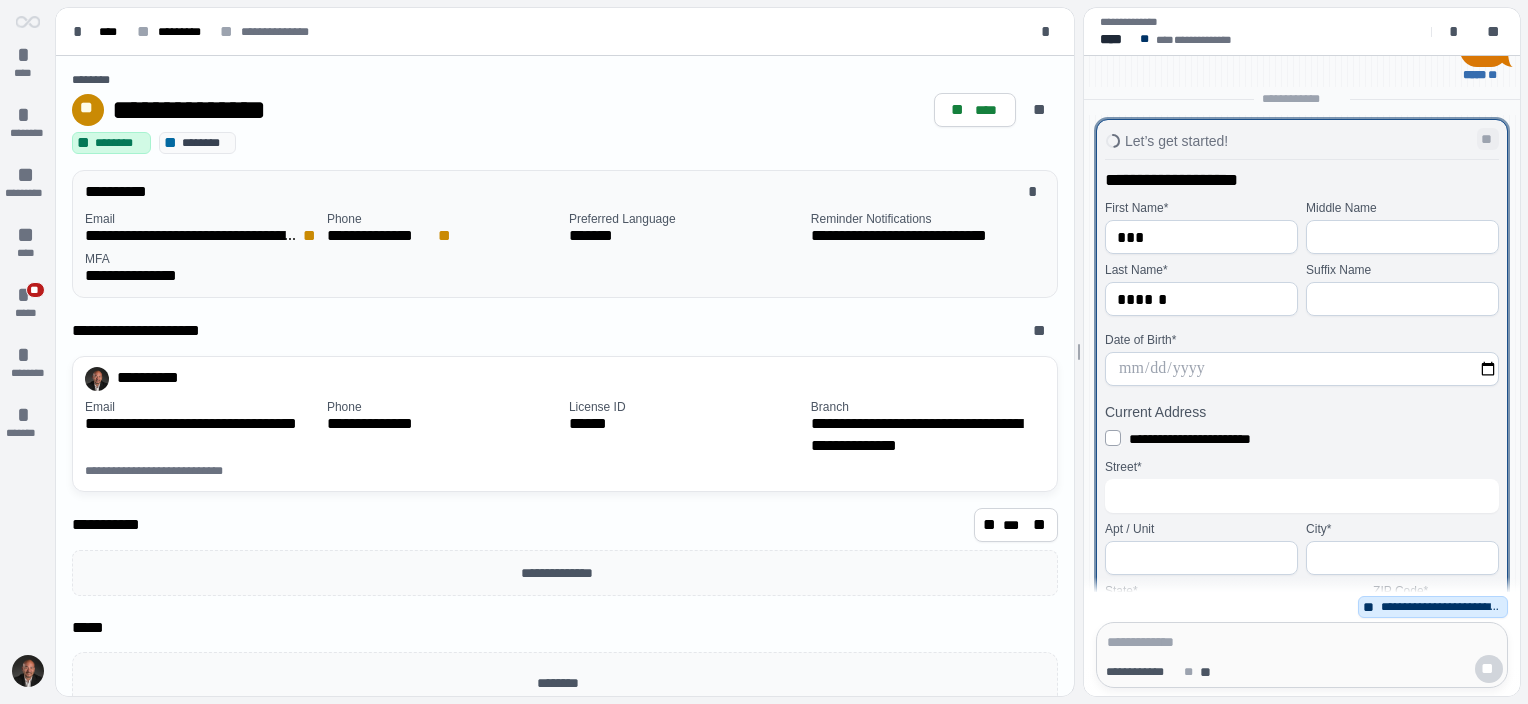 click on "**" at bounding box center (1488, 139) 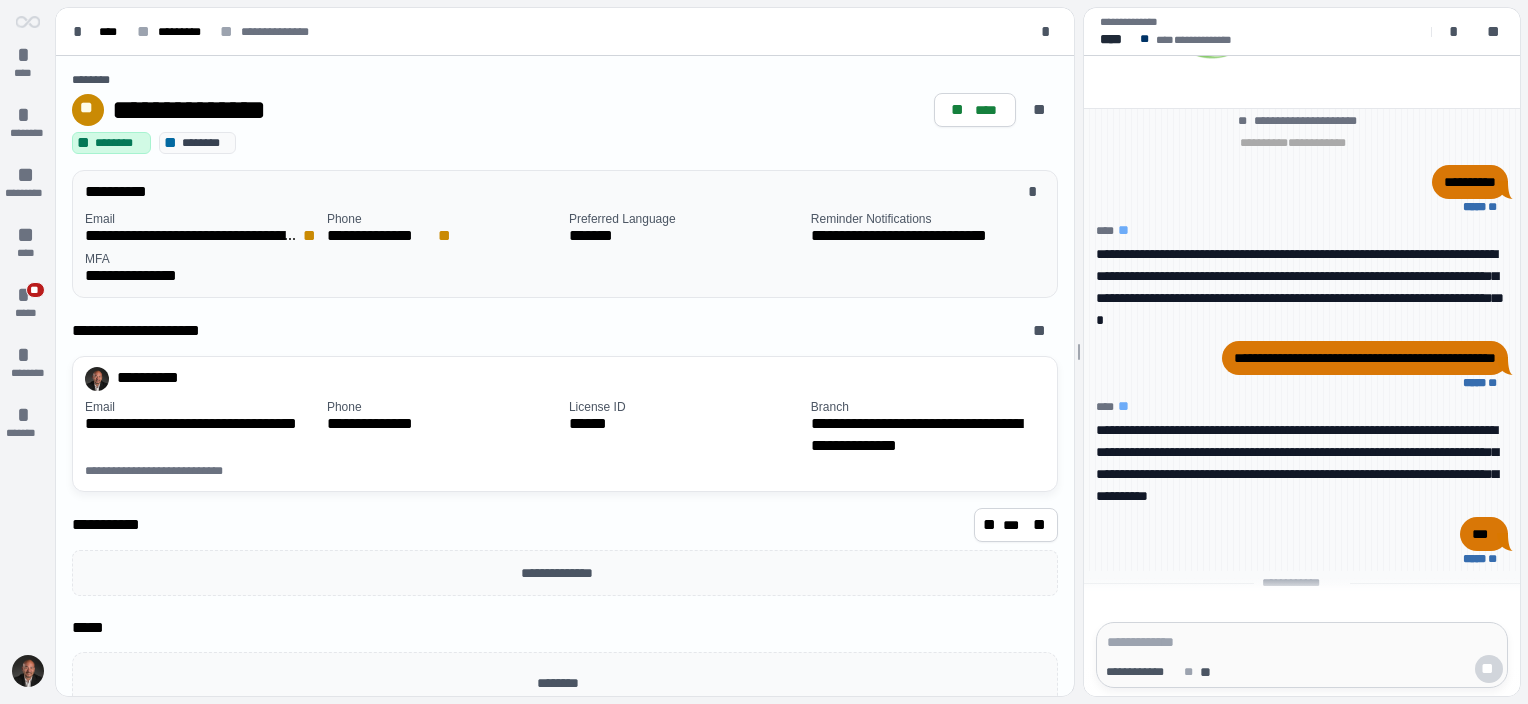 scroll, scrollTop: 0, scrollLeft: 0, axis: both 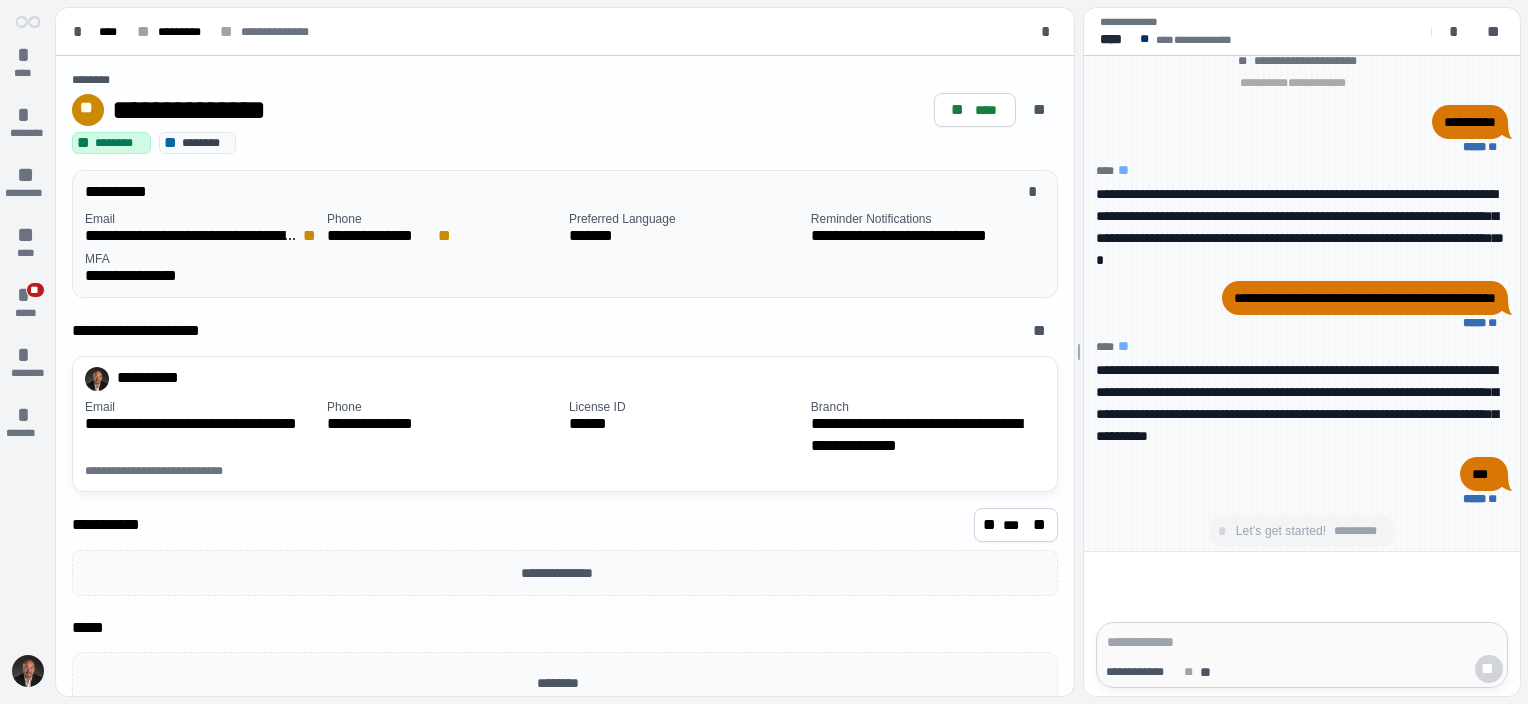 click at bounding box center [1302, 642] 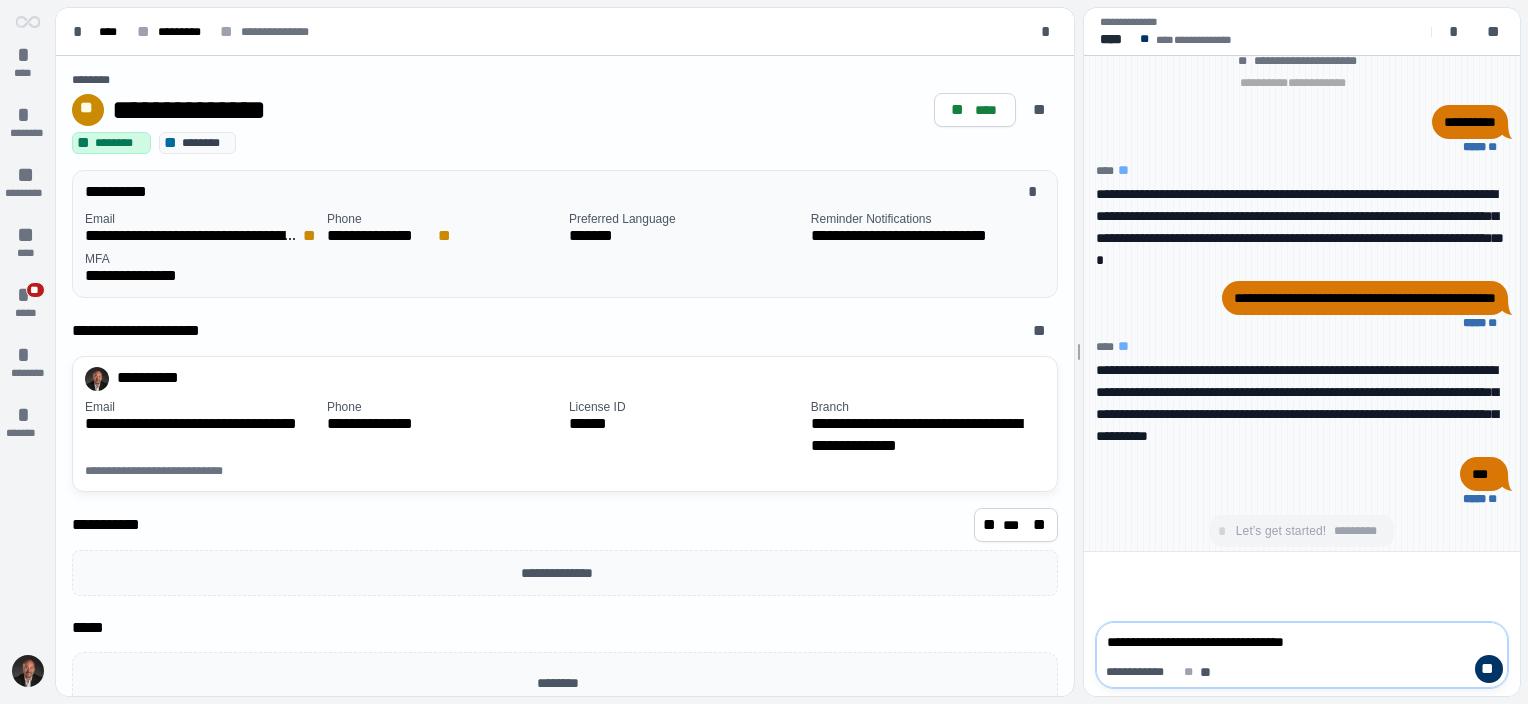 type on "**********" 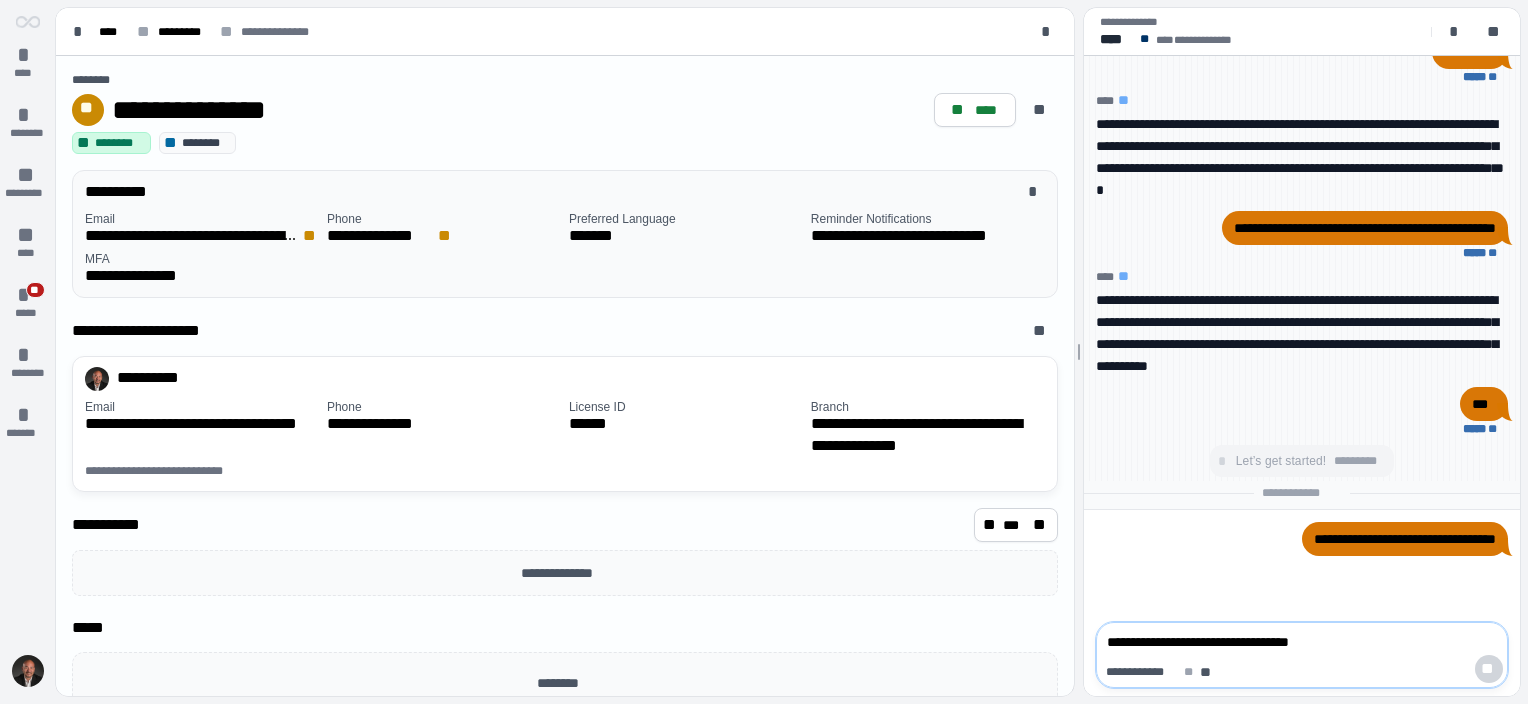 type 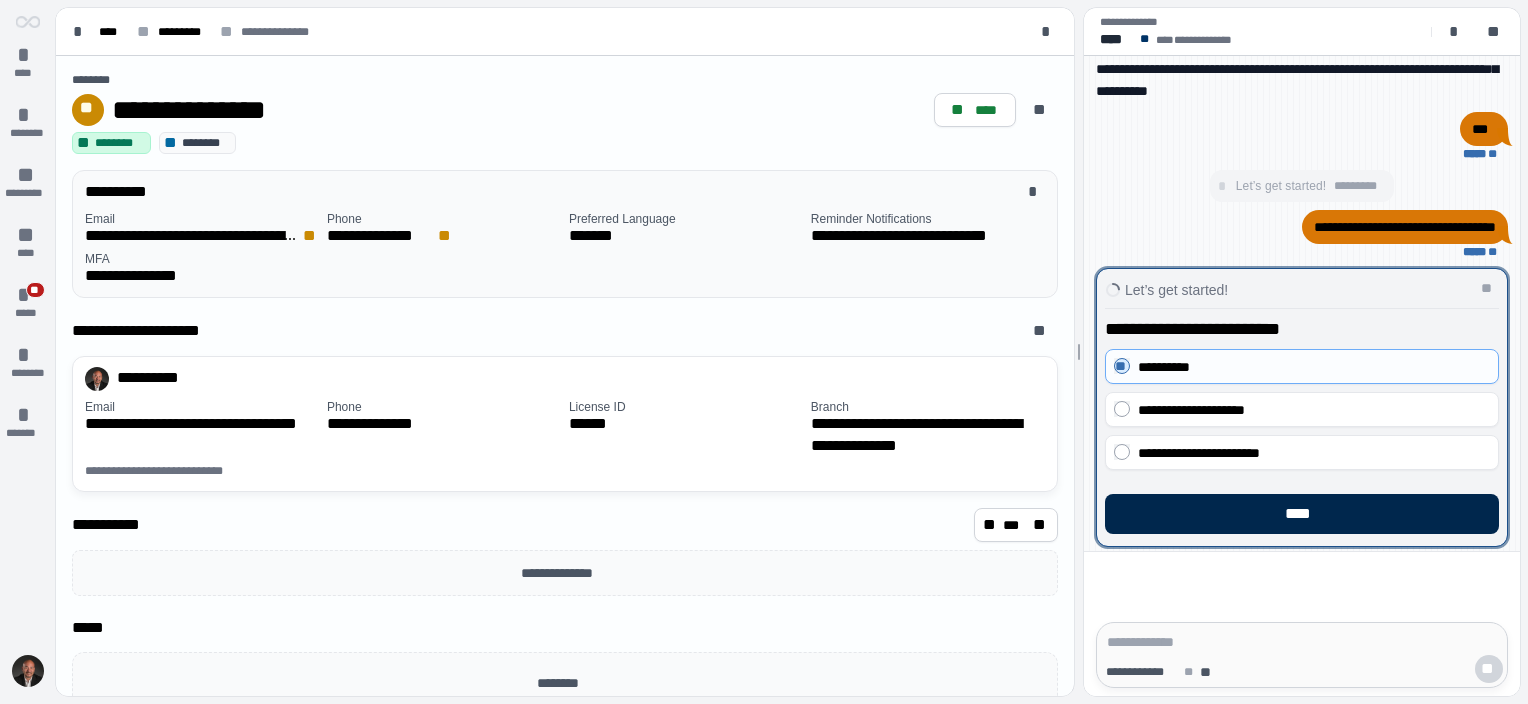 click on "****" at bounding box center (1302, 514) 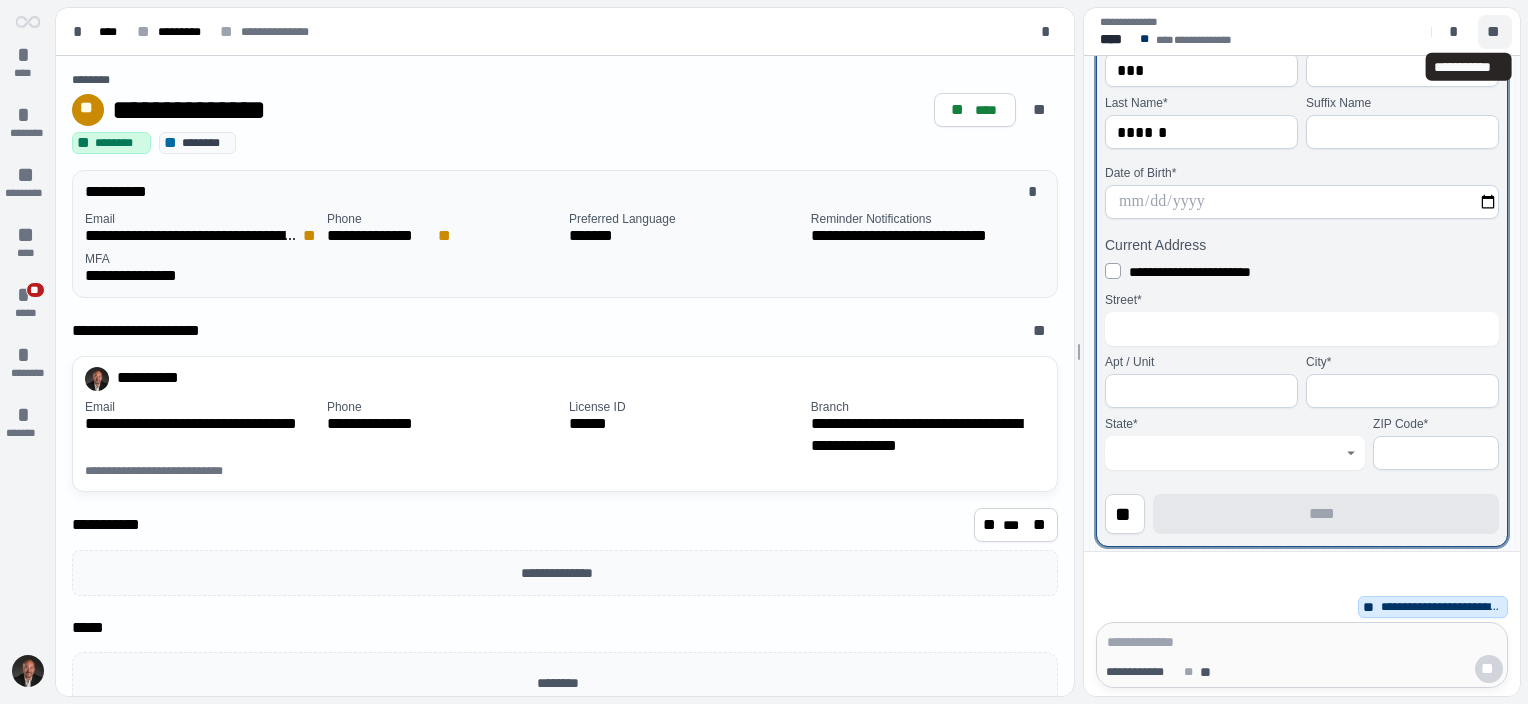 click on "**" at bounding box center (1495, 32) 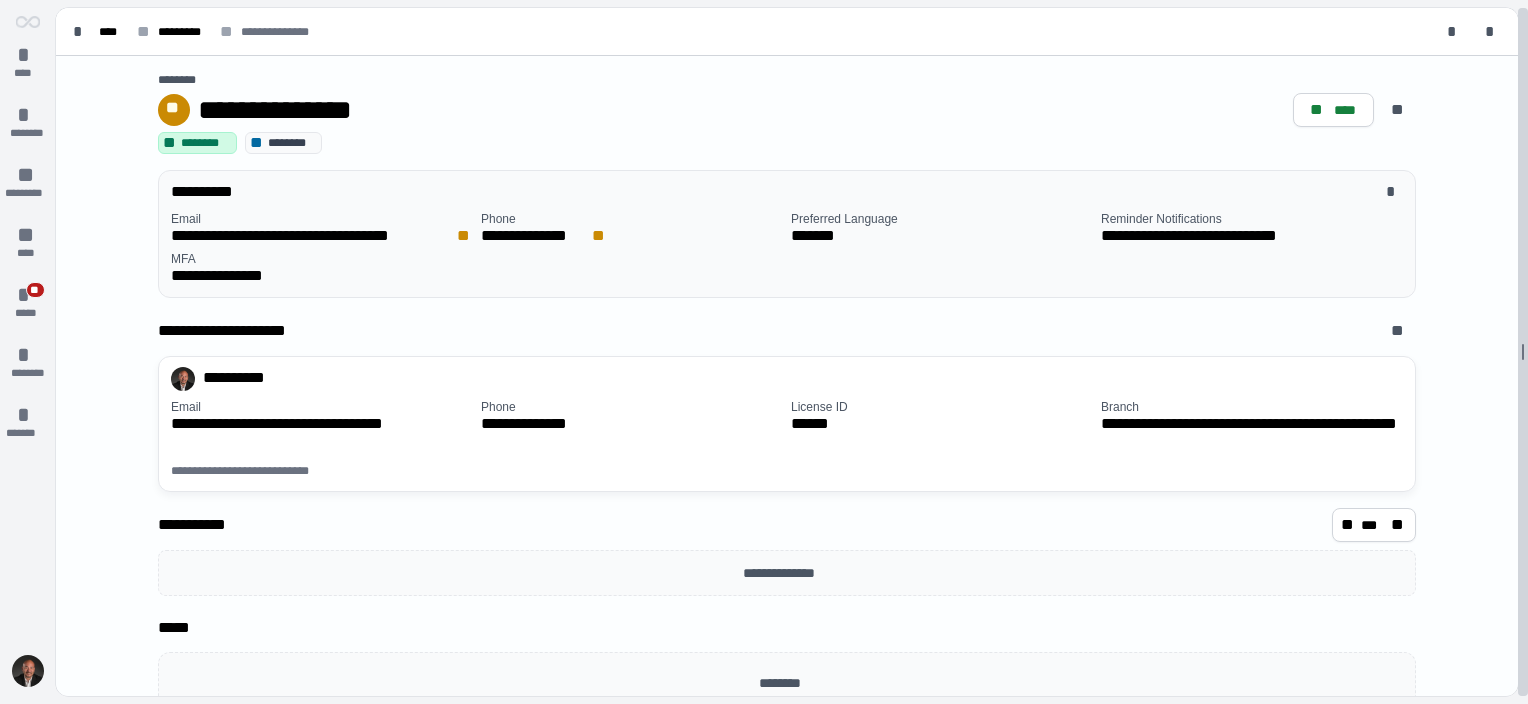 scroll, scrollTop: 32, scrollLeft: 0, axis: vertical 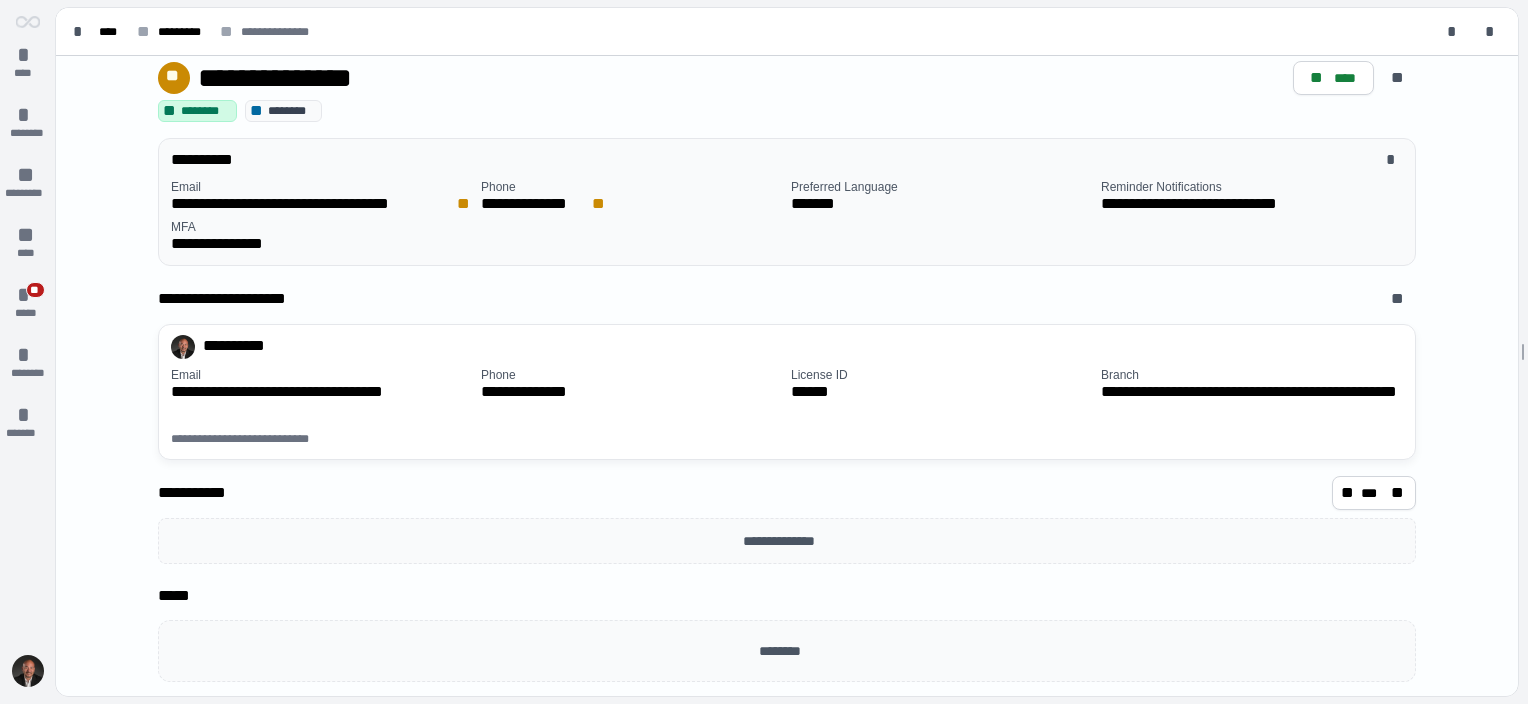 click on "**********" at bounding box center [787, 497] 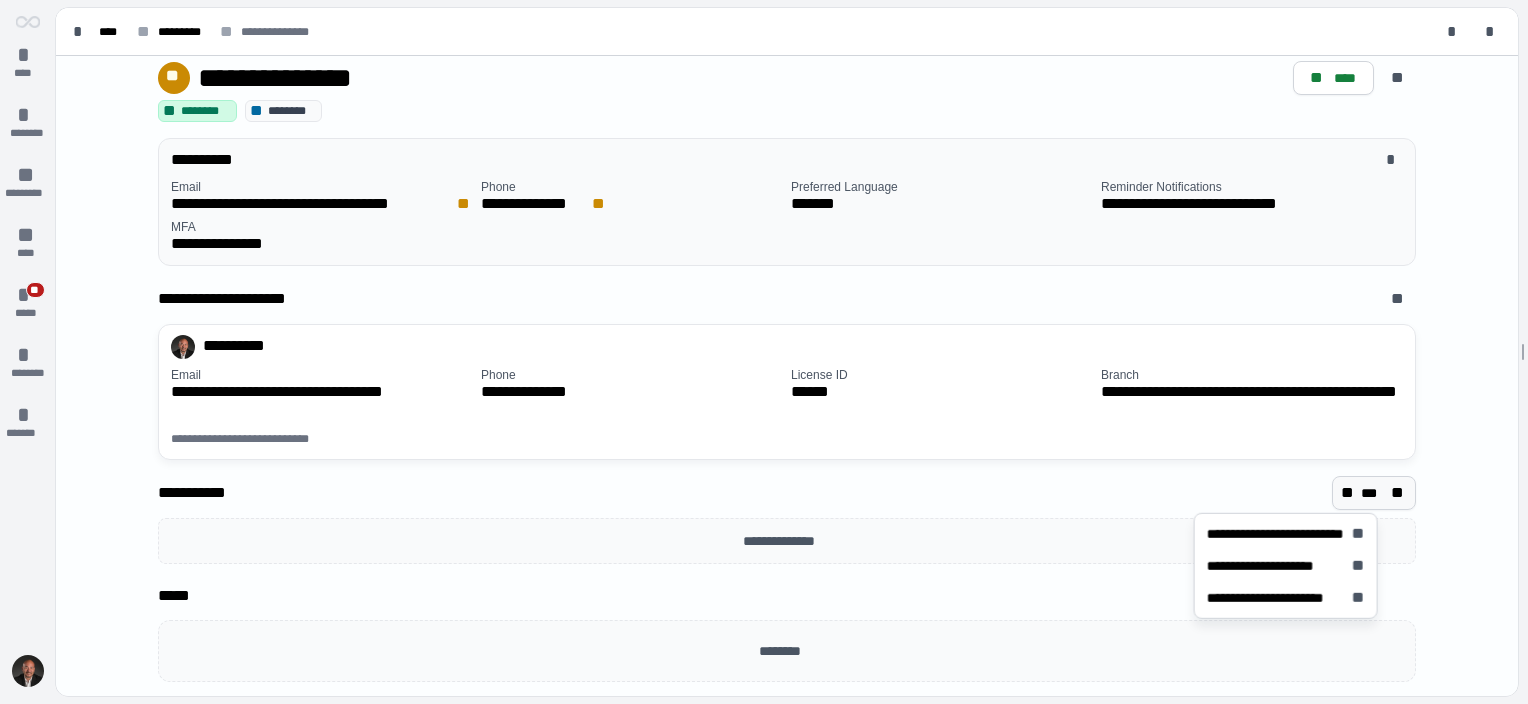 click on "** *** **" at bounding box center (1374, 493) 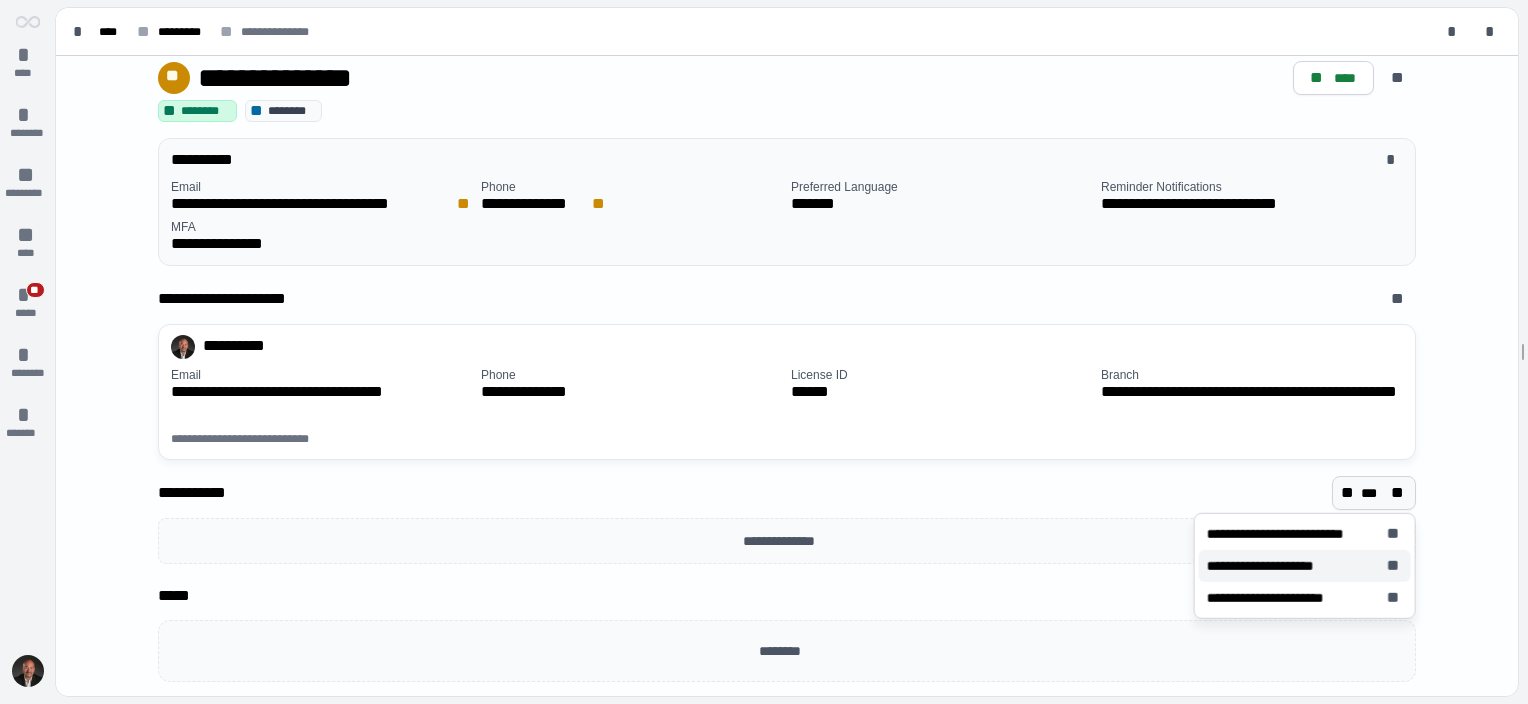 click on "**********" at bounding box center (1305, 566) 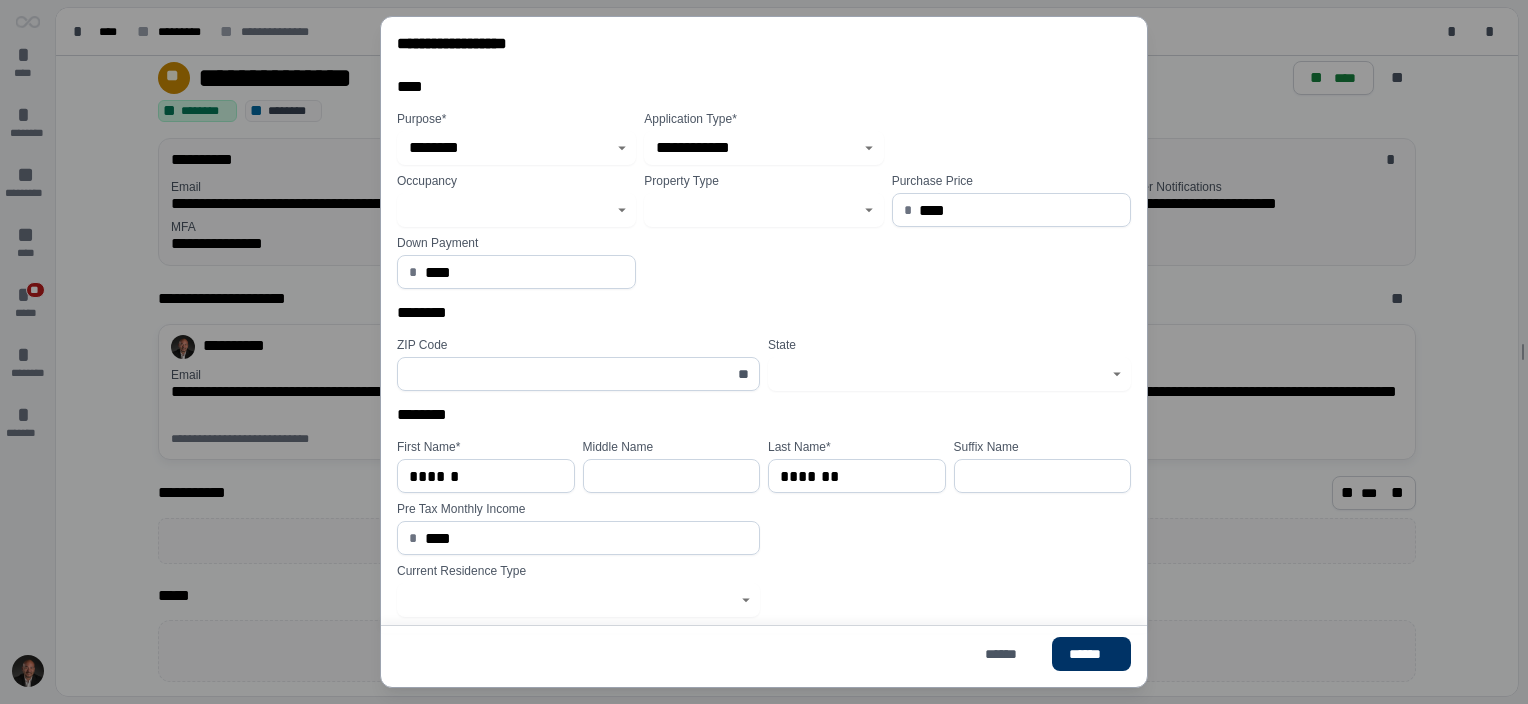 click 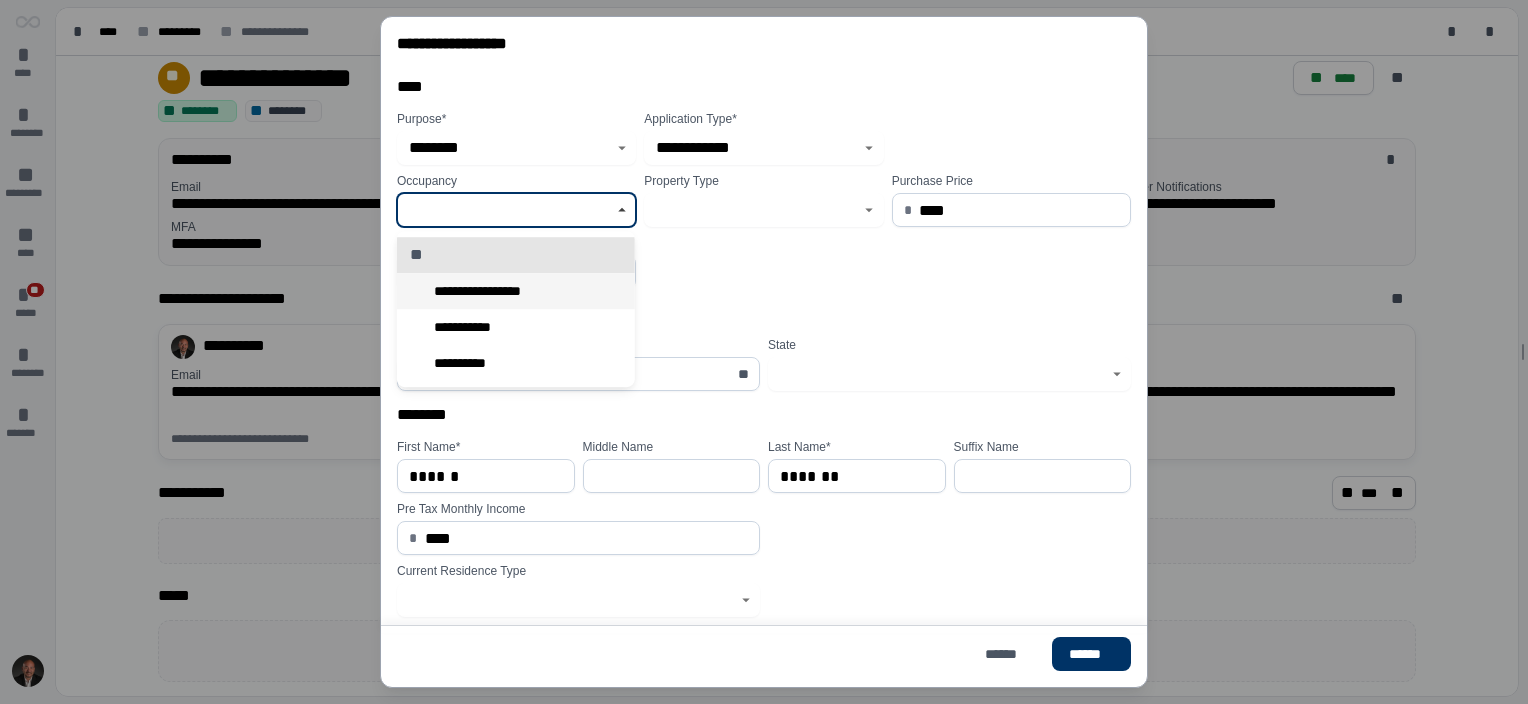 click on "**********" at bounding box center [516, 291] 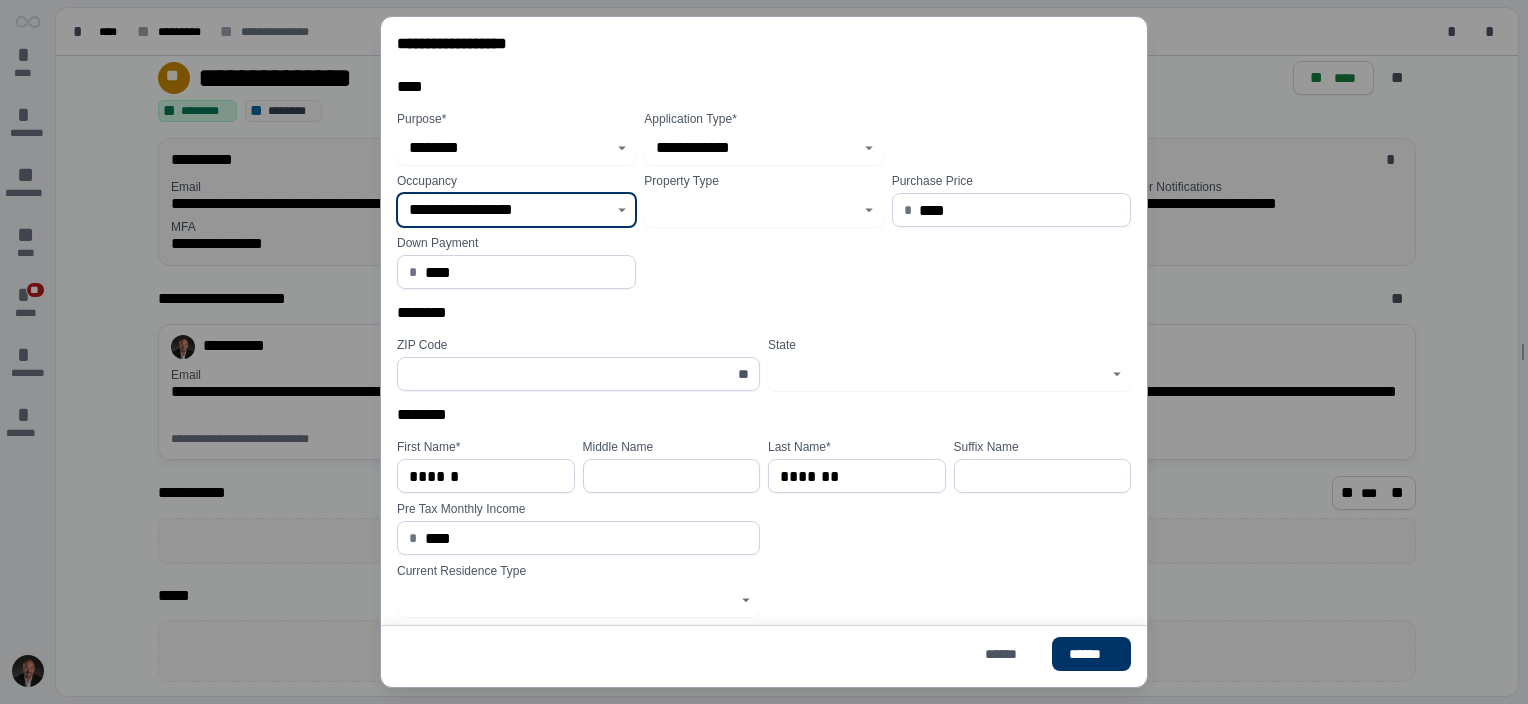 type on "**********" 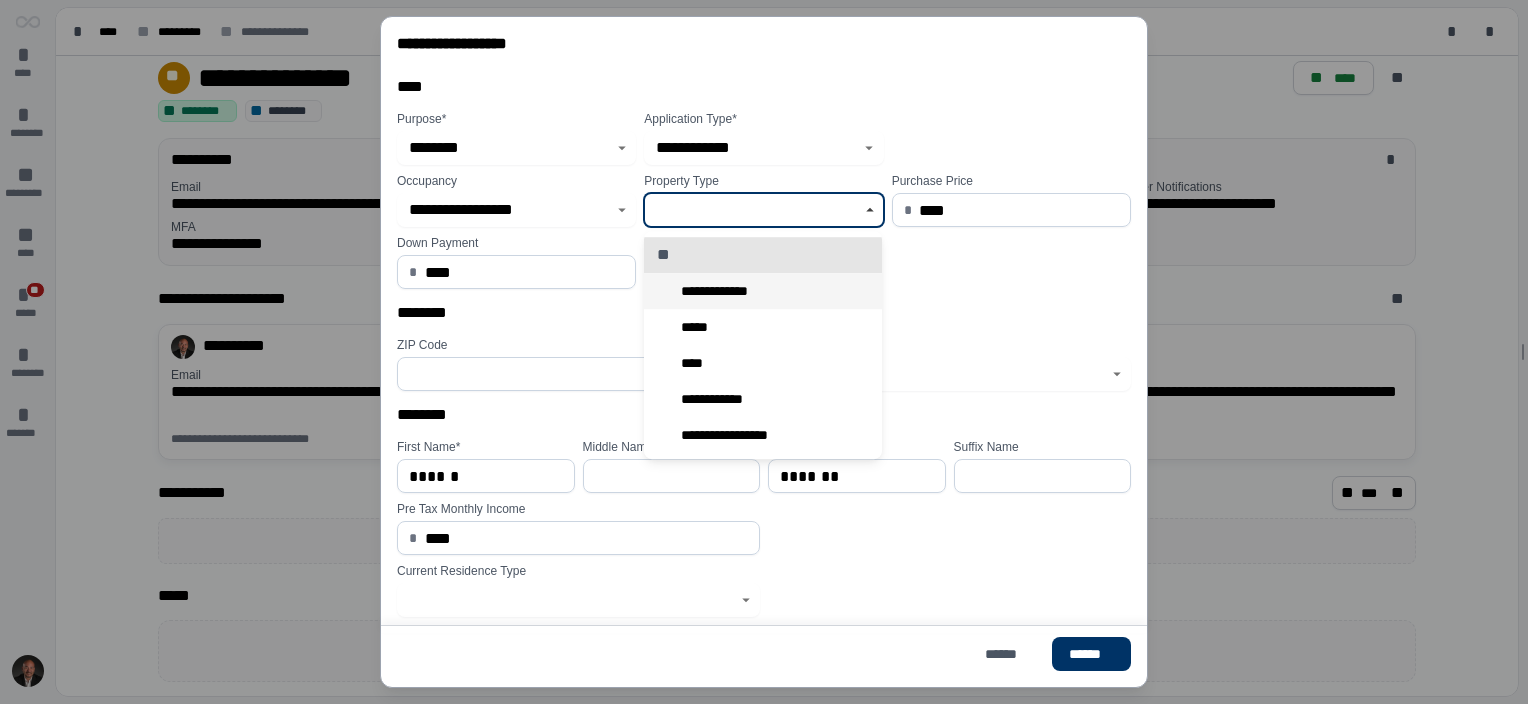 click on "**********" at bounding box center [763, 291] 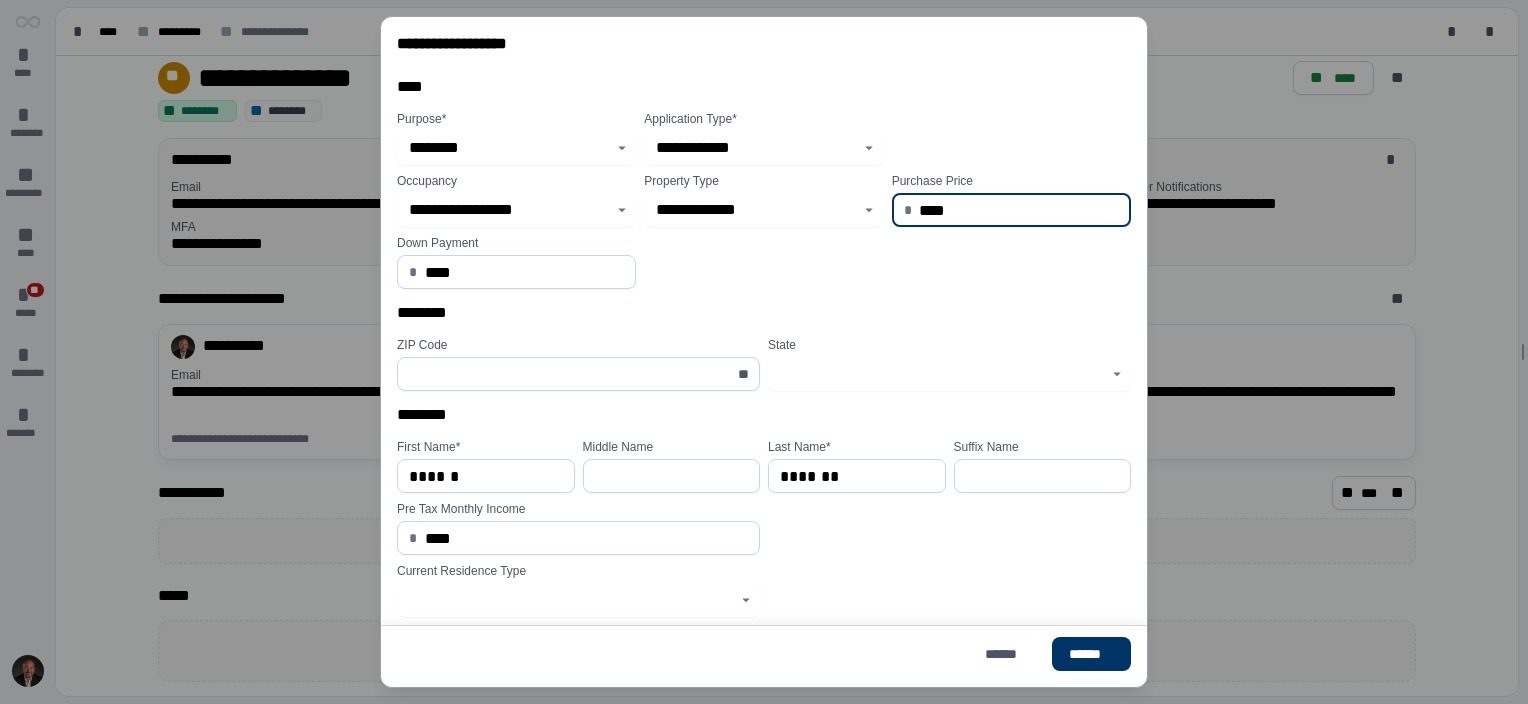 drag, startPoint x: 969, startPoint y: 209, endPoint x: 893, endPoint y: 212, distance: 76.05919 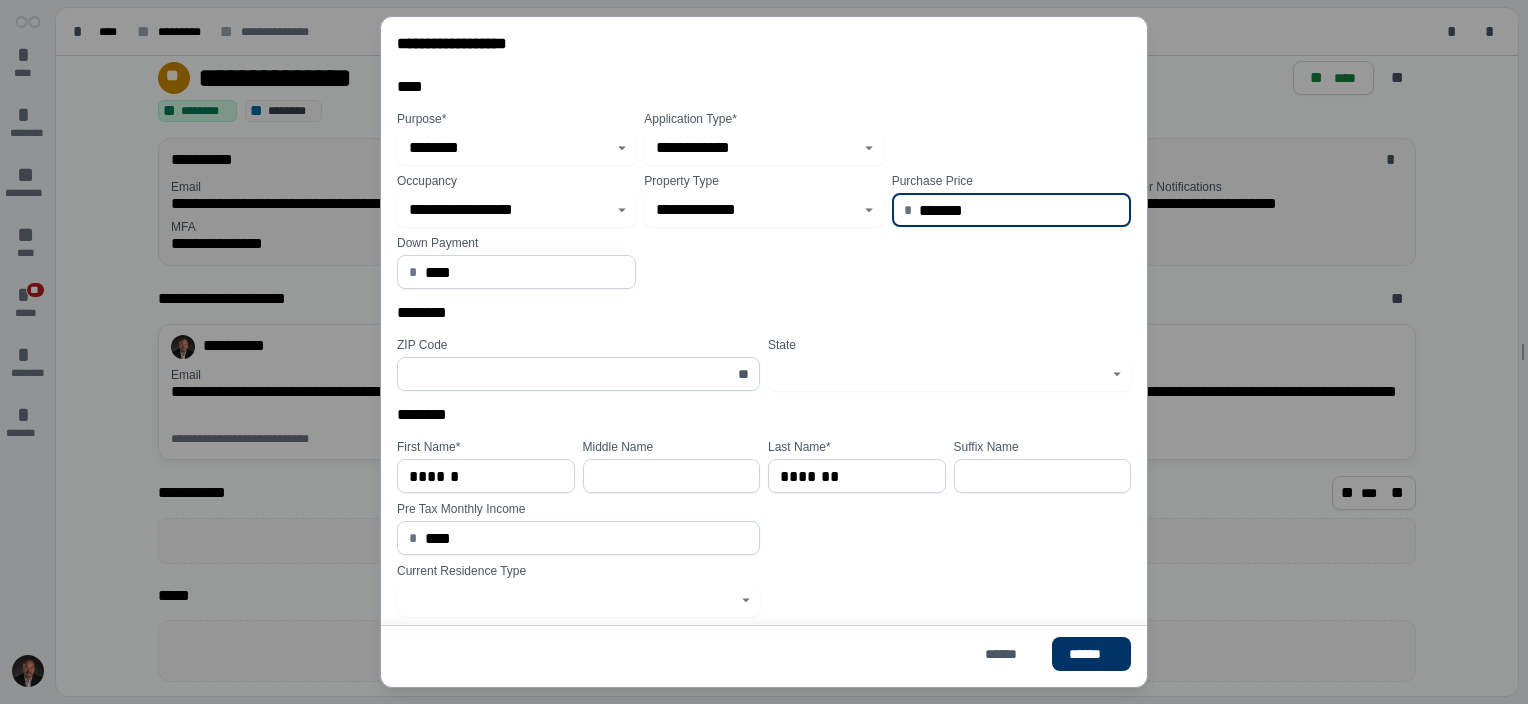 type on "**********" 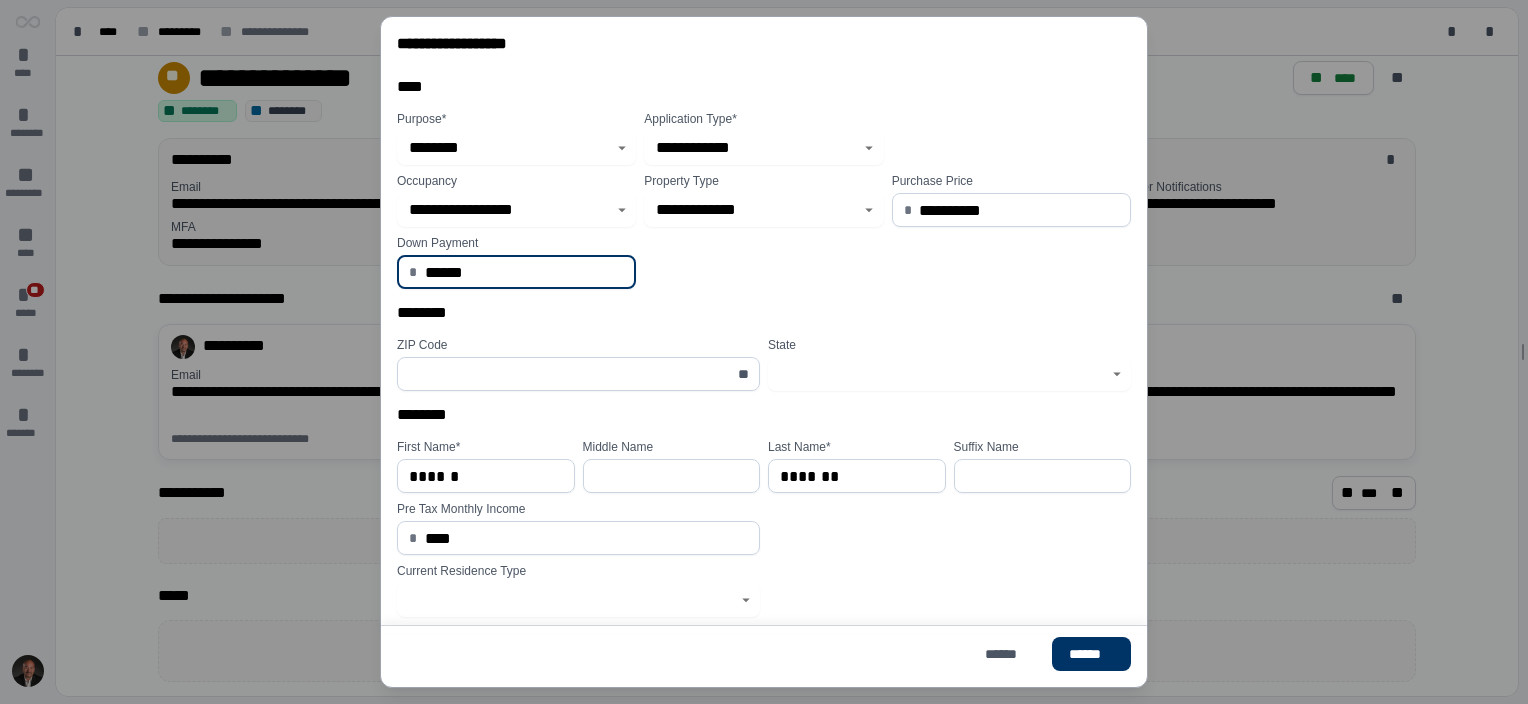 type on "*********" 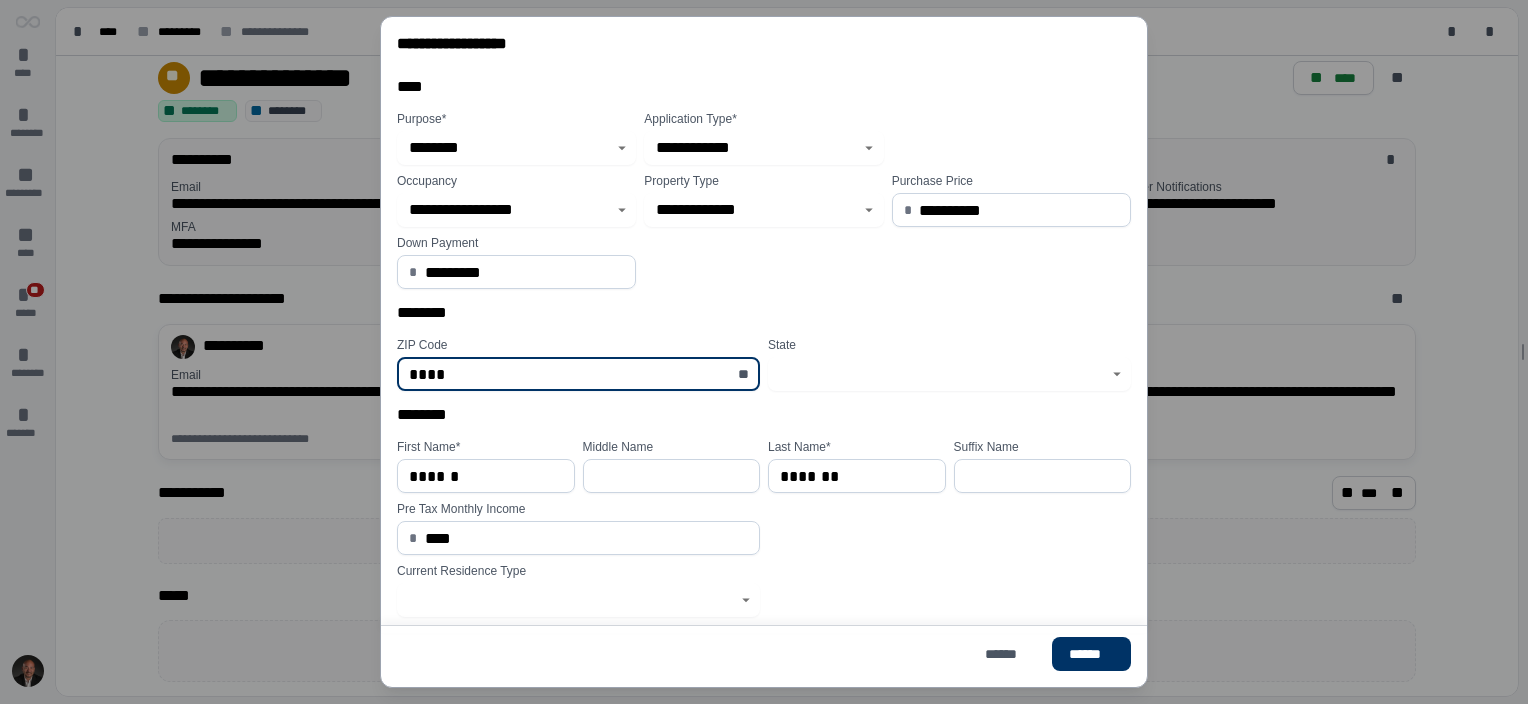 type on "*****" 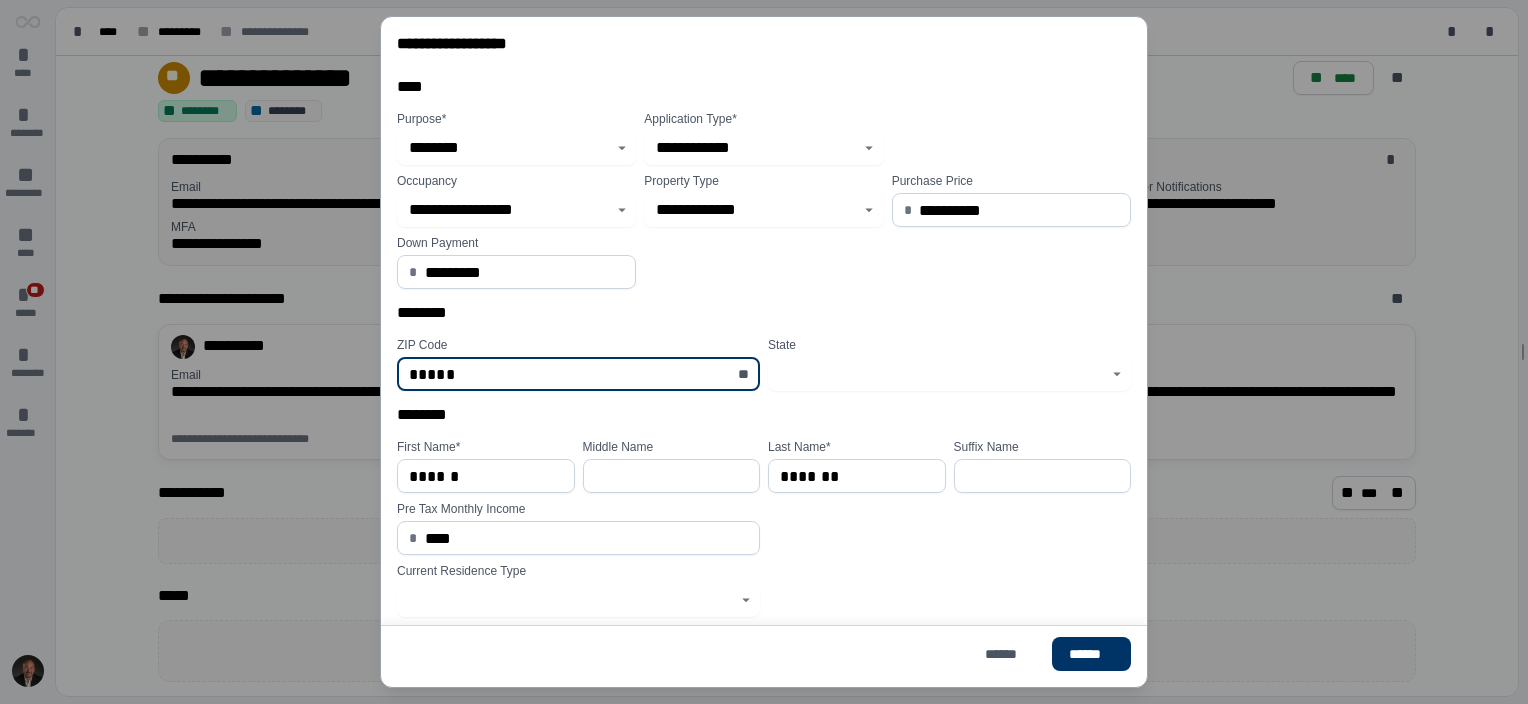 type on "********" 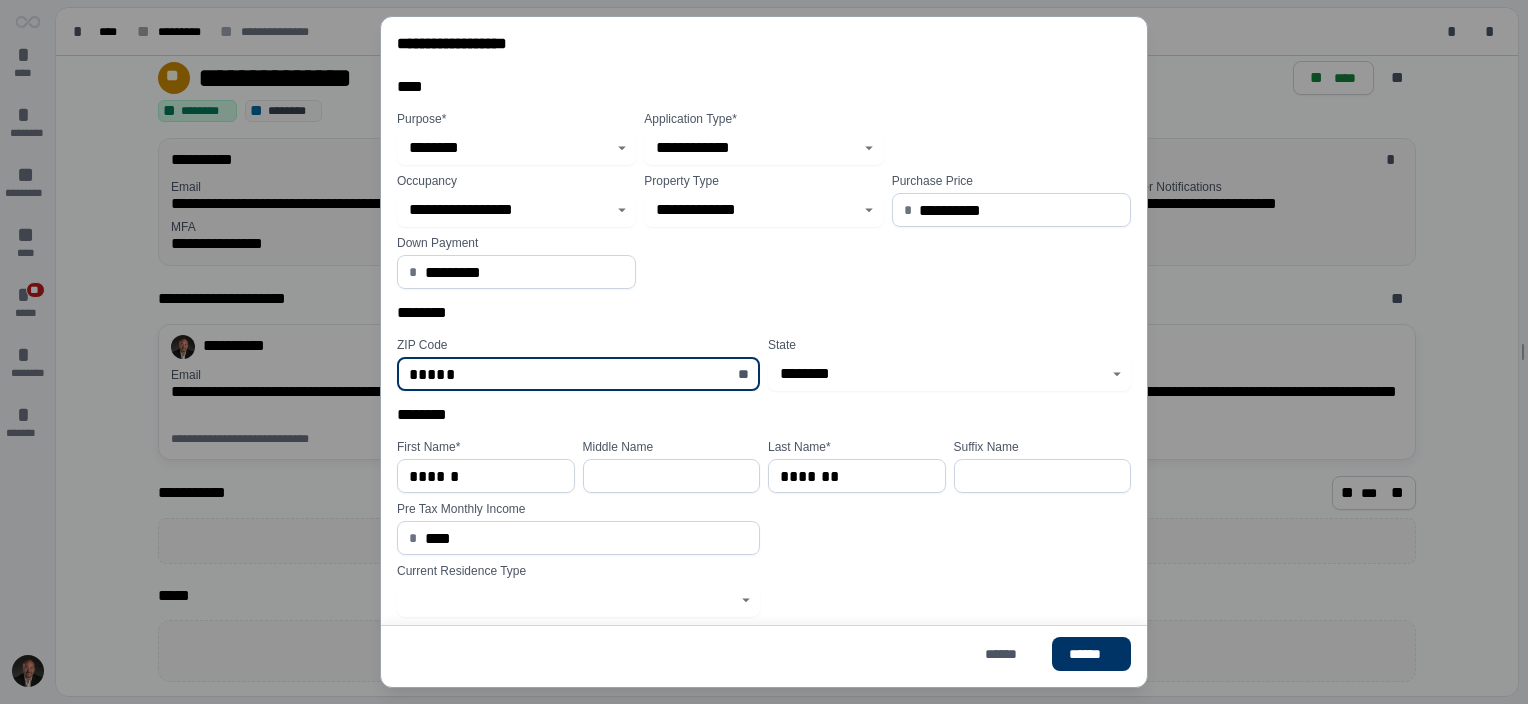 type on "*****" 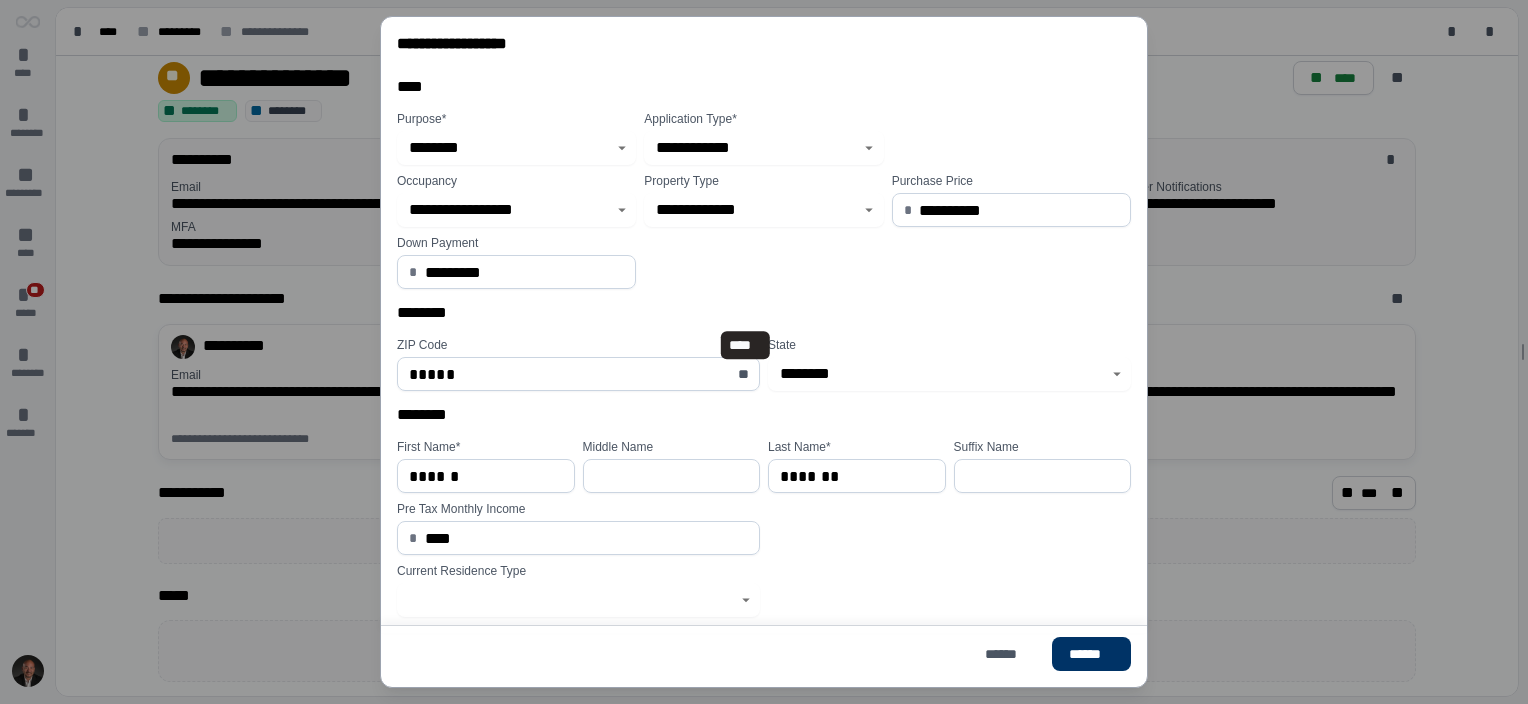 type 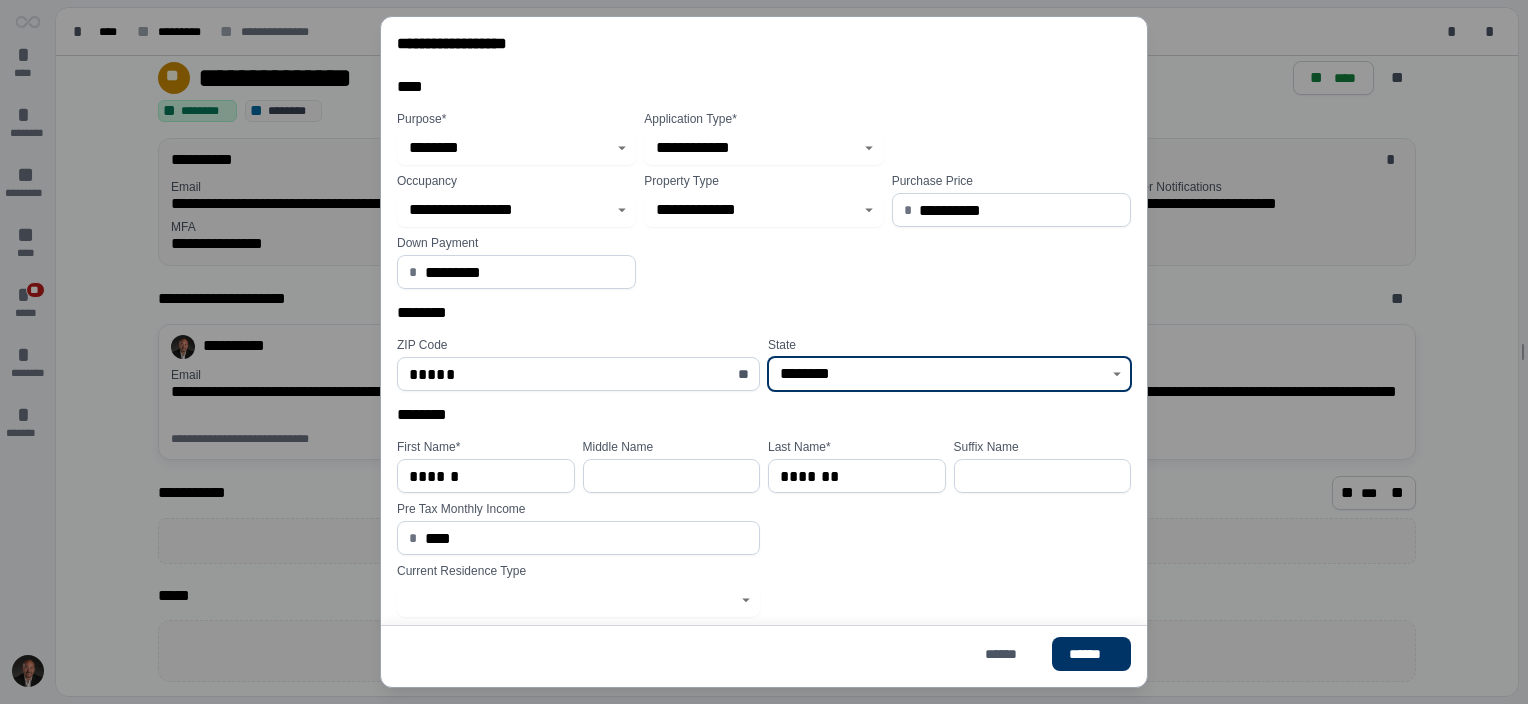click 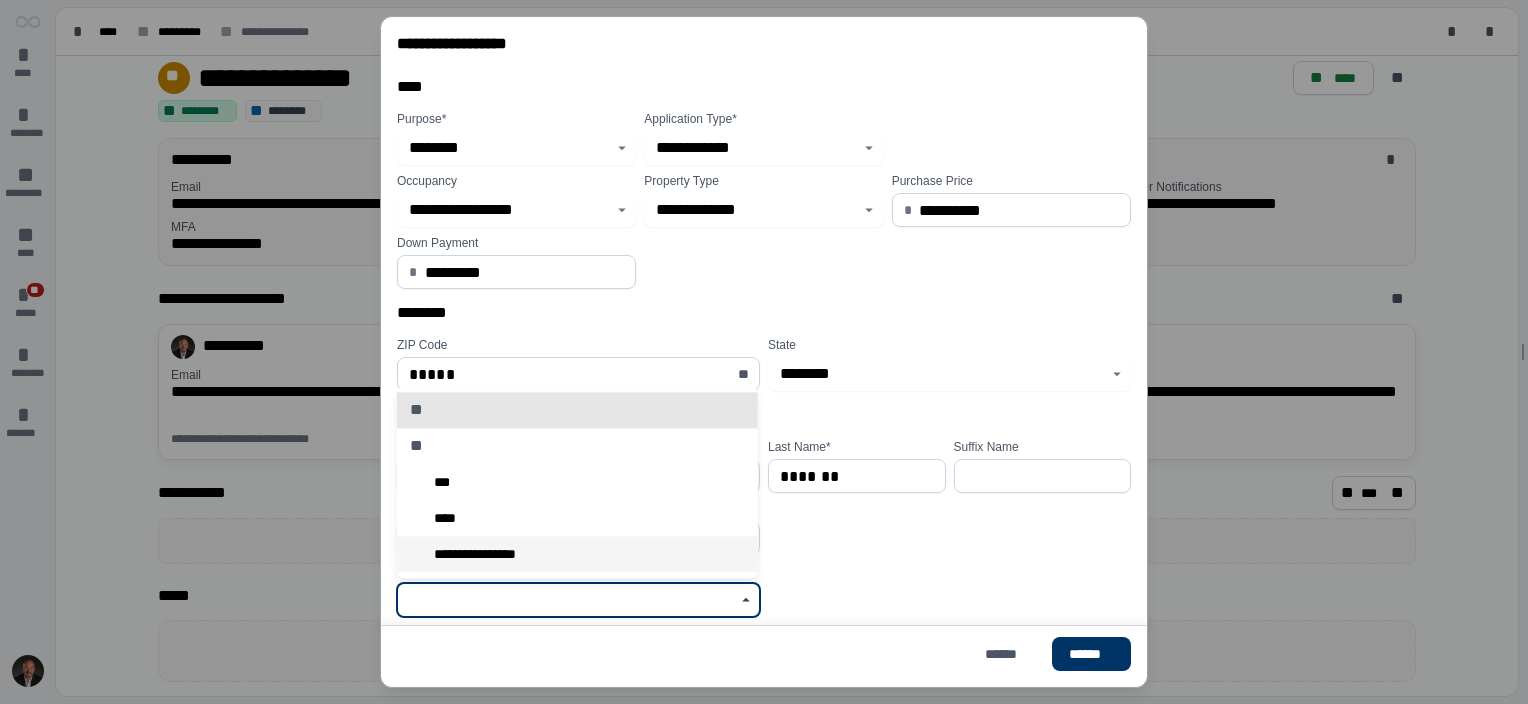 click on "**********" at bounding box center (577, 554) 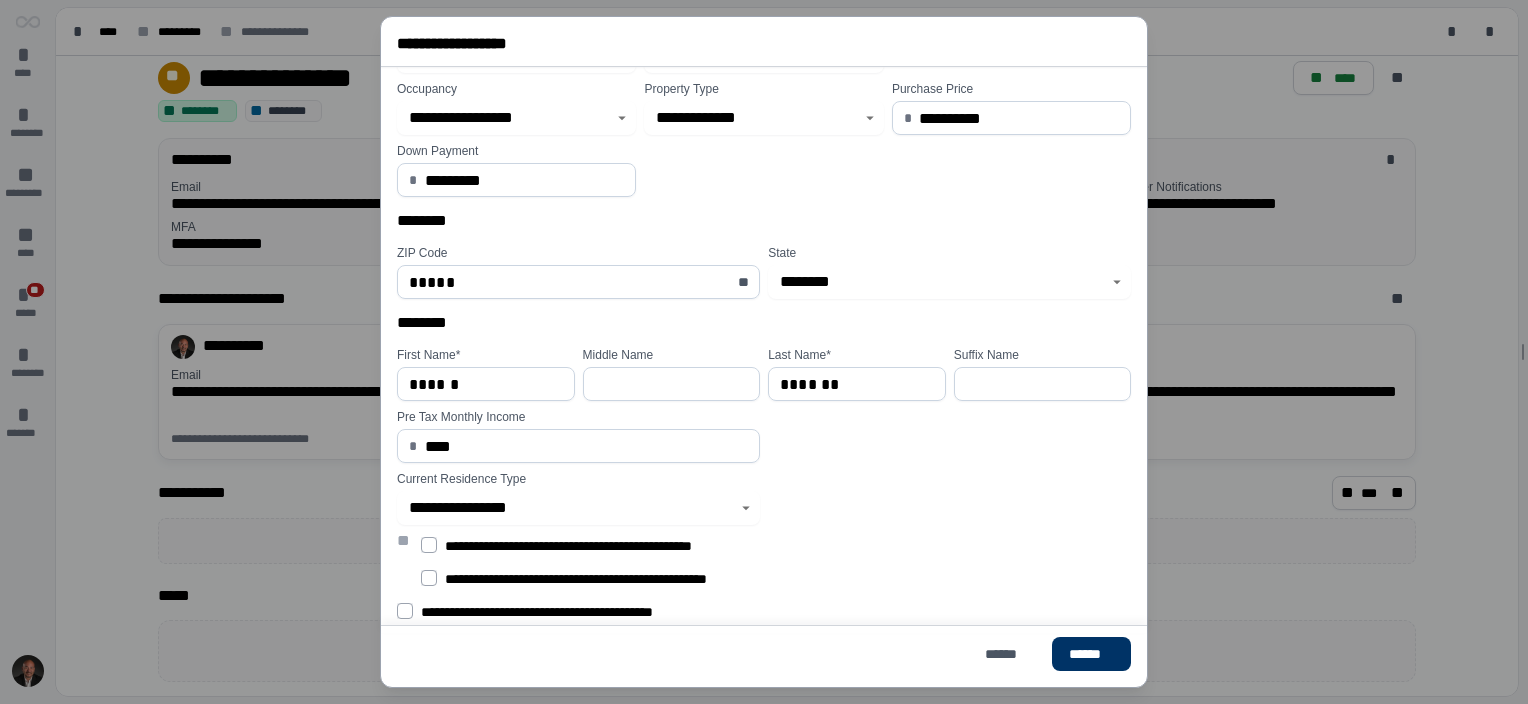 scroll, scrollTop: 93, scrollLeft: 0, axis: vertical 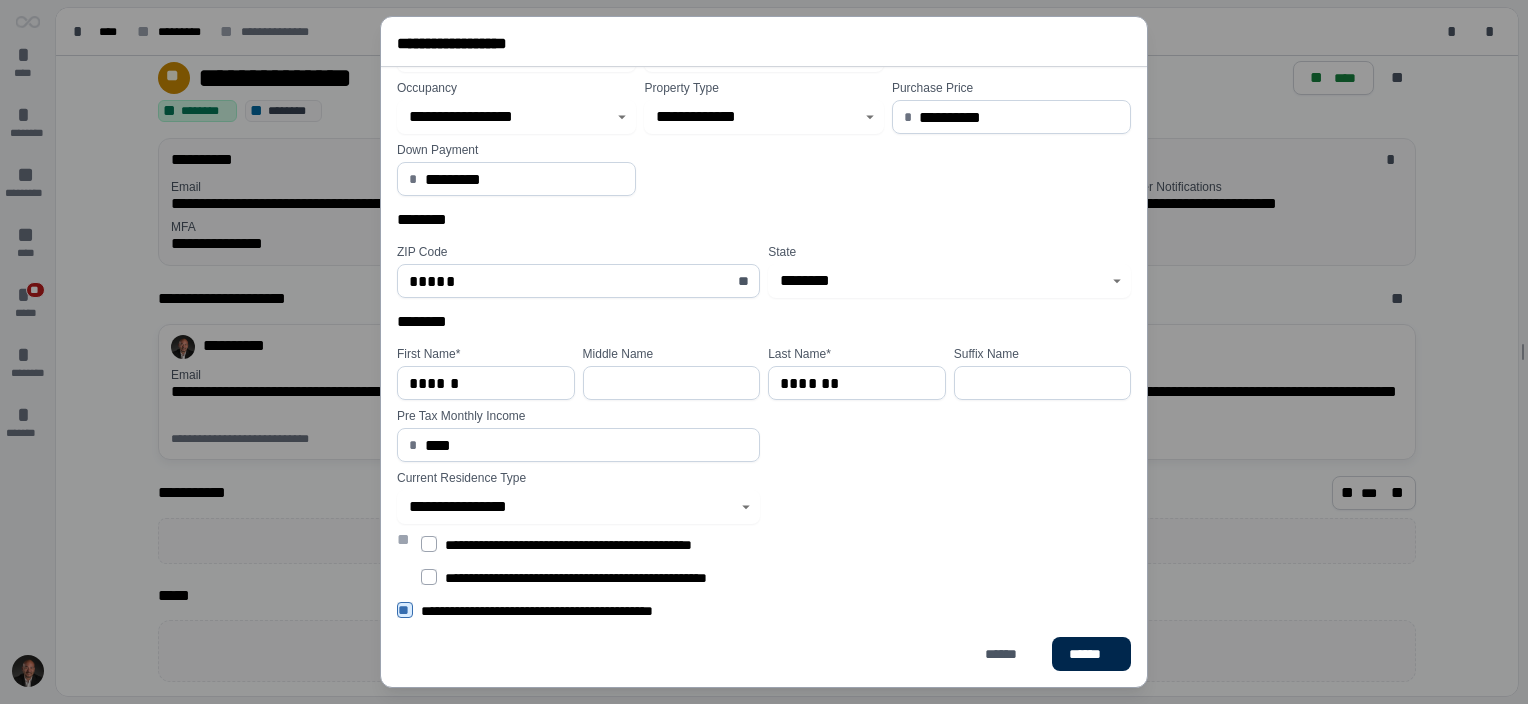 click on "******" at bounding box center (1091, 654) 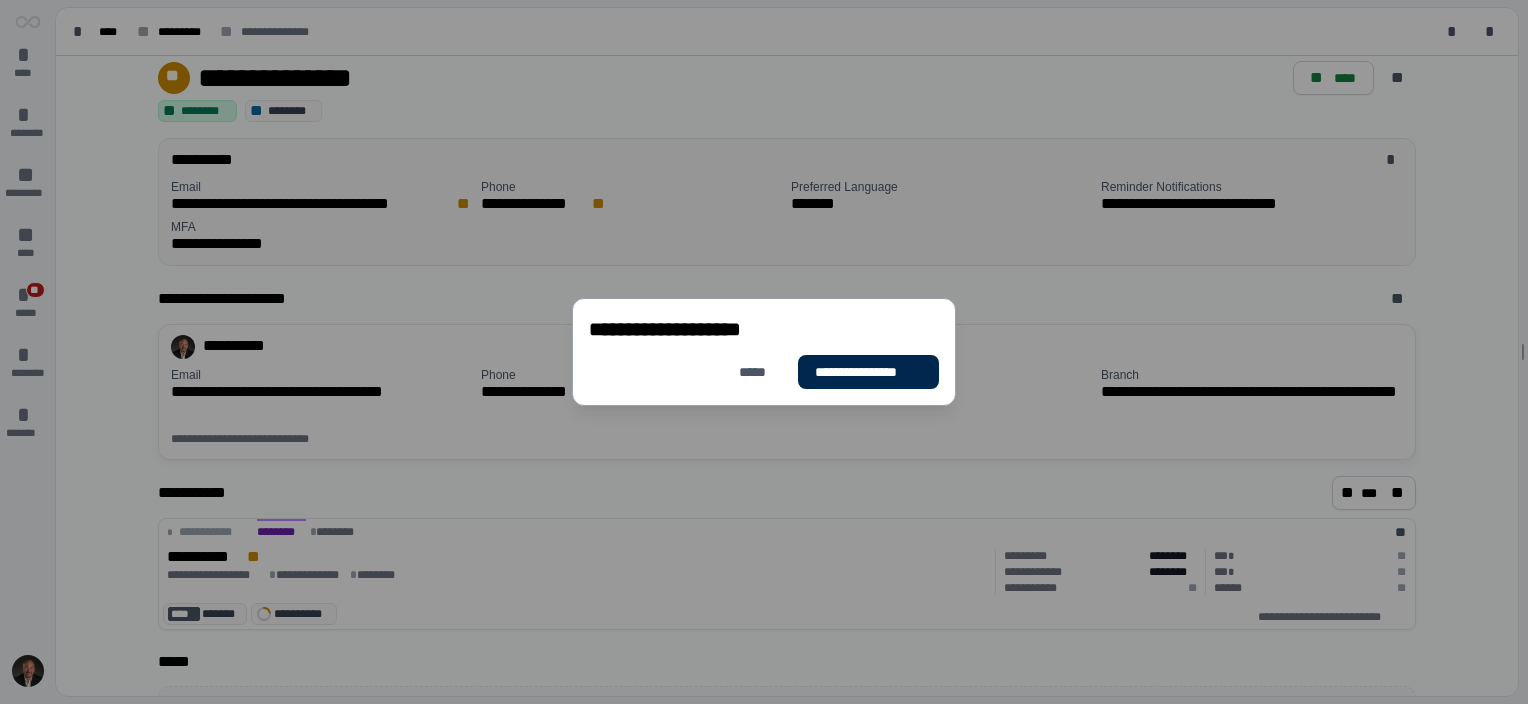 click on "**********" at bounding box center [868, 372] 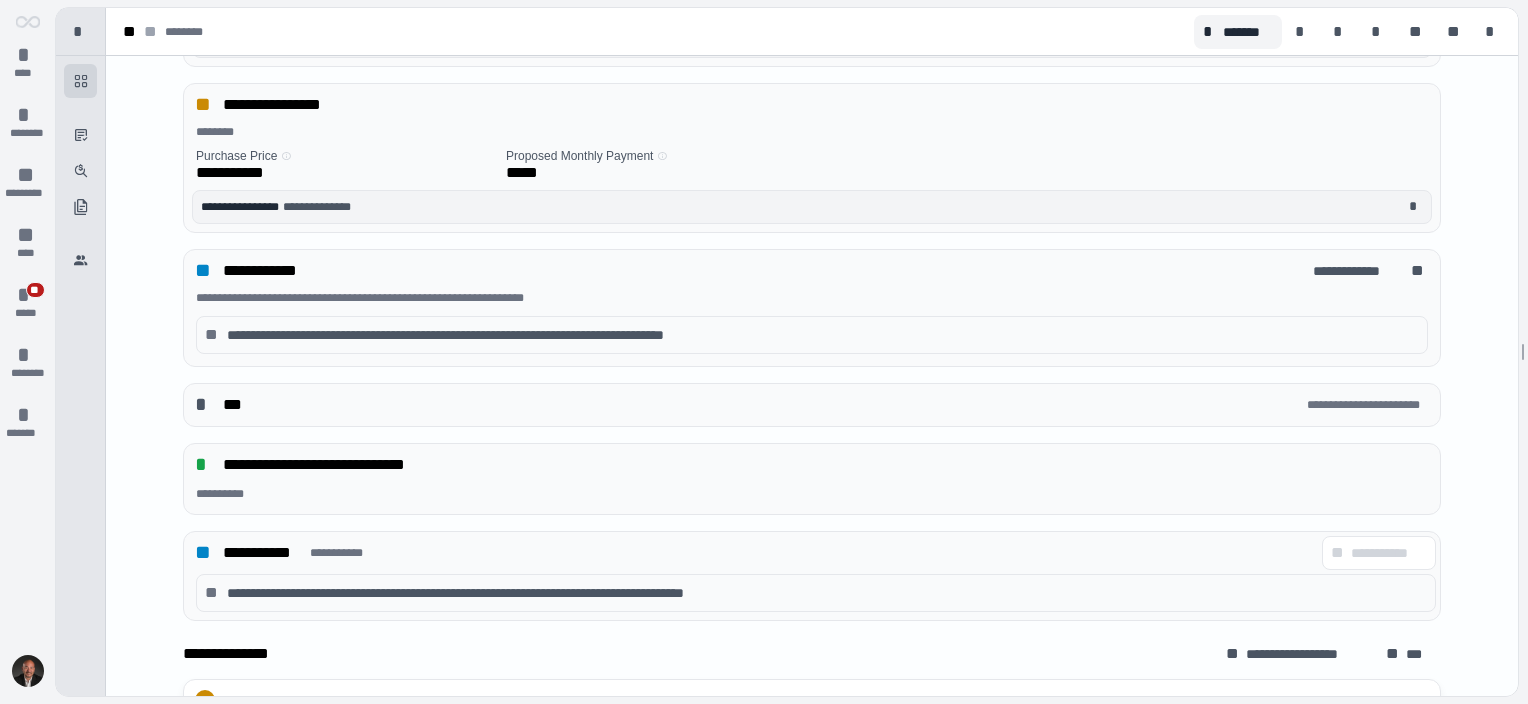 scroll, scrollTop: 457, scrollLeft: 0, axis: vertical 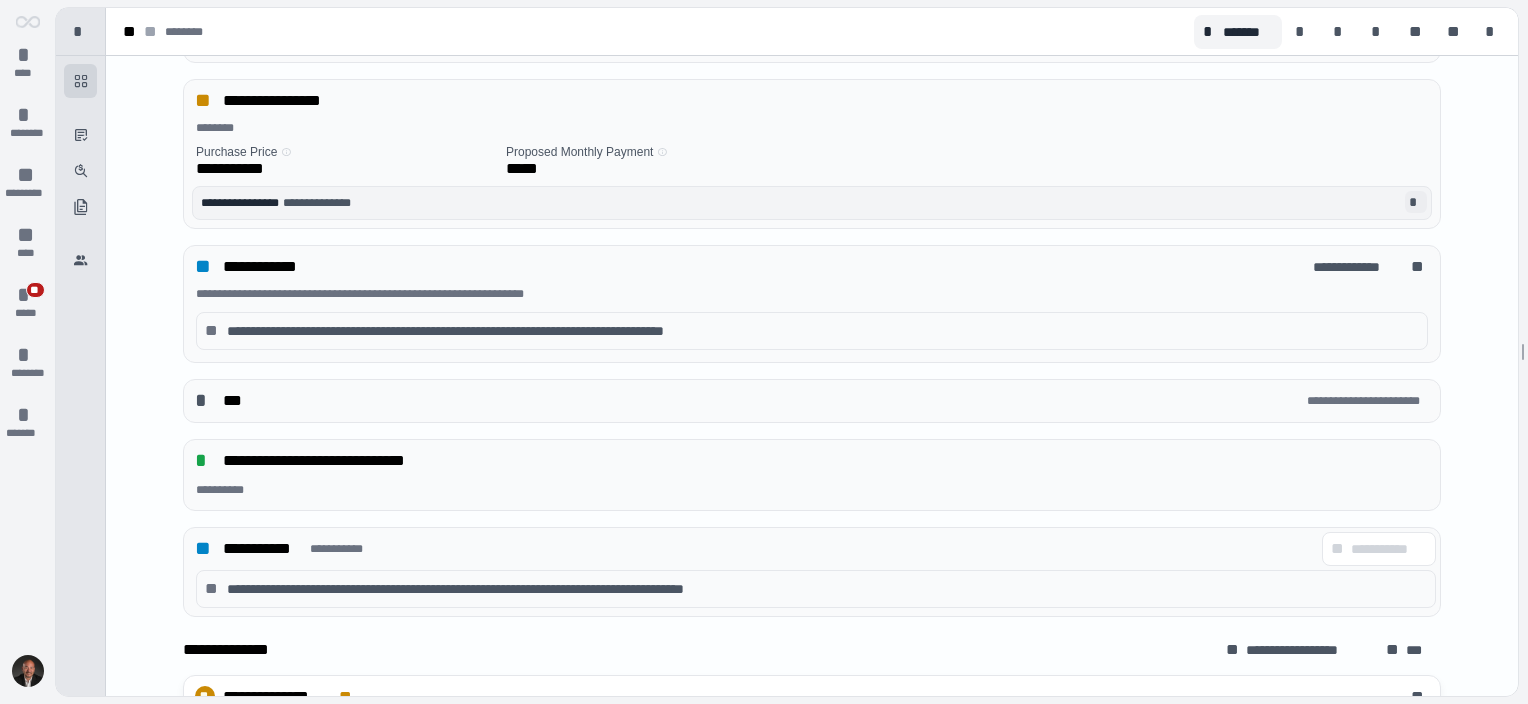 click on "*" at bounding box center (1416, 202) 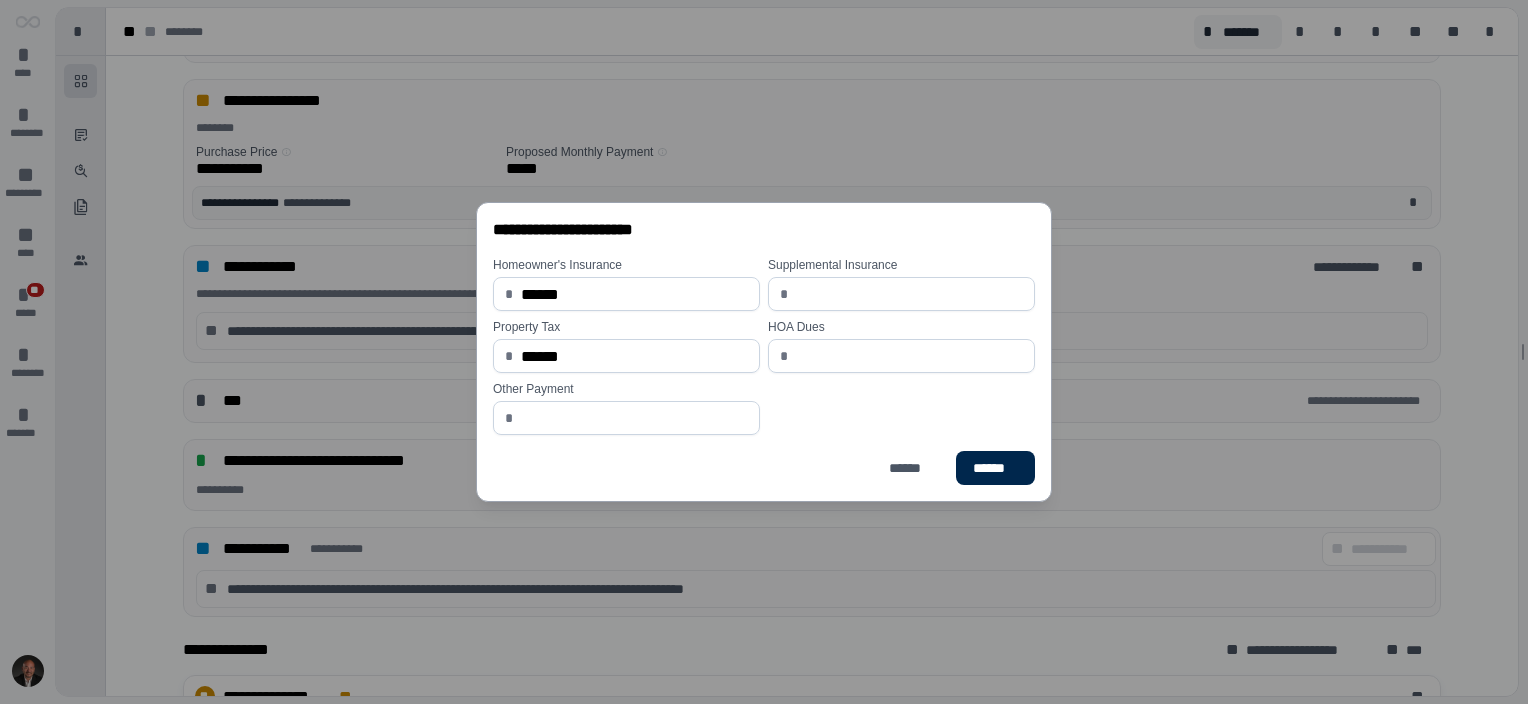 click on "******" at bounding box center [995, 468] 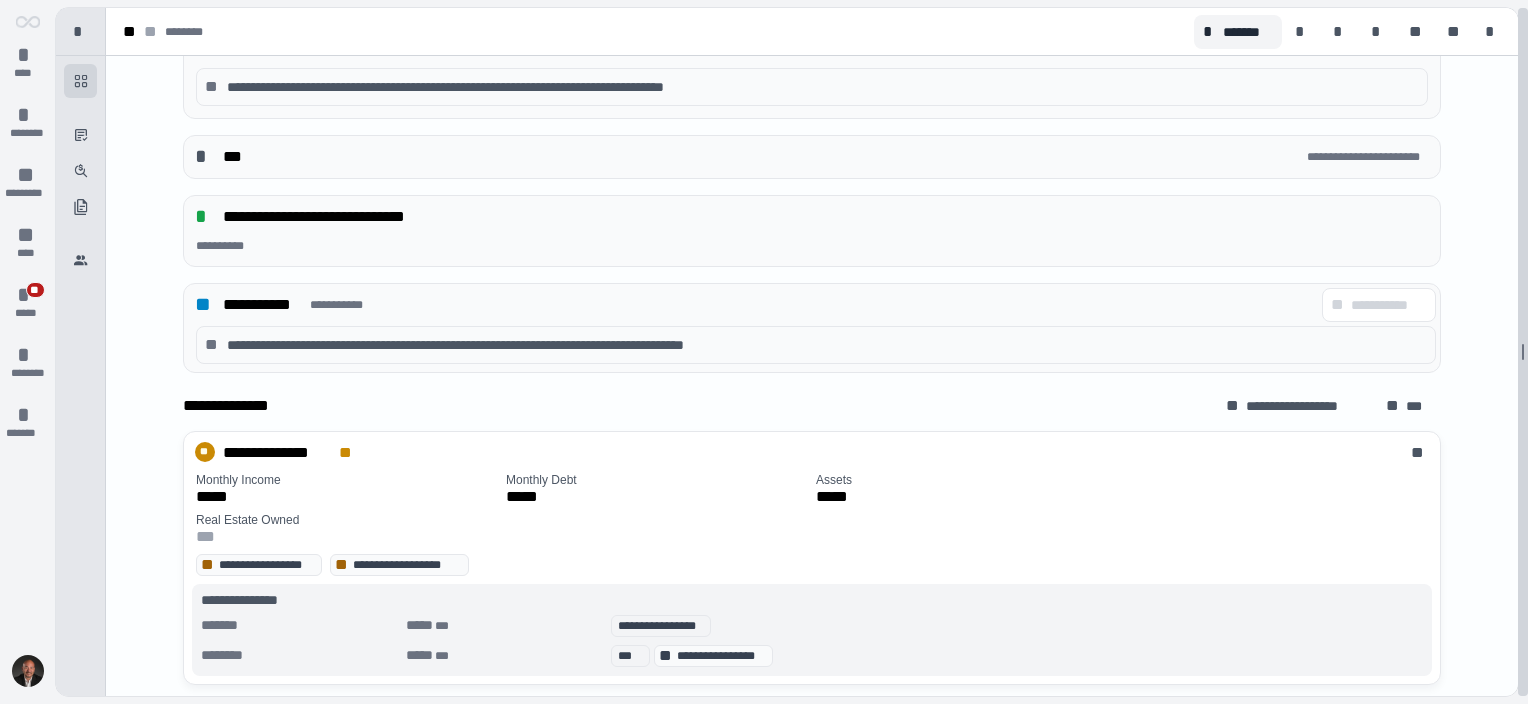 scroll, scrollTop: 704, scrollLeft: 0, axis: vertical 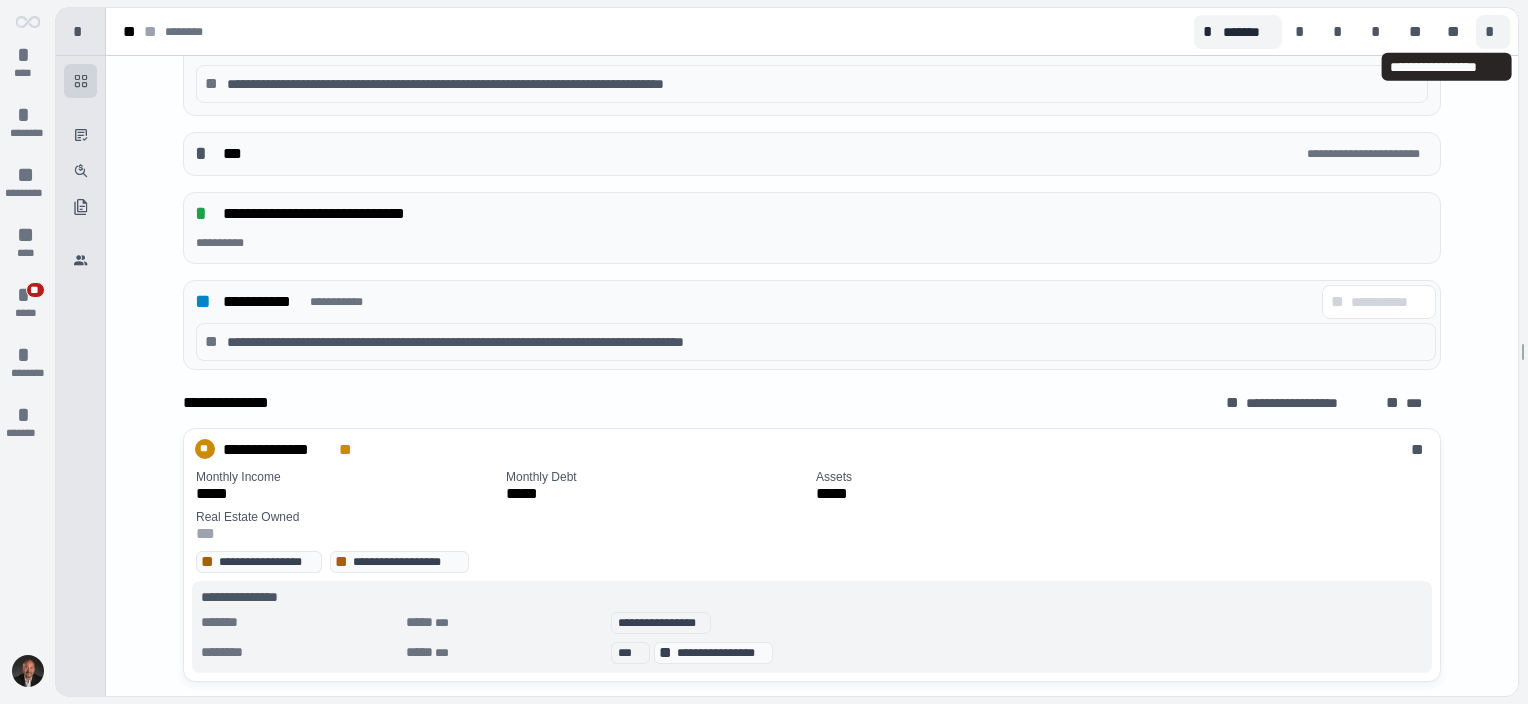 click on "*" at bounding box center (1493, 32) 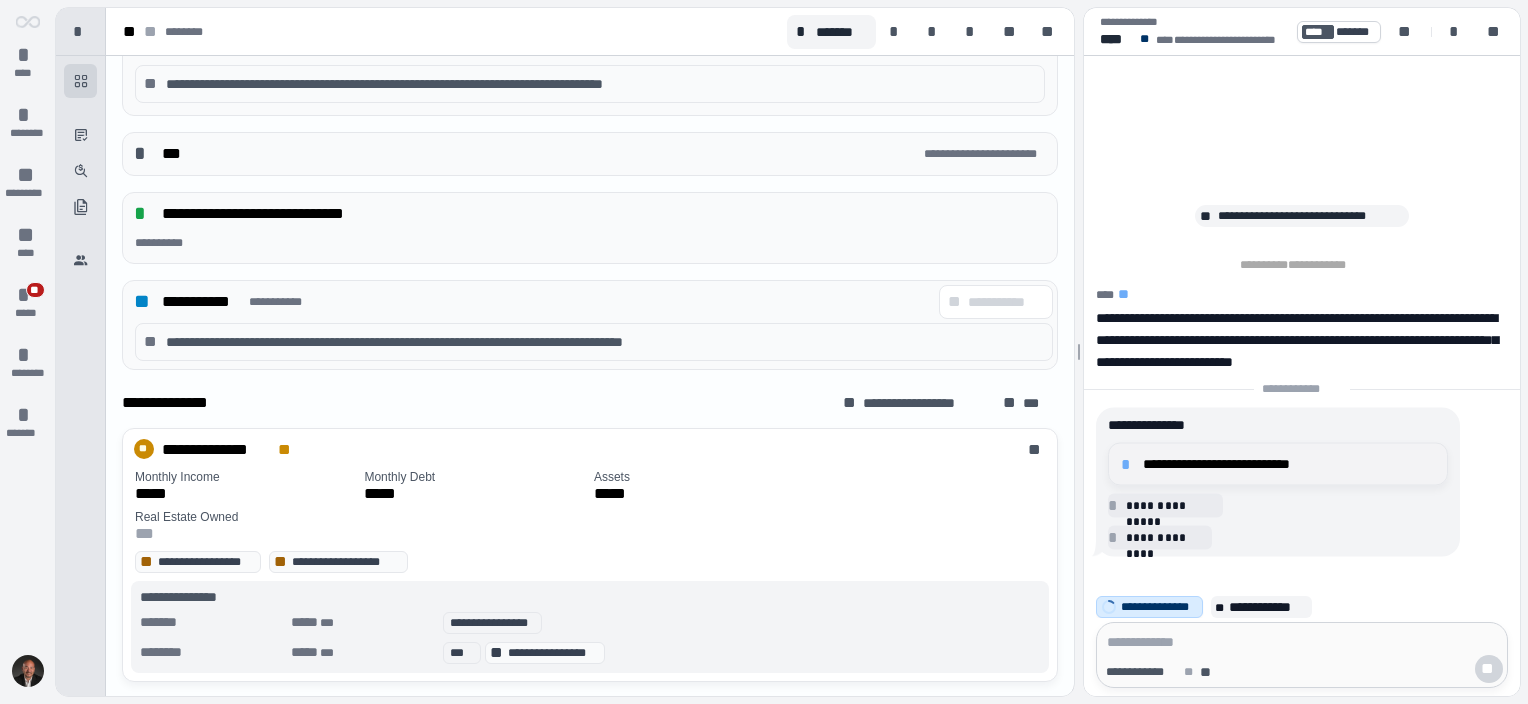 click on "*" at bounding box center (1129, 464) 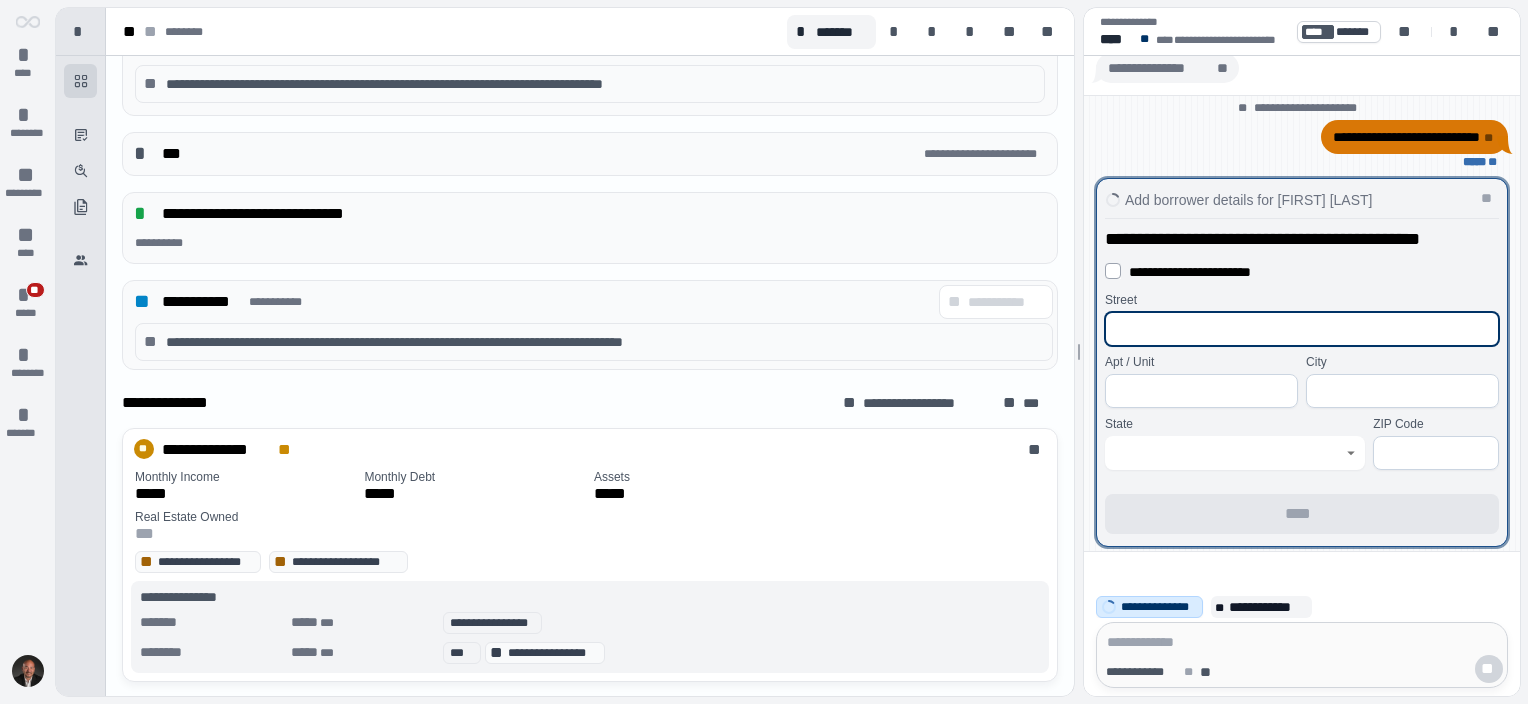 click at bounding box center (1302, 329) 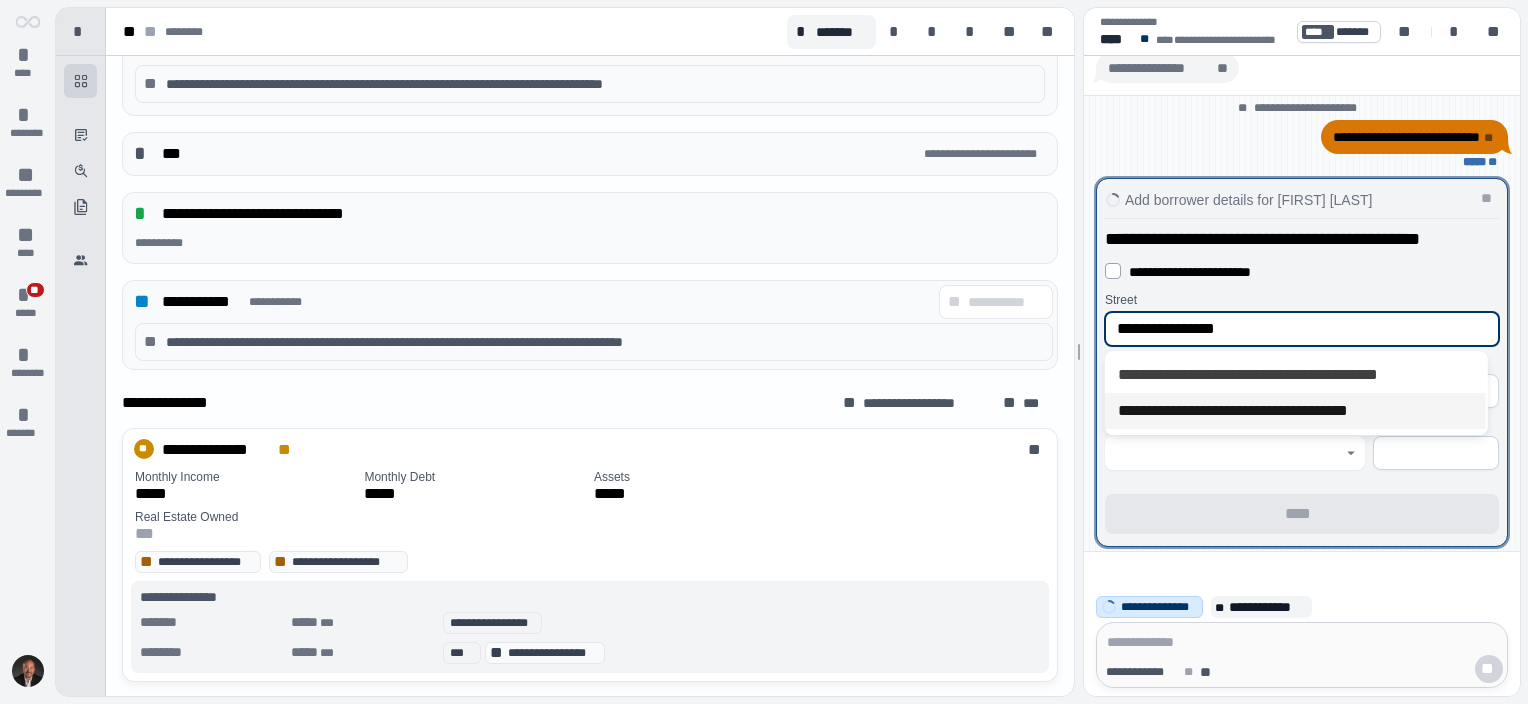 click on "**********" at bounding box center [1295, 411] 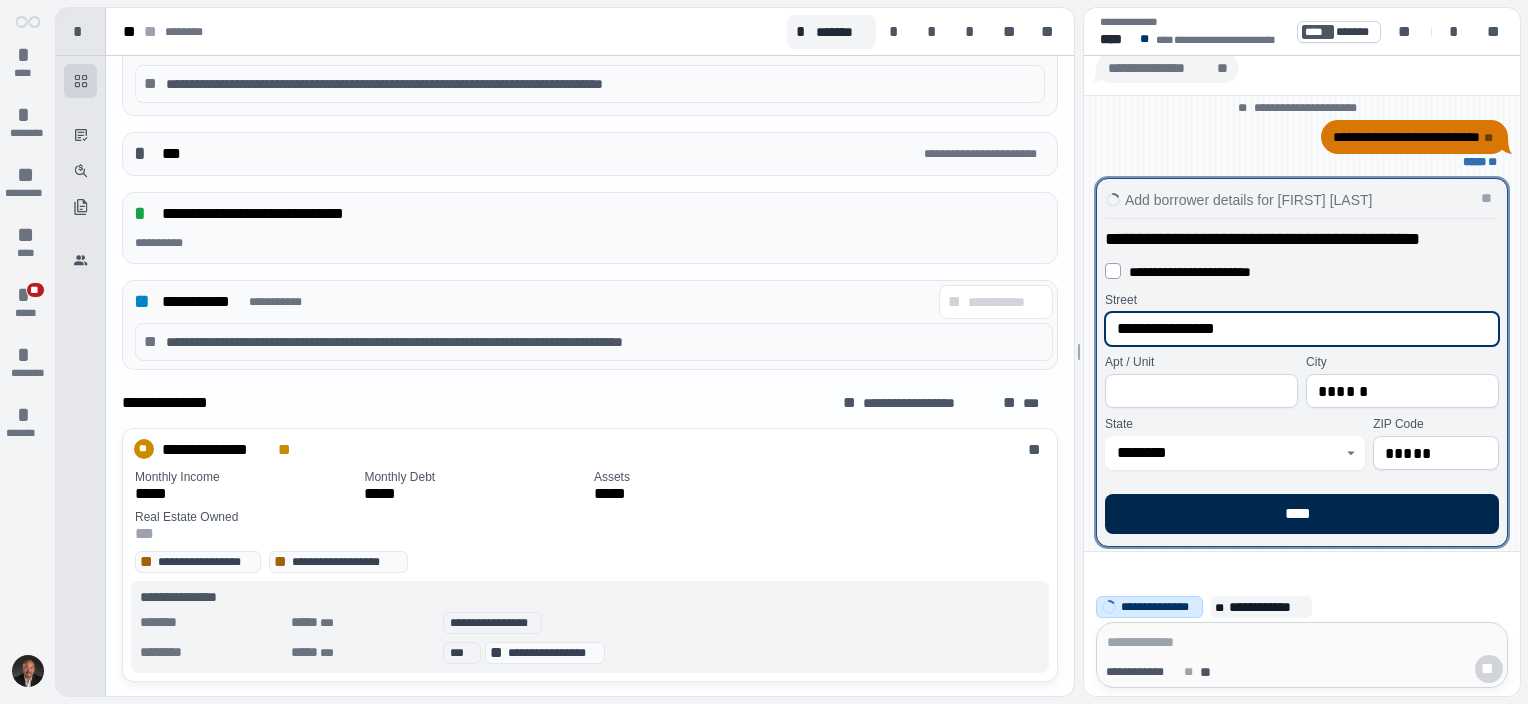 type on "**********" 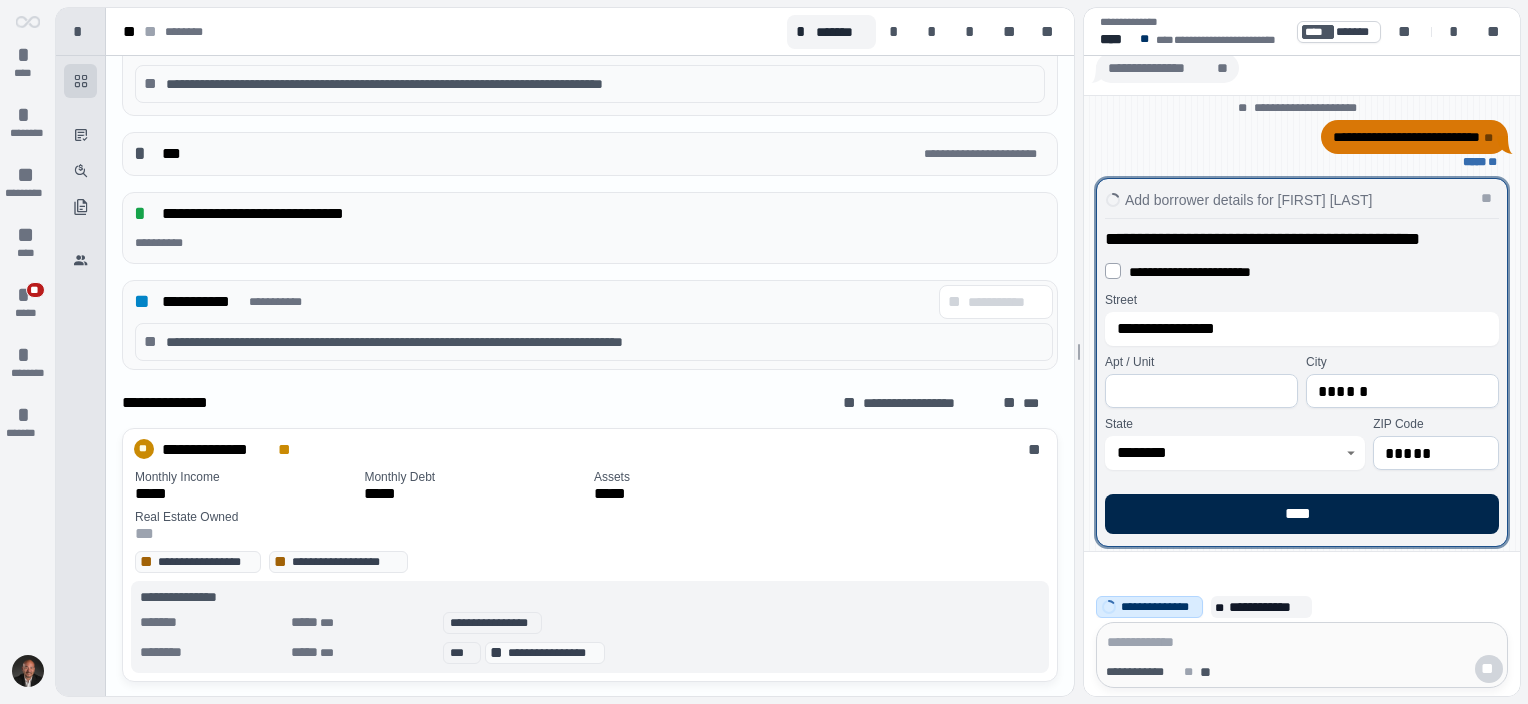 click on "****" at bounding box center [1302, 514] 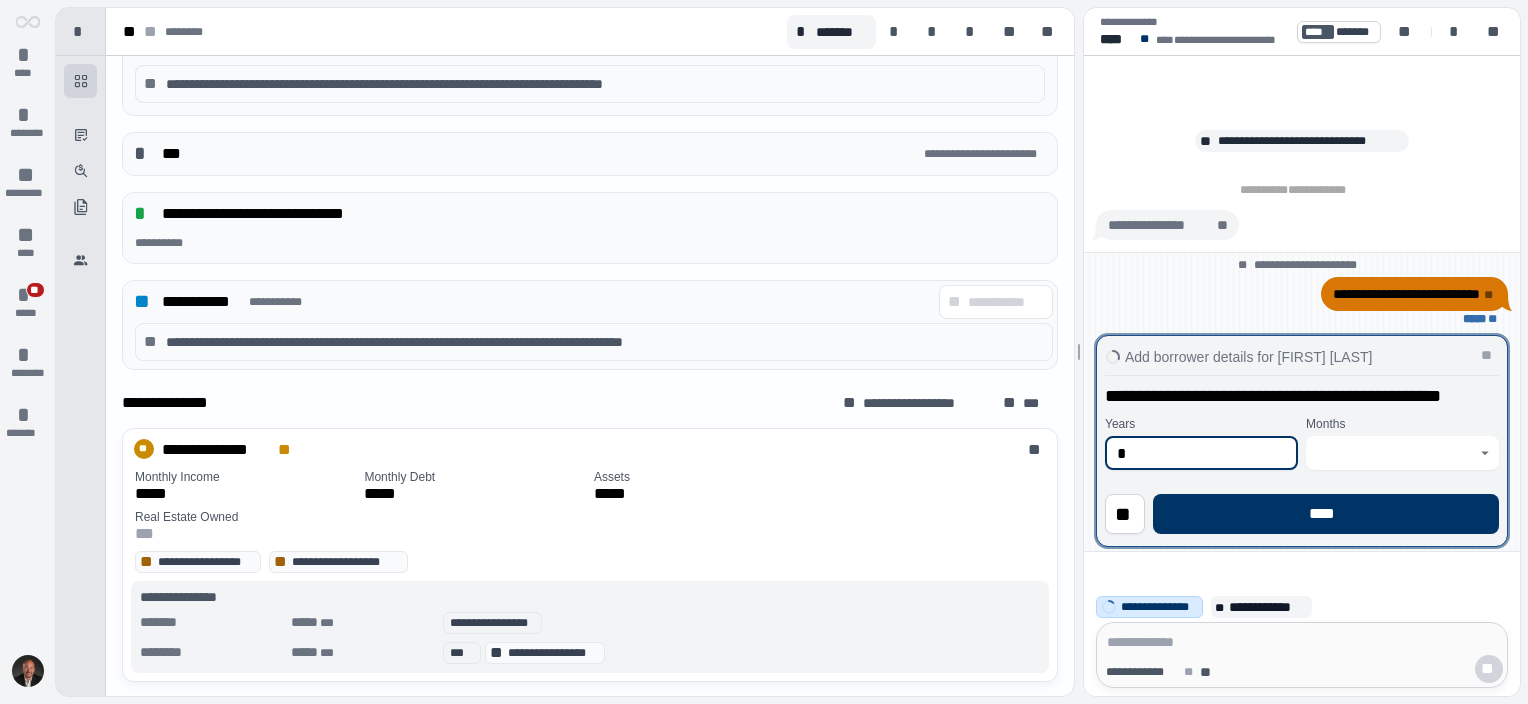type on "*" 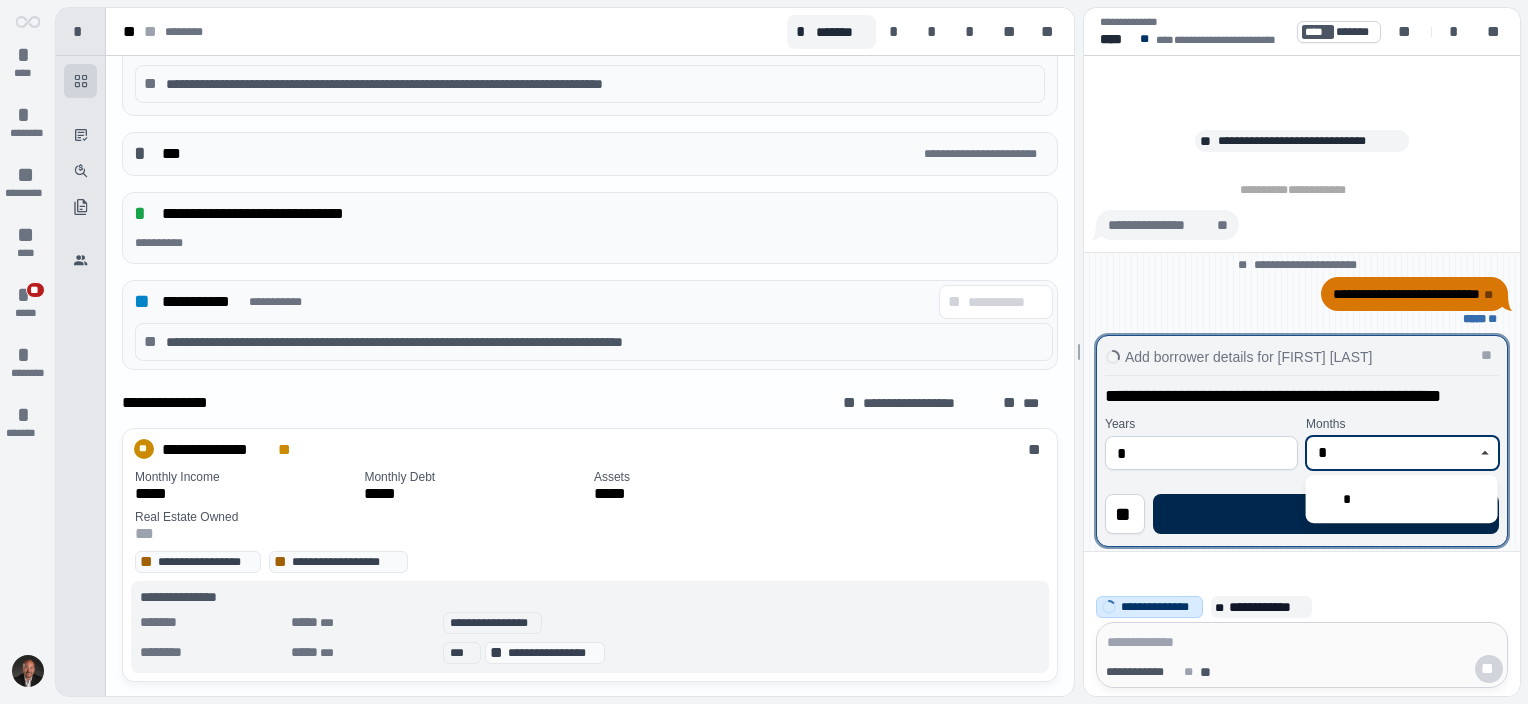 type on "*" 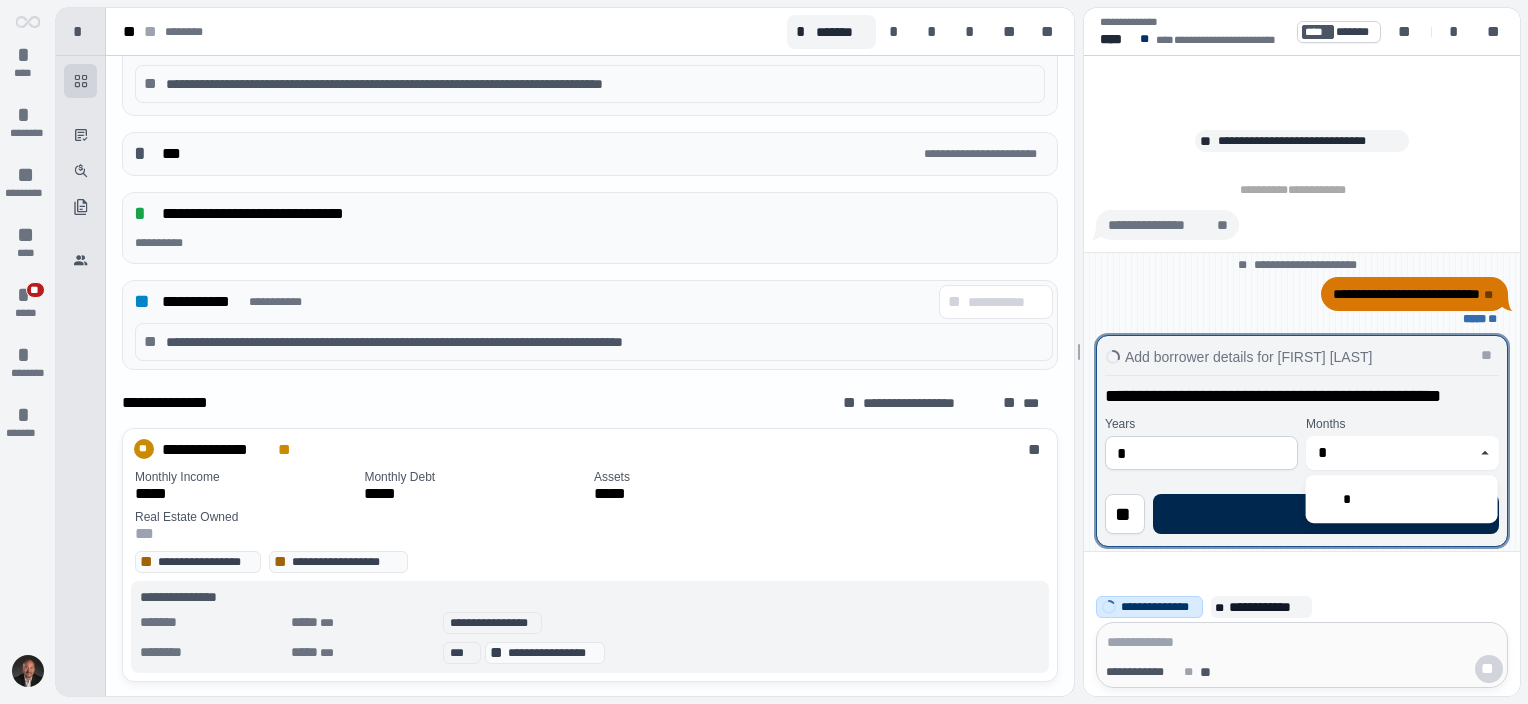 click on "****" at bounding box center [1326, 514] 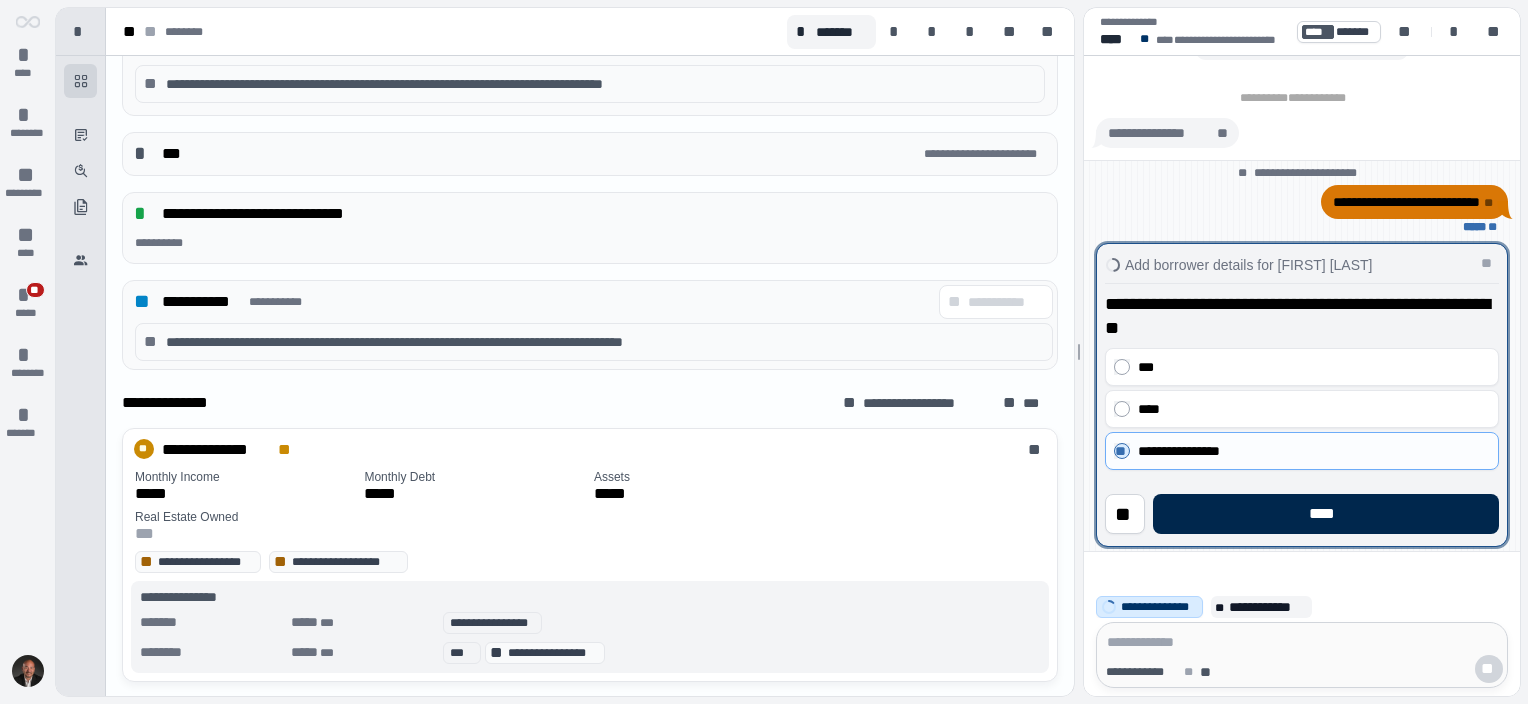 click on "****" at bounding box center [1326, 514] 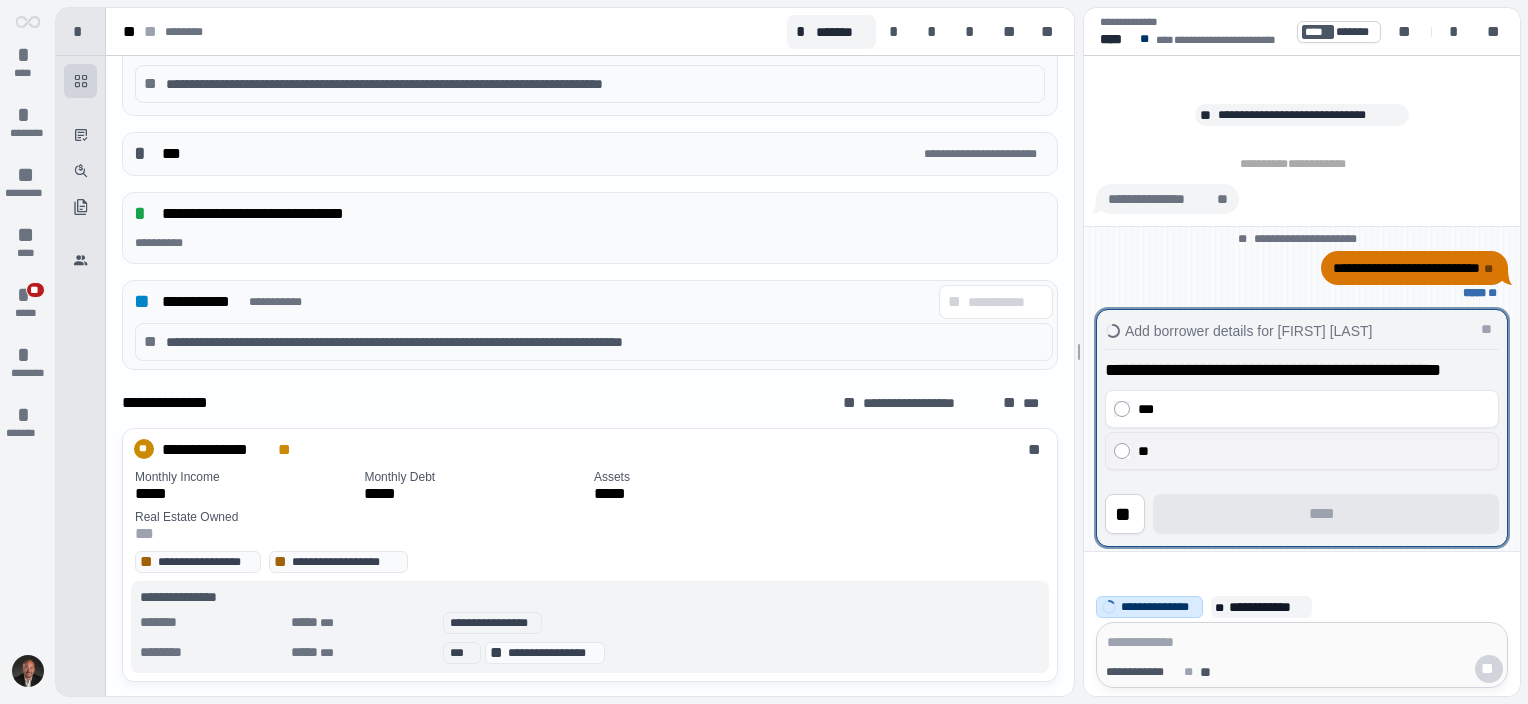 click on "**" at bounding box center (1314, 451) 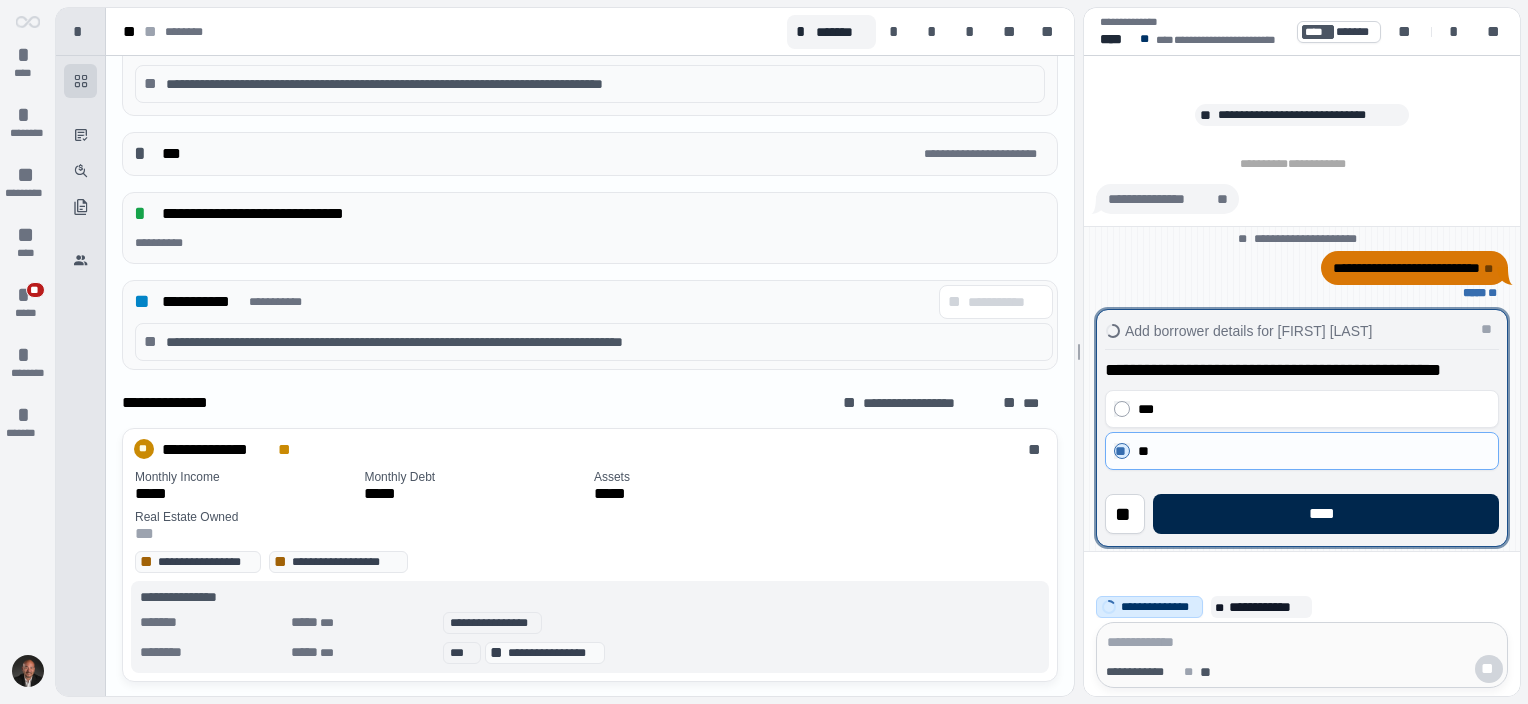 click on "****" at bounding box center (1326, 514) 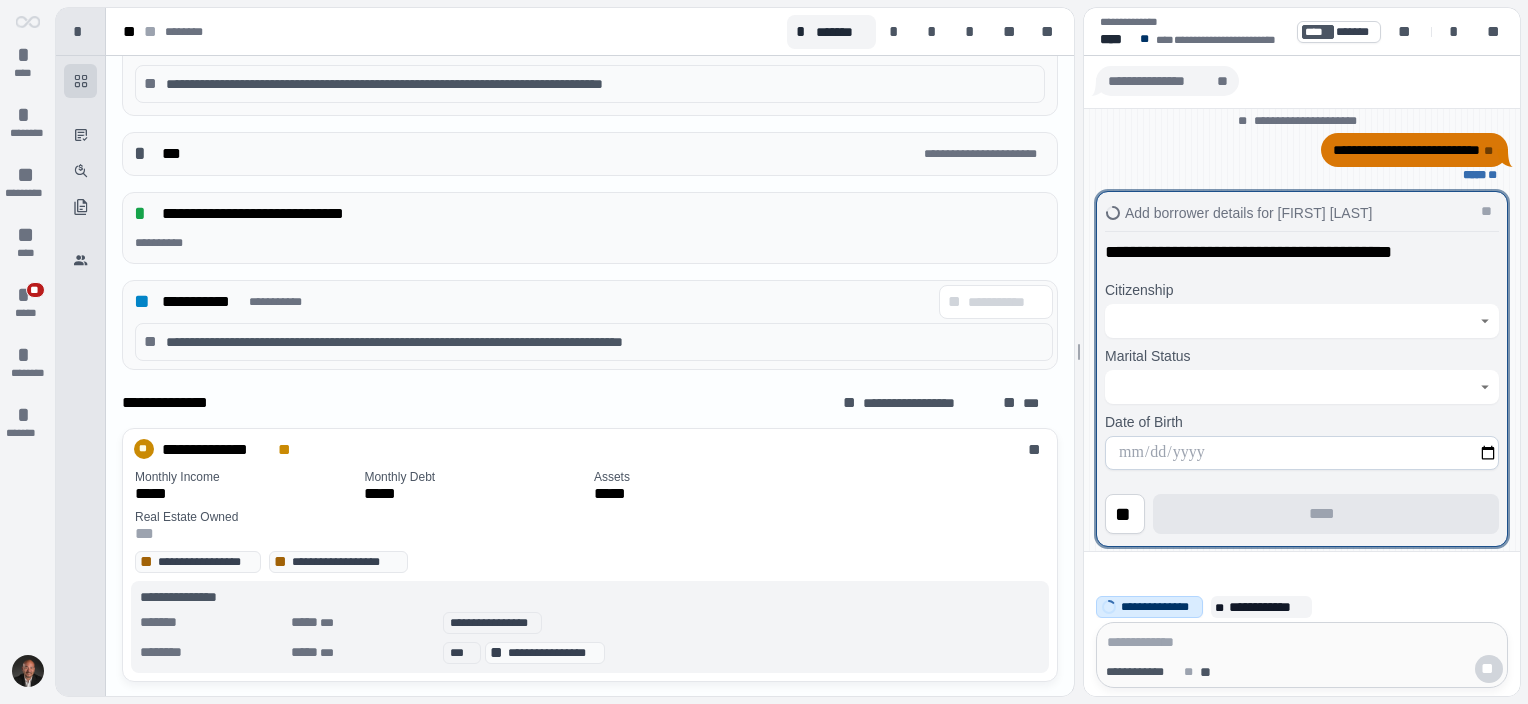 click 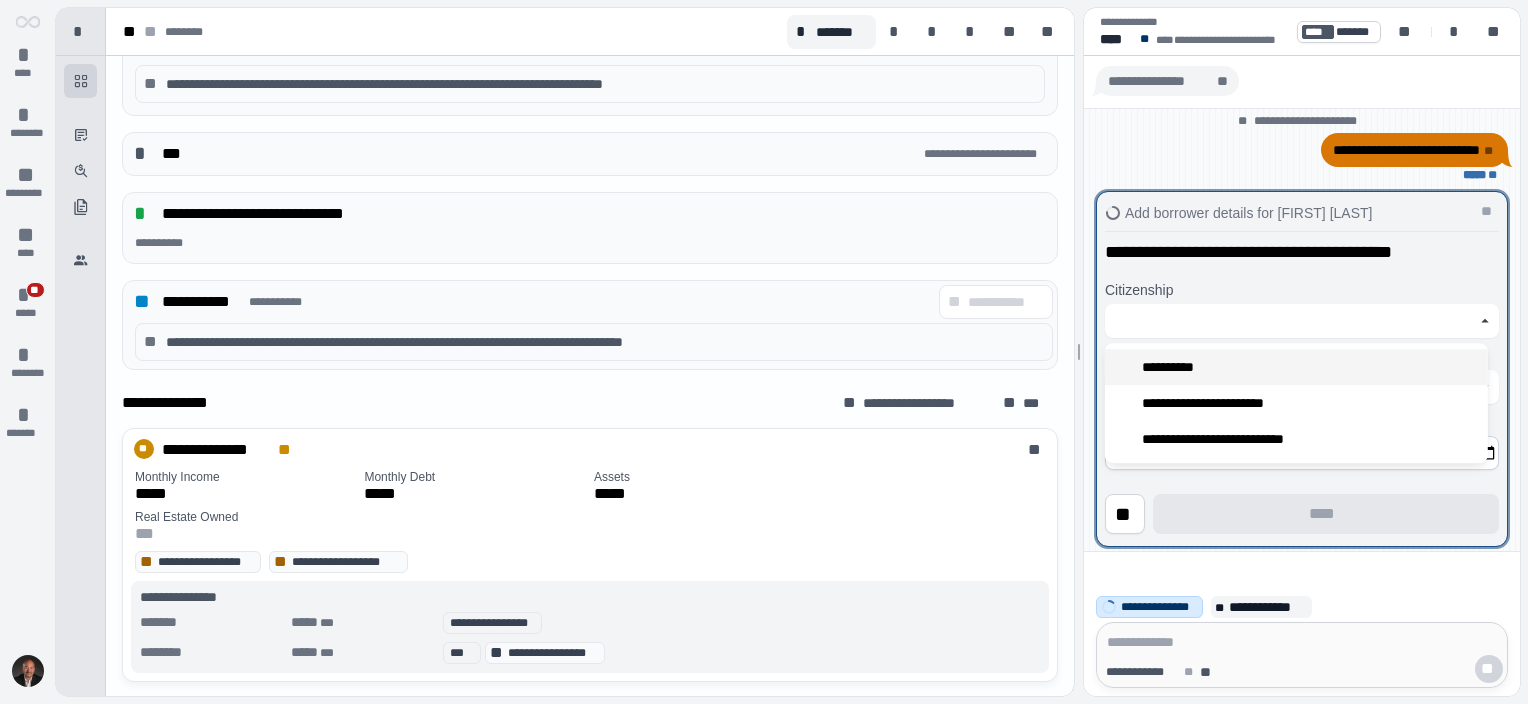 click on "**********" at bounding box center (1296, 367) 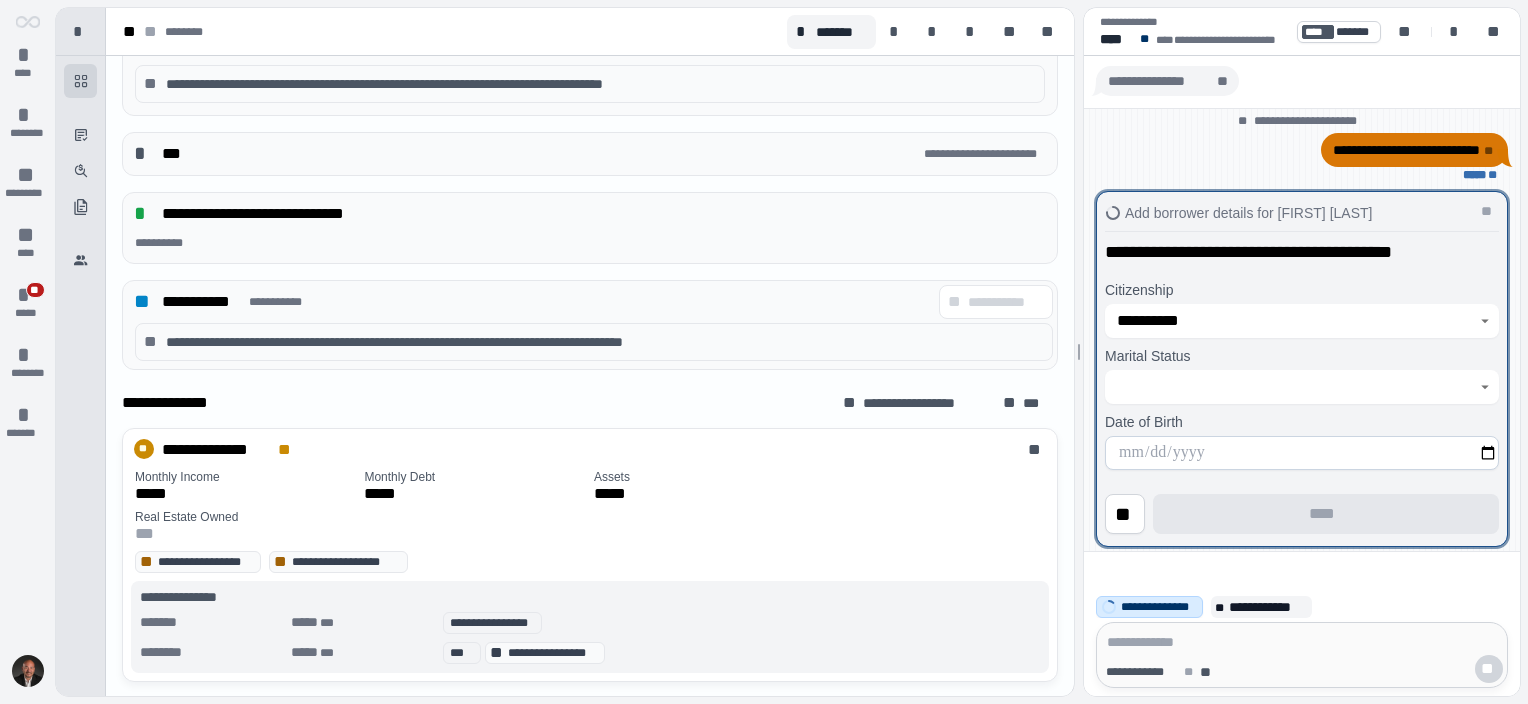 click 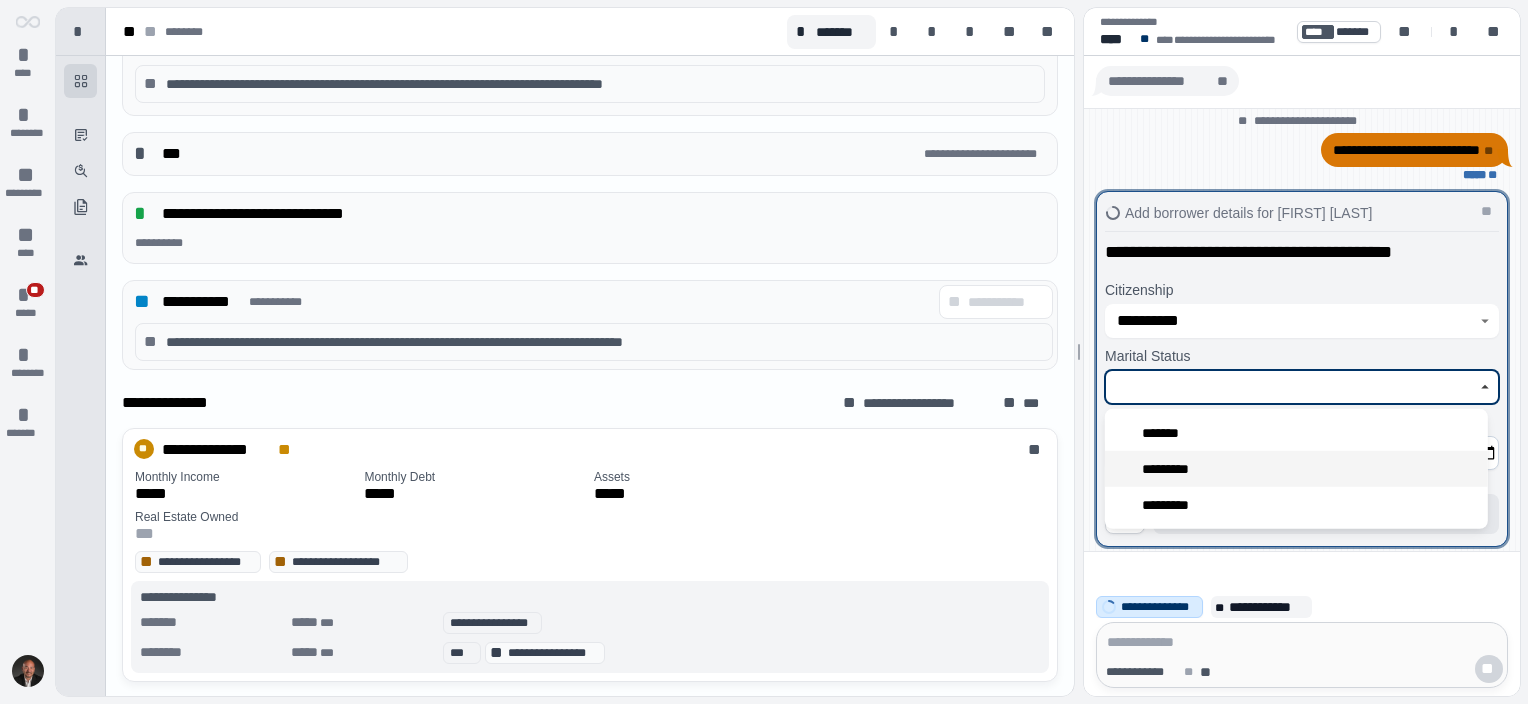 click on "*********" at bounding box center [1296, 469] 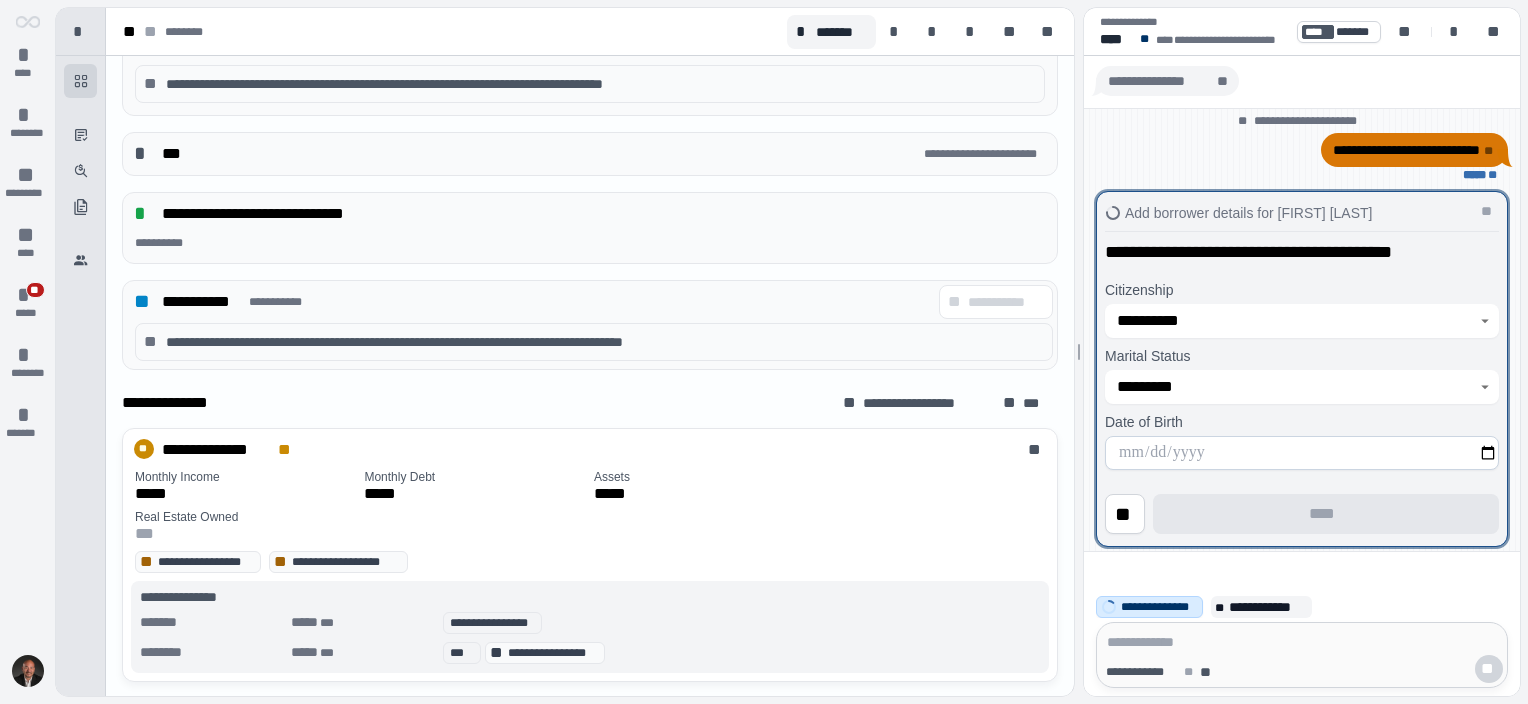 click at bounding box center (1302, 453) 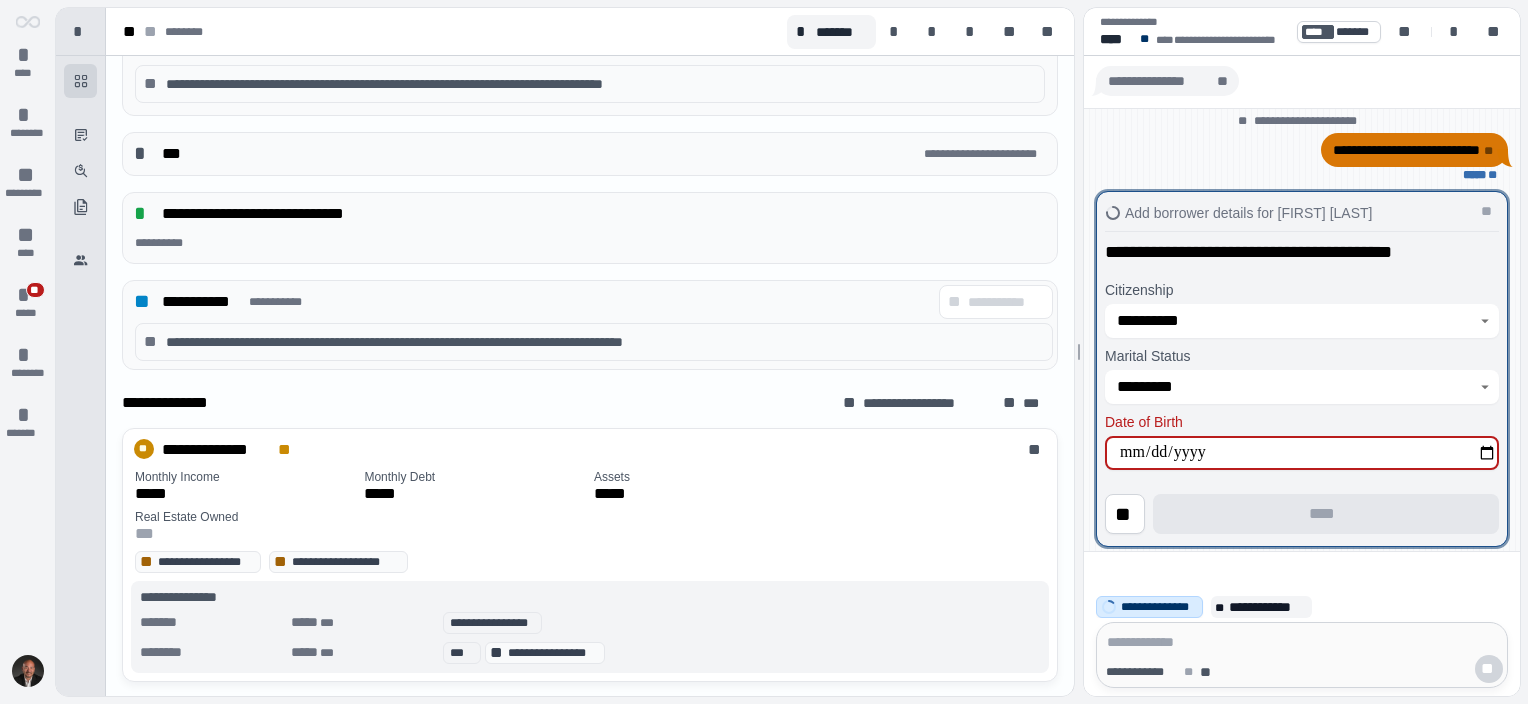 type on "**********" 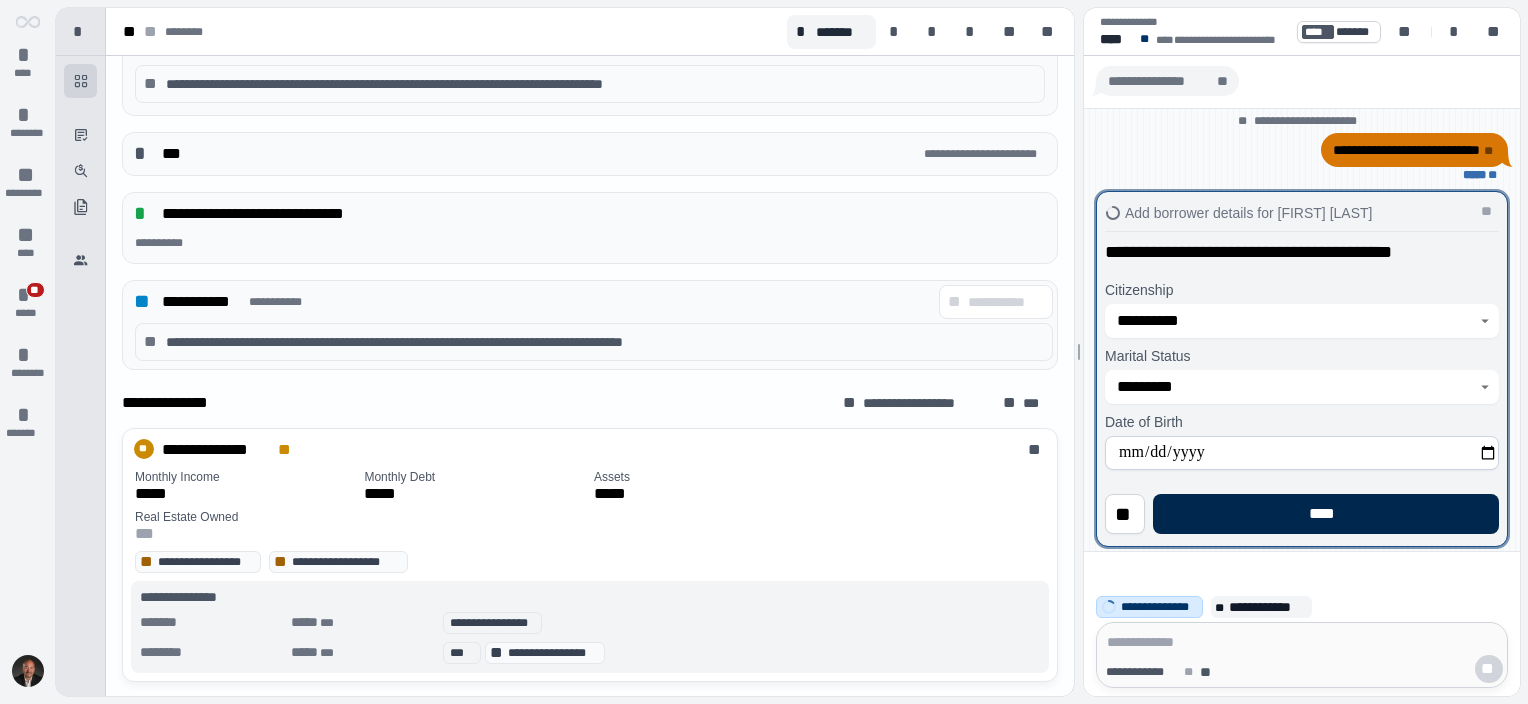 click on "****" at bounding box center [1326, 514] 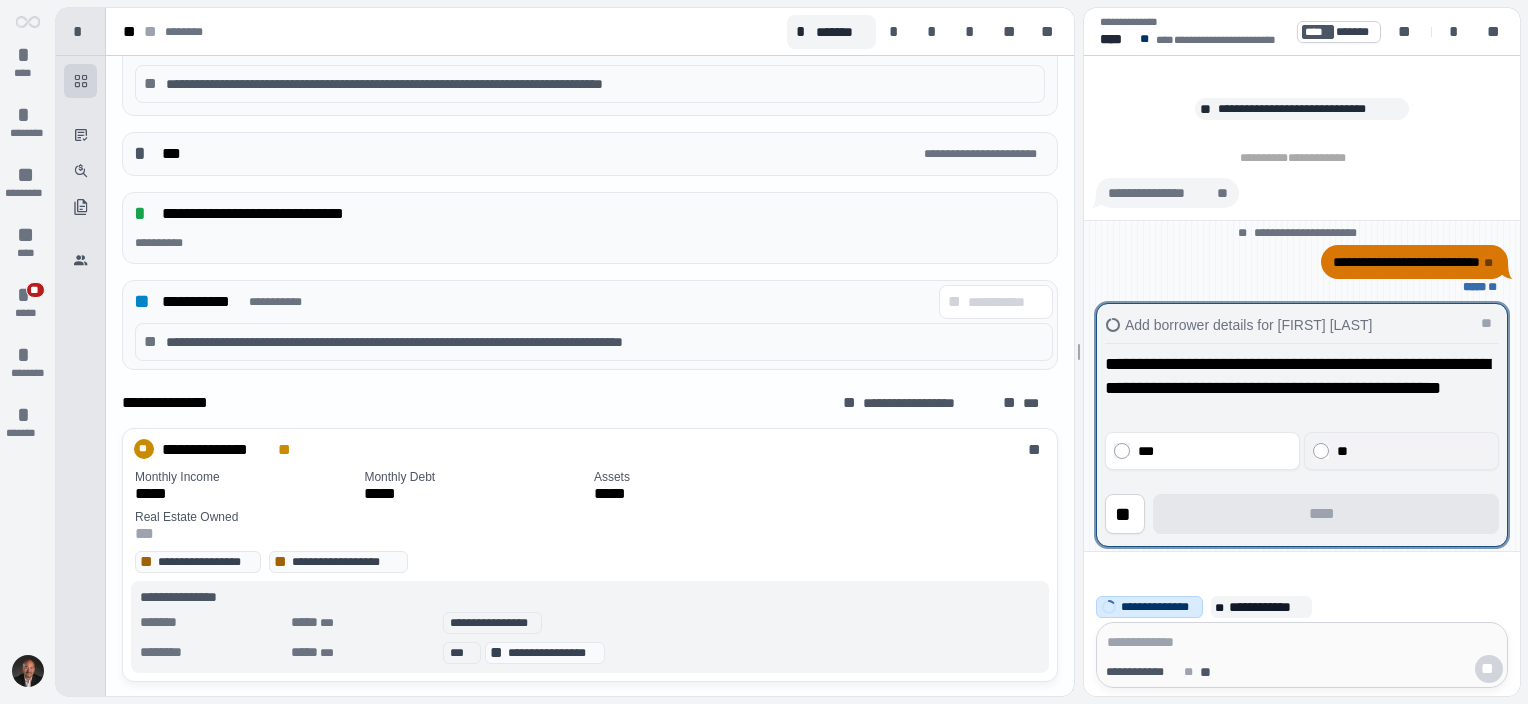 click on "**" at bounding box center (1411, 451) 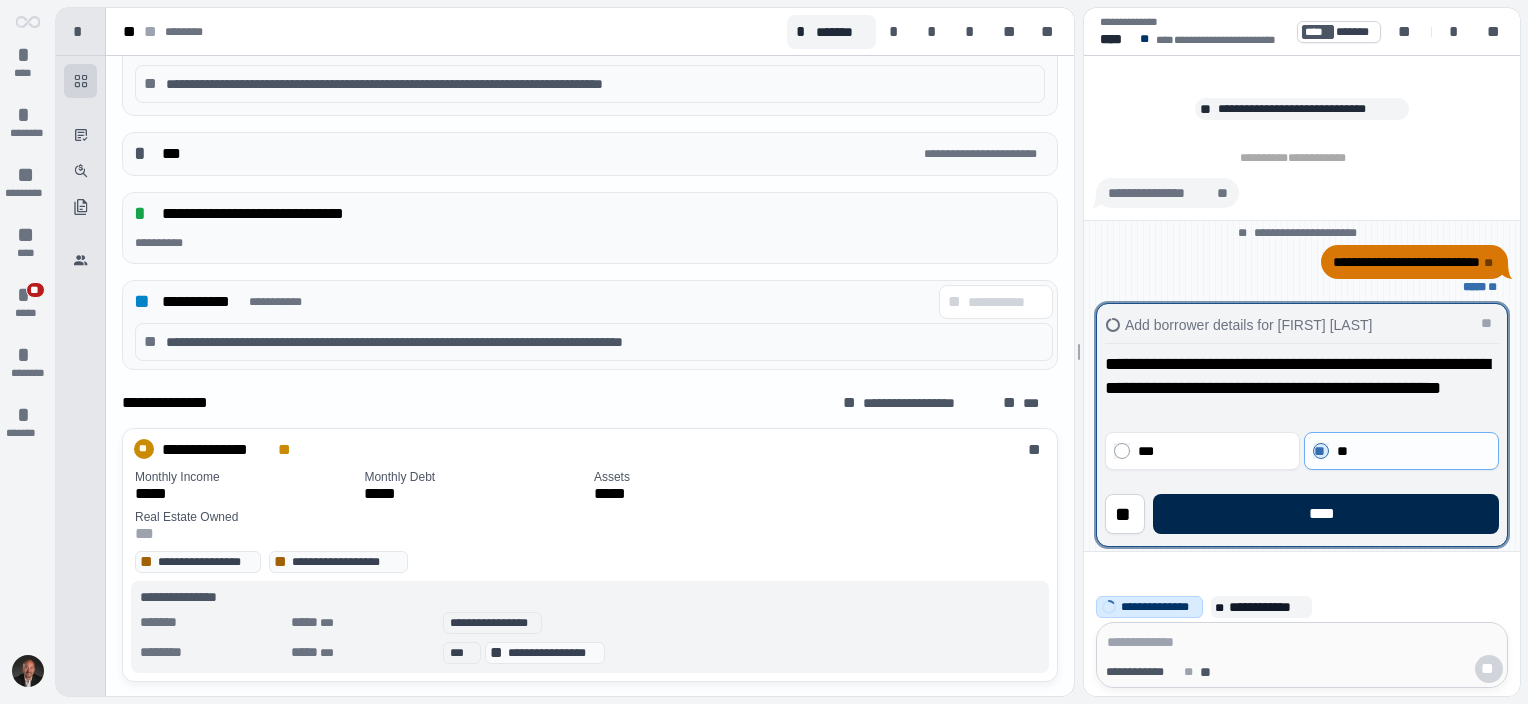 click on "****" at bounding box center (1326, 514) 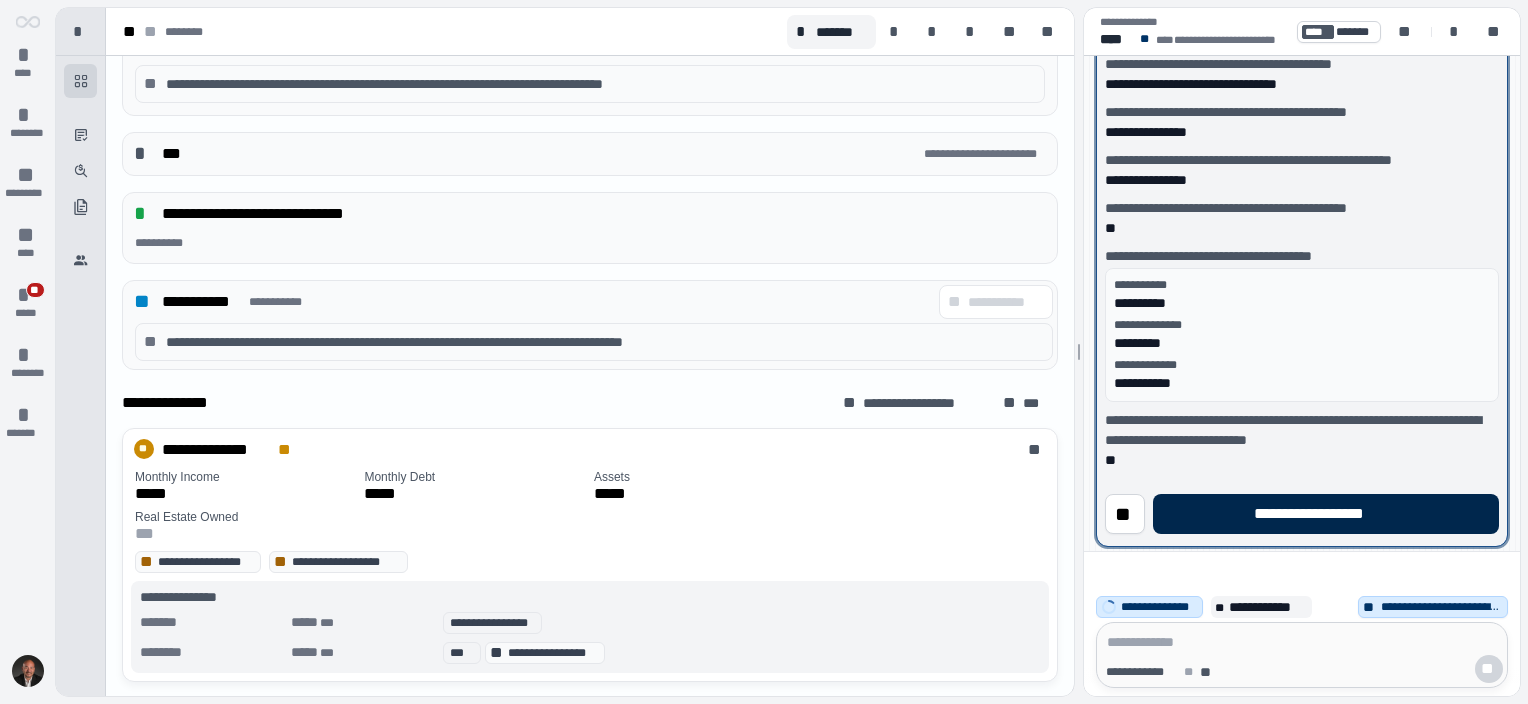 click on "**********" at bounding box center (1325, 514) 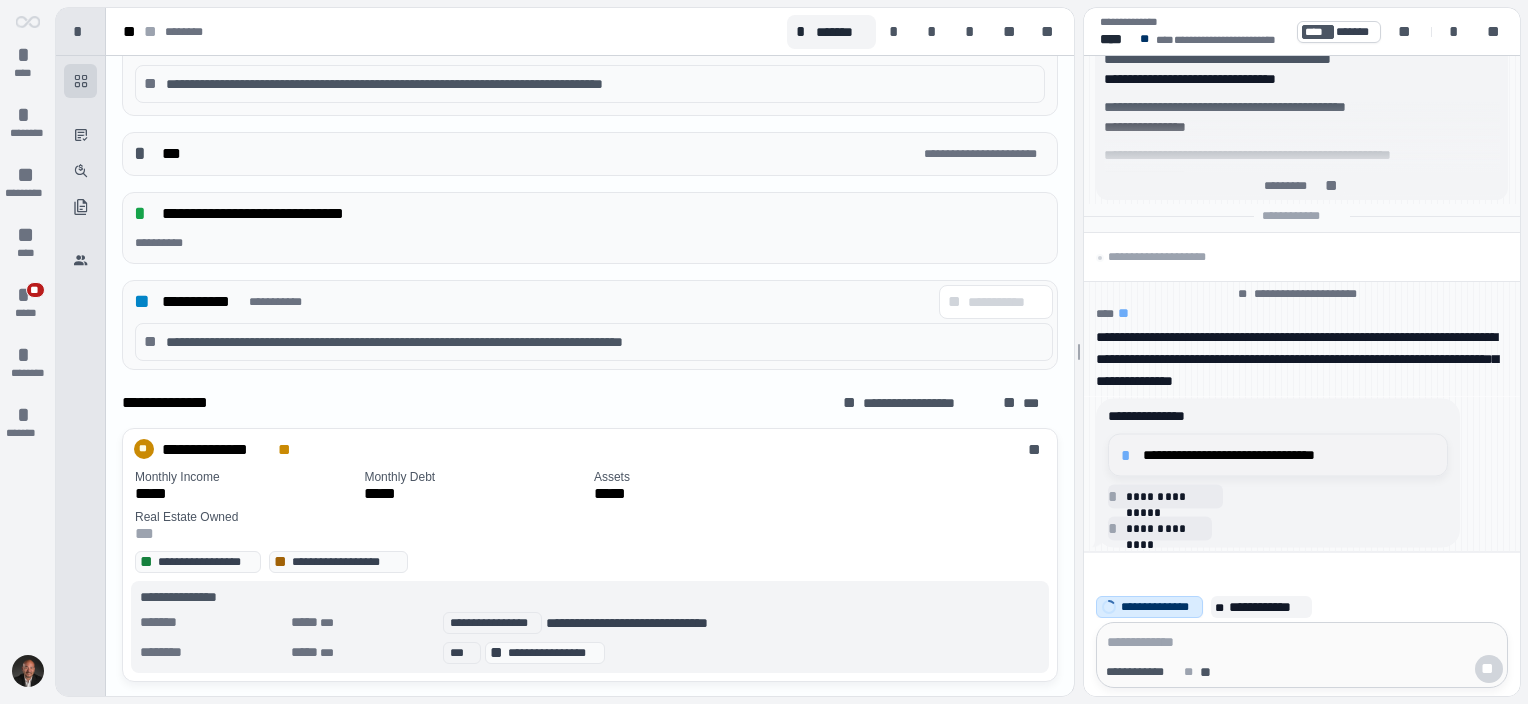 click on "*" at bounding box center (1129, 455) 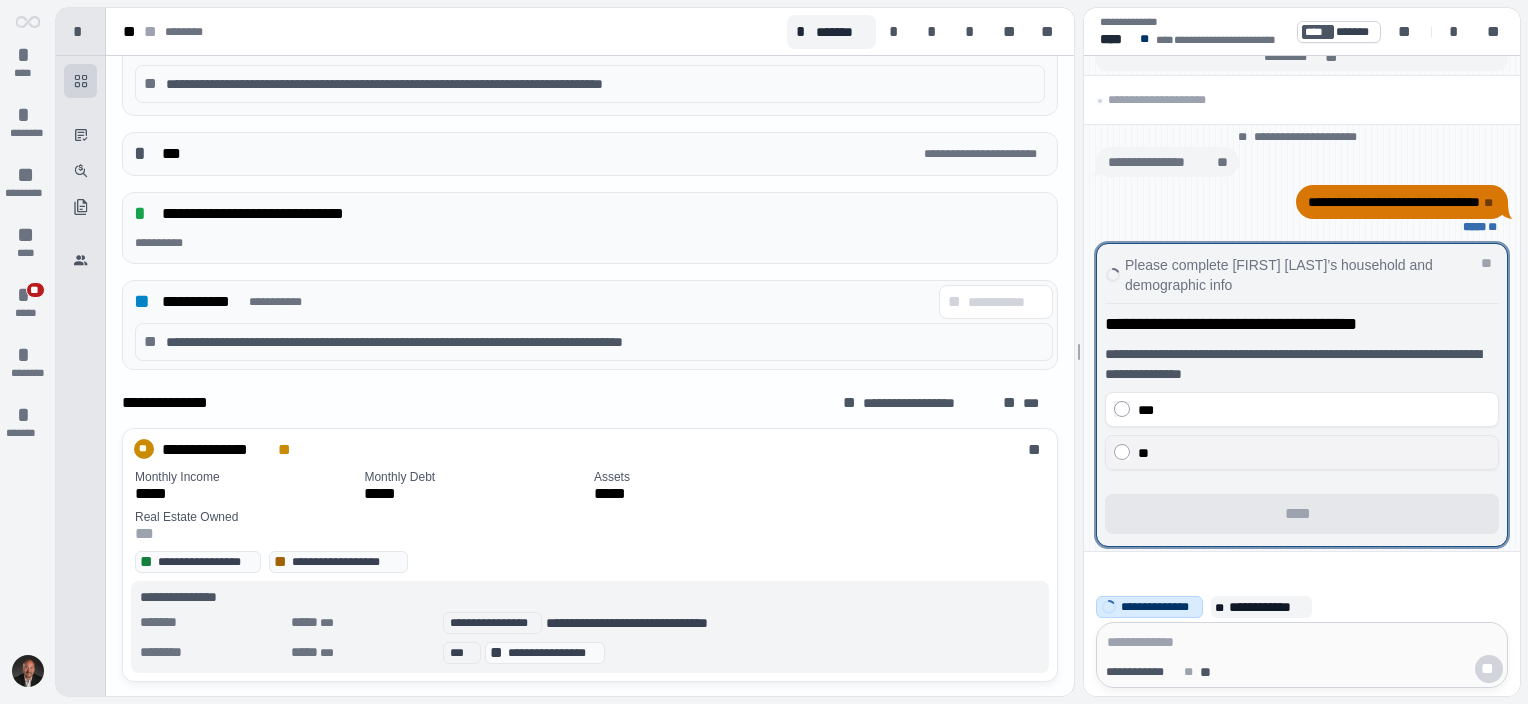click on "**" at bounding box center (1314, 453) 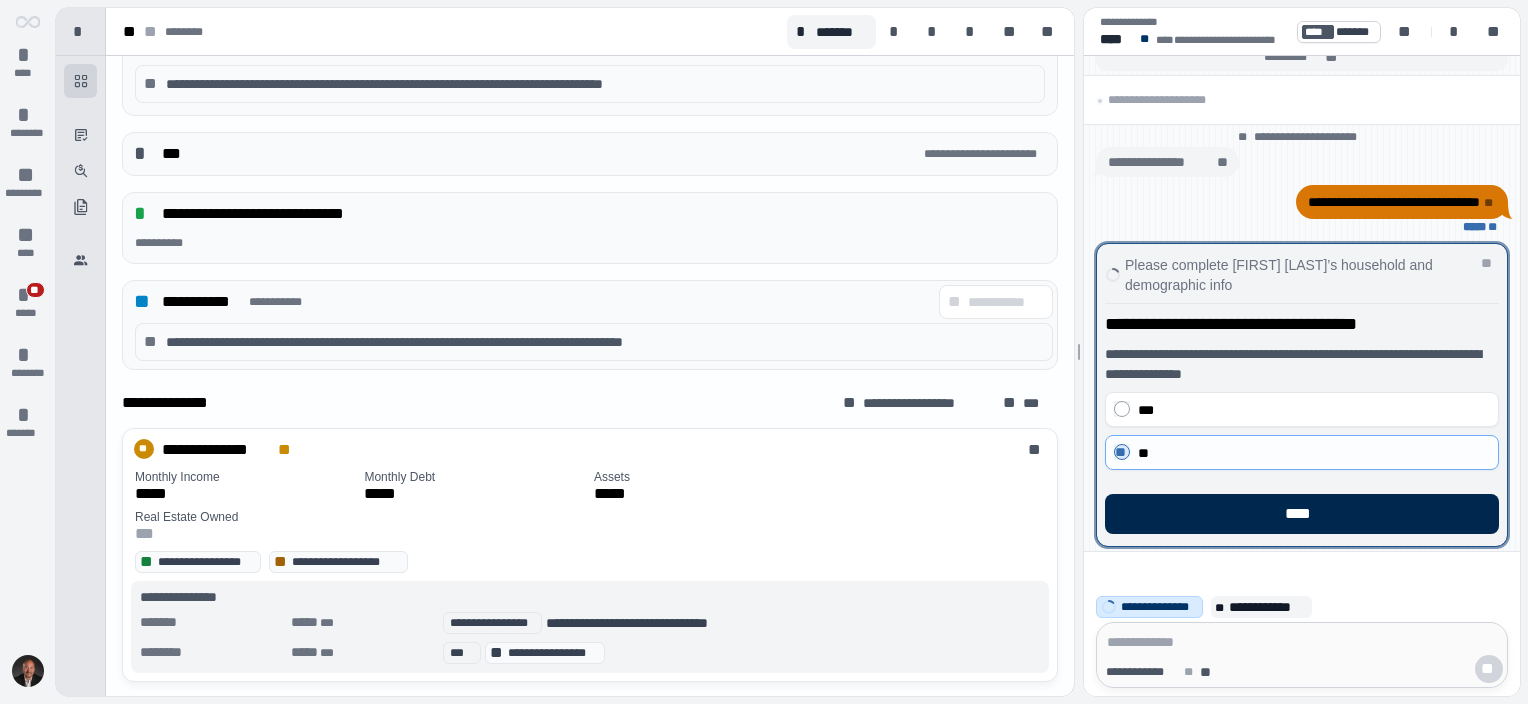 click on "****" at bounding box center (1302, 514) 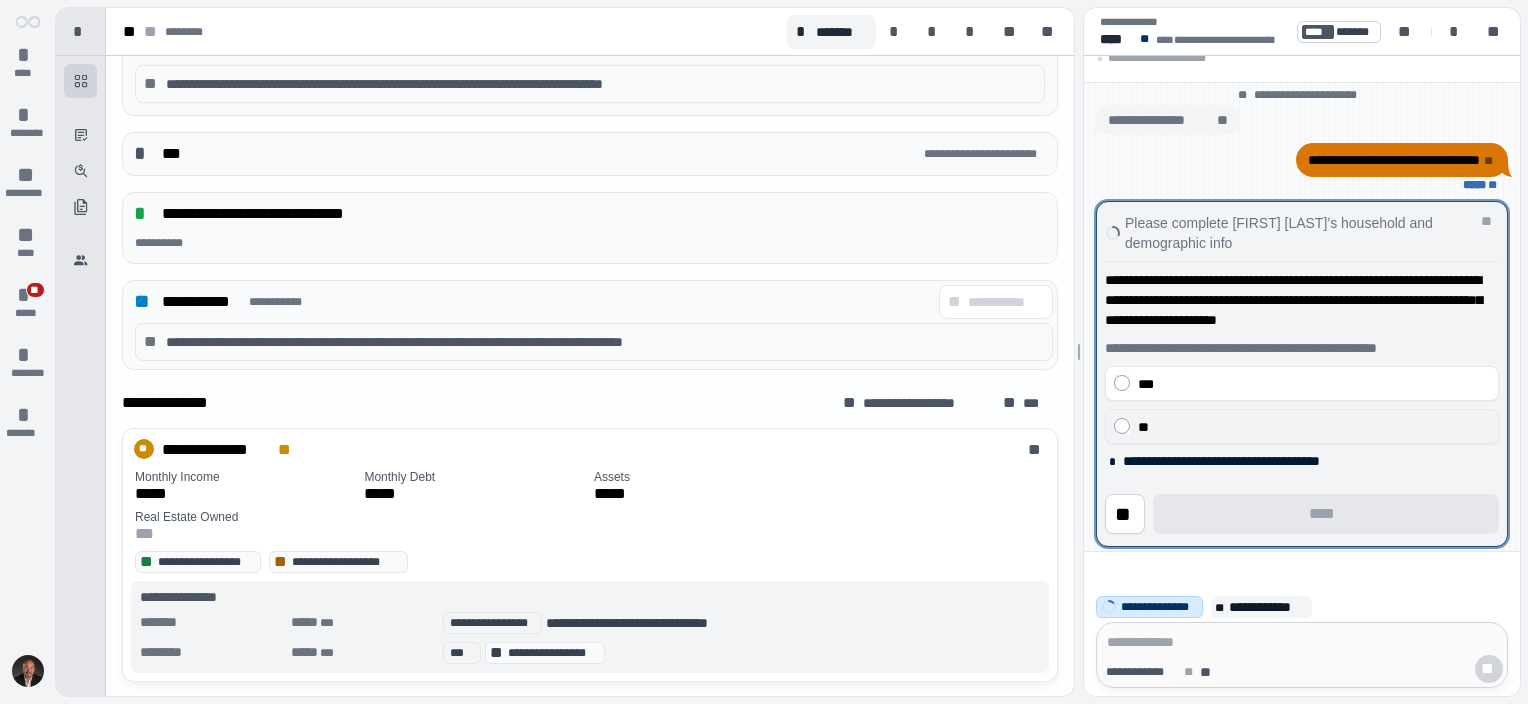 click on "**" at bounding box center (1314, 427) 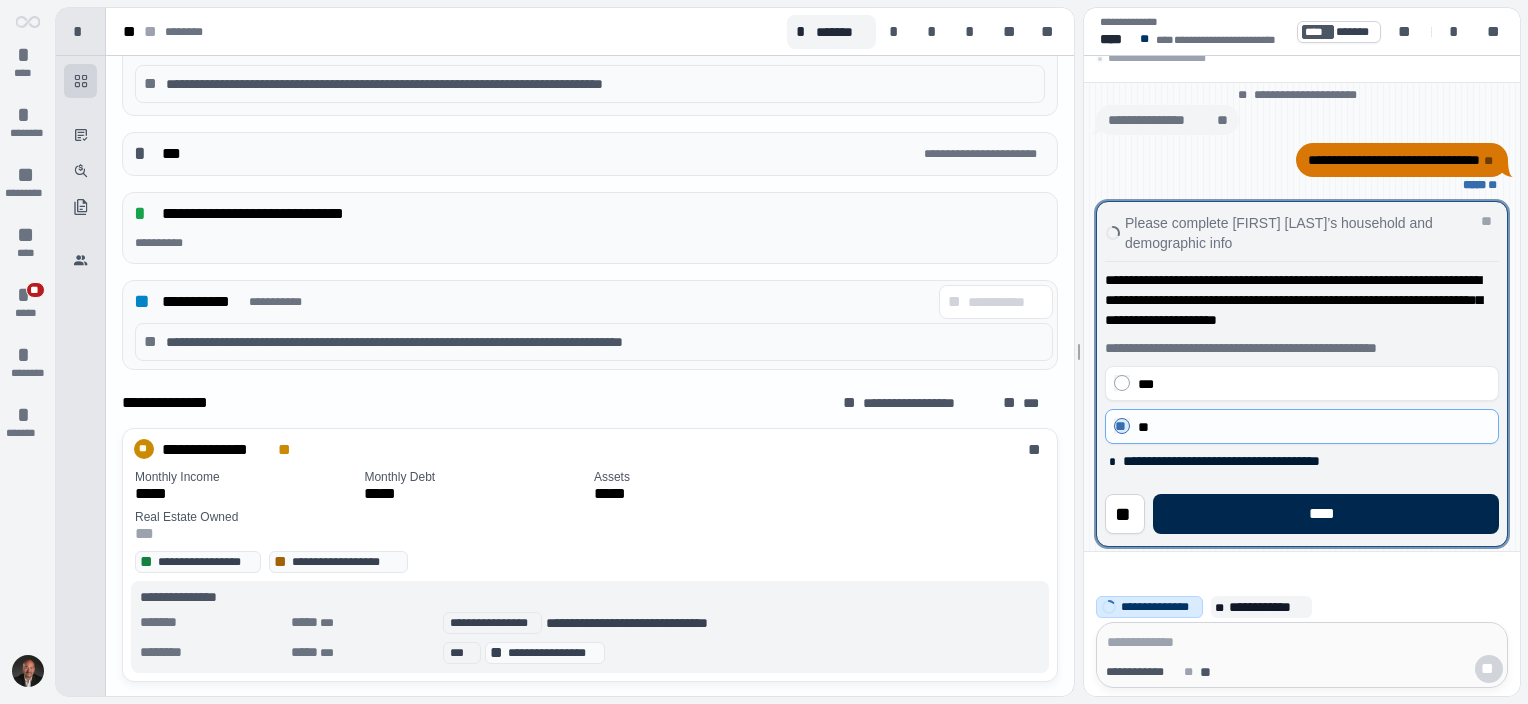 click on "****" at bounding box center (1326, 514) 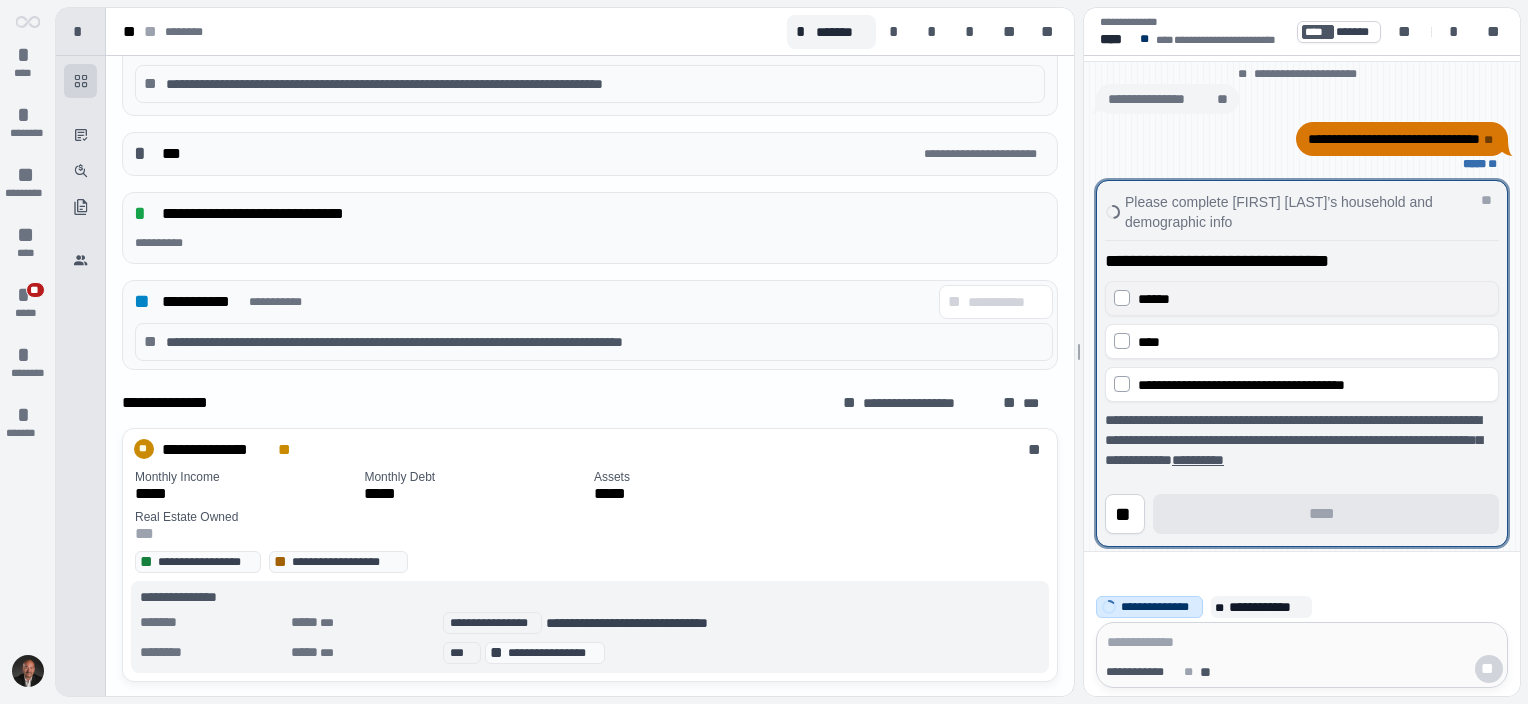 click on "******" at bounding box center [1314, 299] 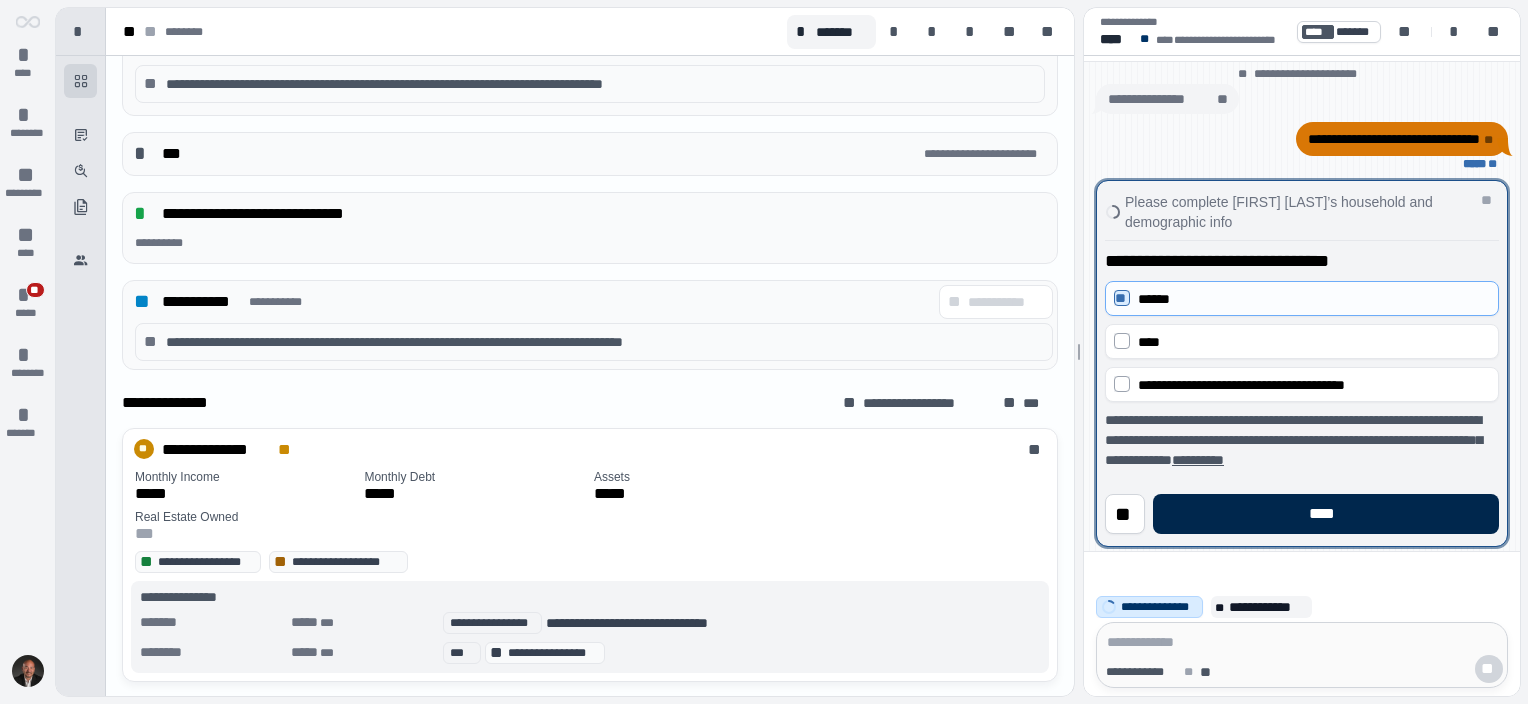 click on "****" at bounding box center (1326, 514) 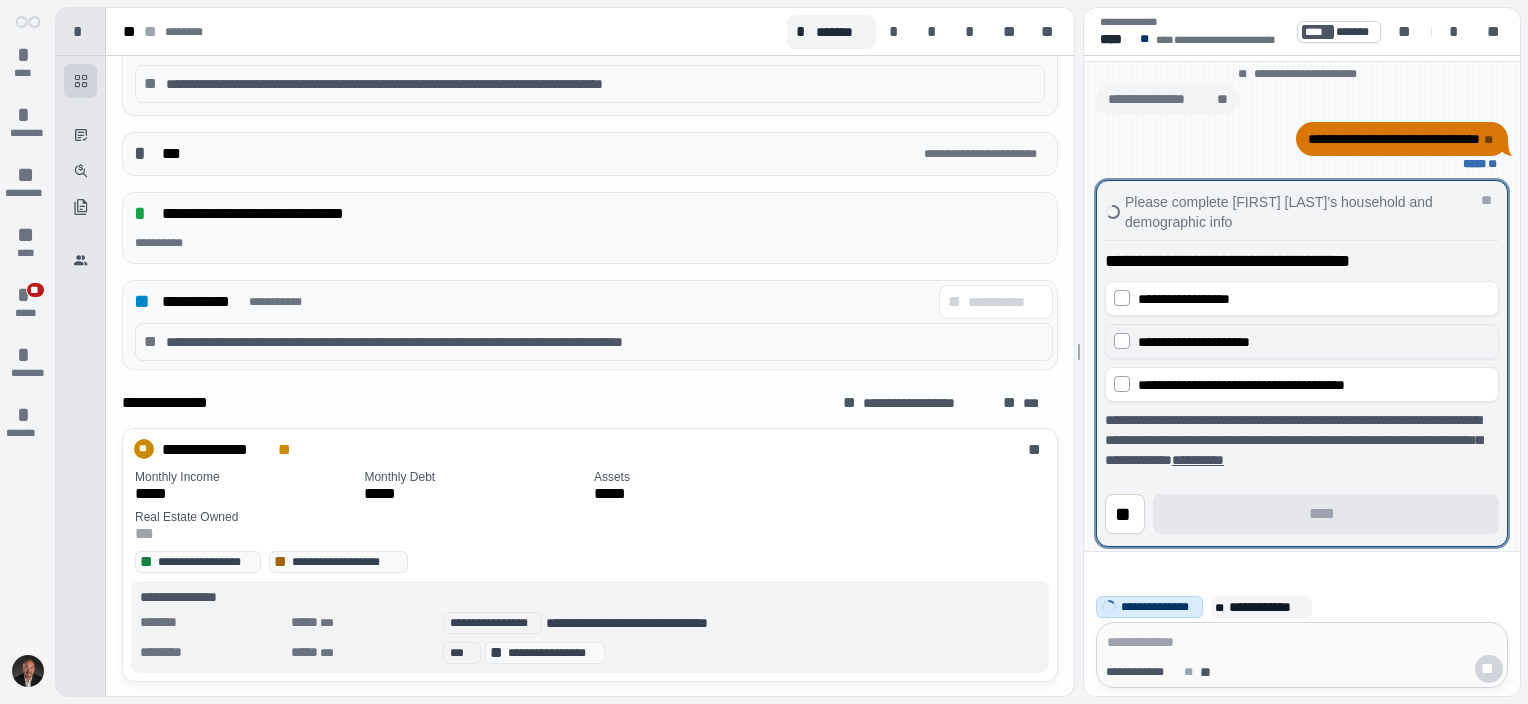 click on "**********" at bounding box center [1194, 342] 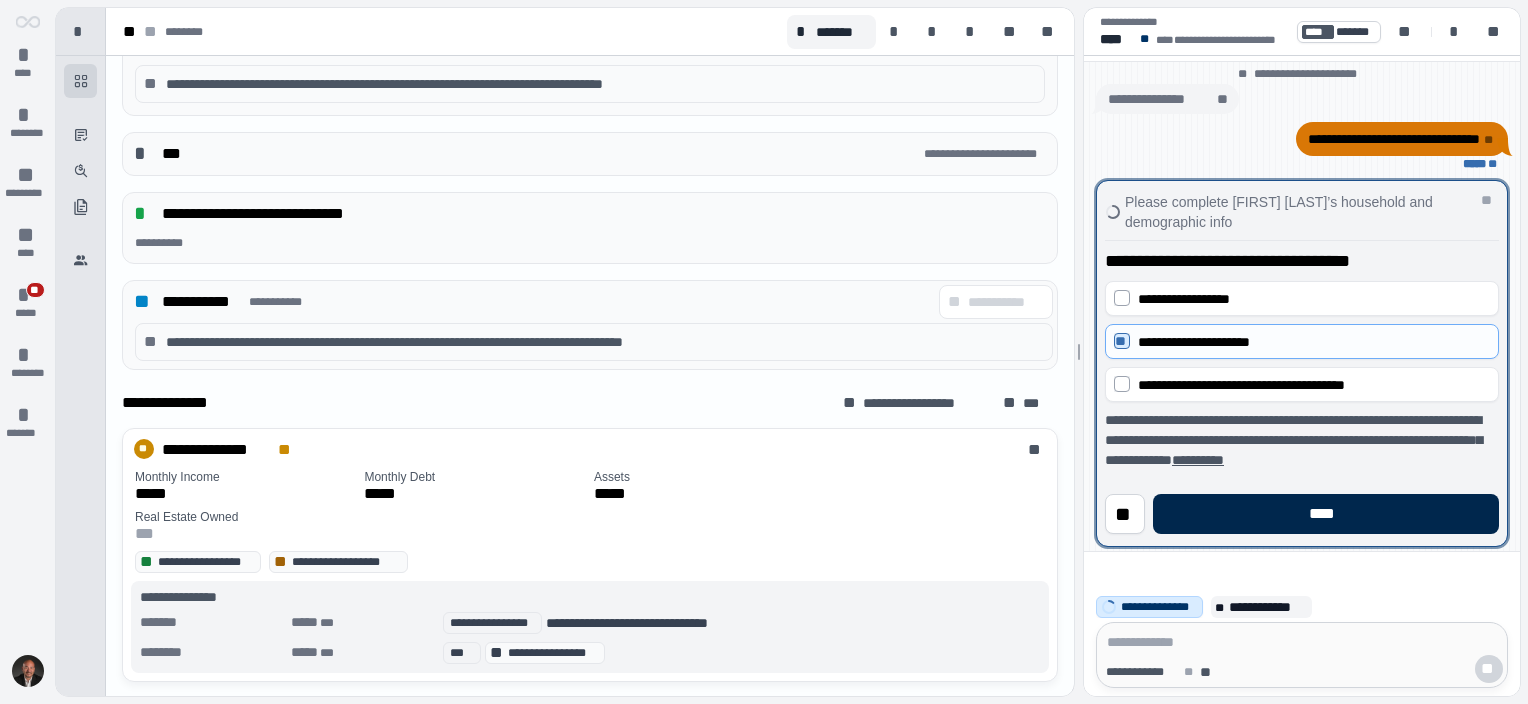 click on "****" at bounding box center [1326, 514] 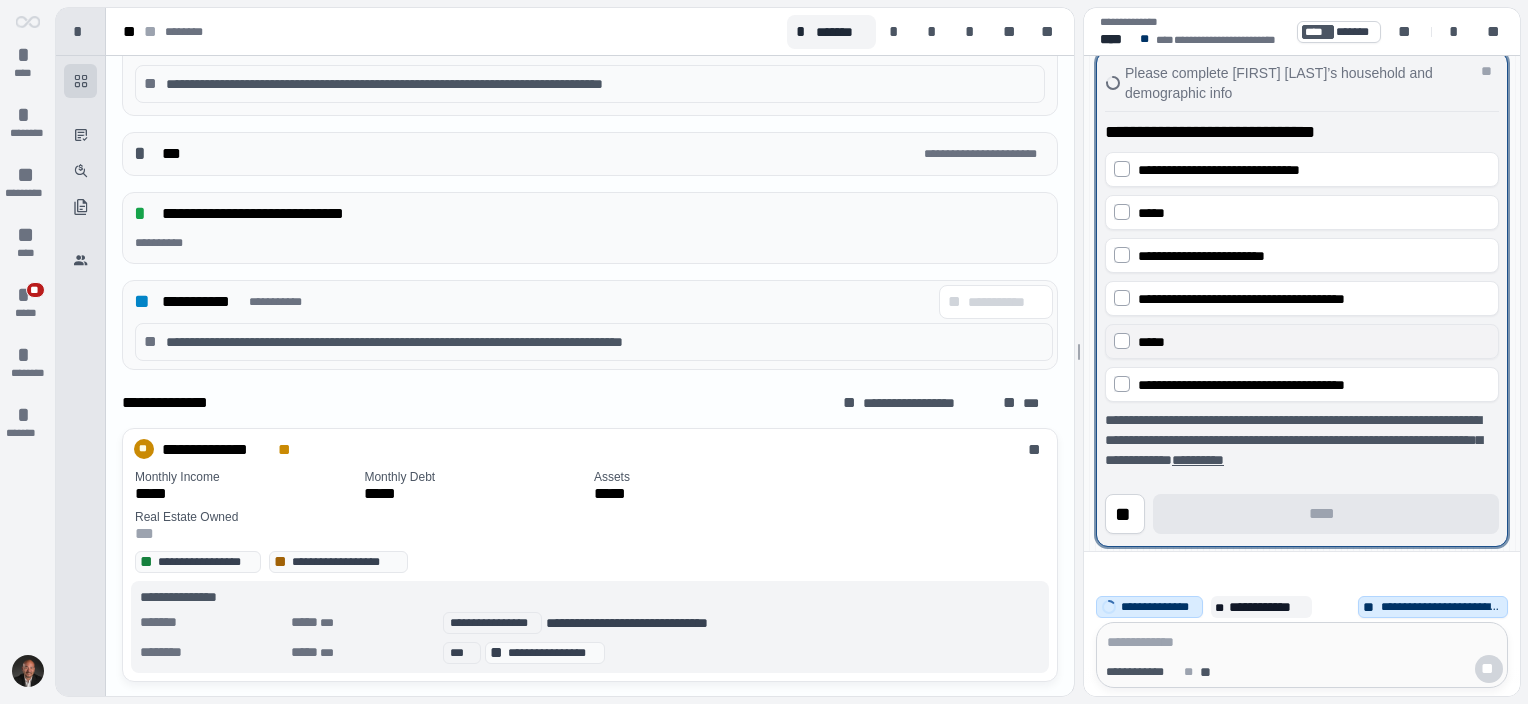 click on "*****" at bounding box center [1314, 342] 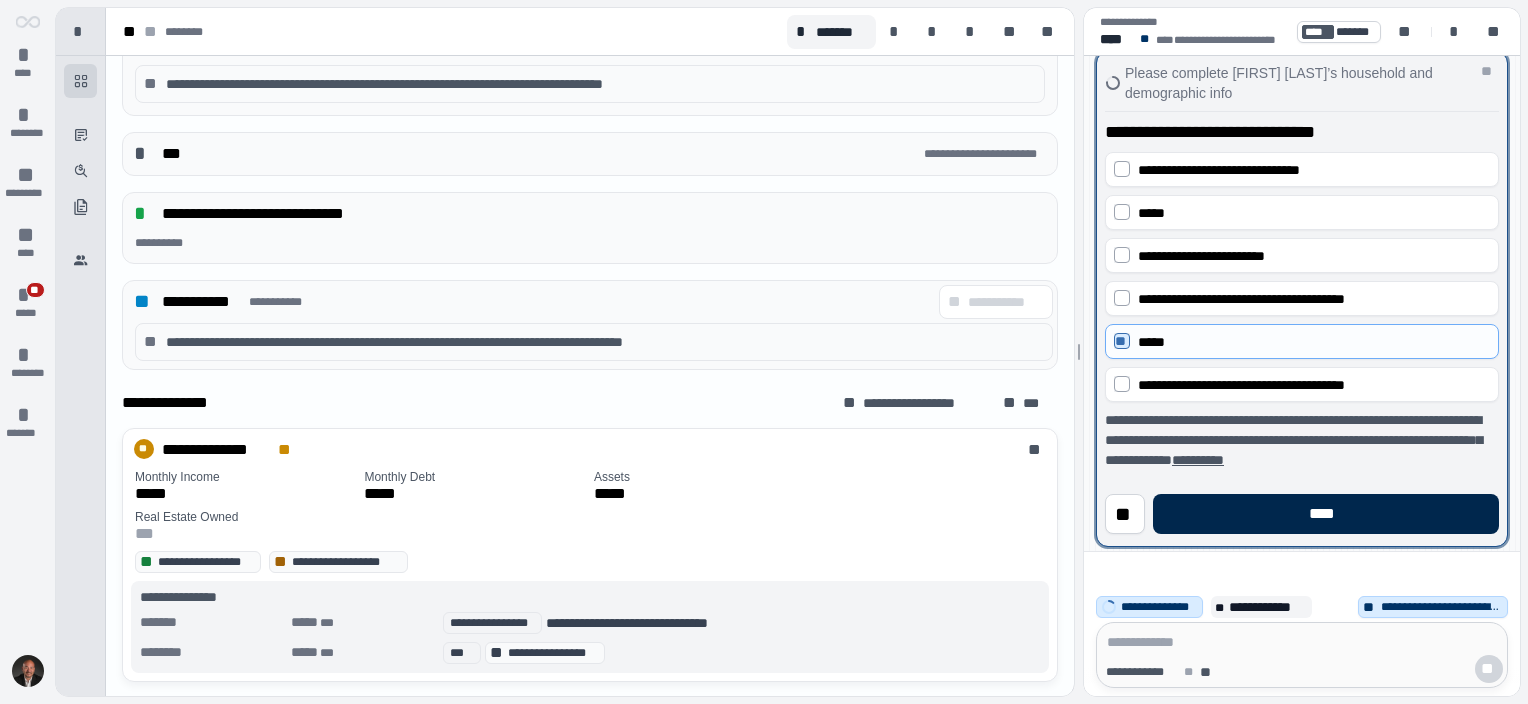 click on "****" at bounding box center [1326, 514] 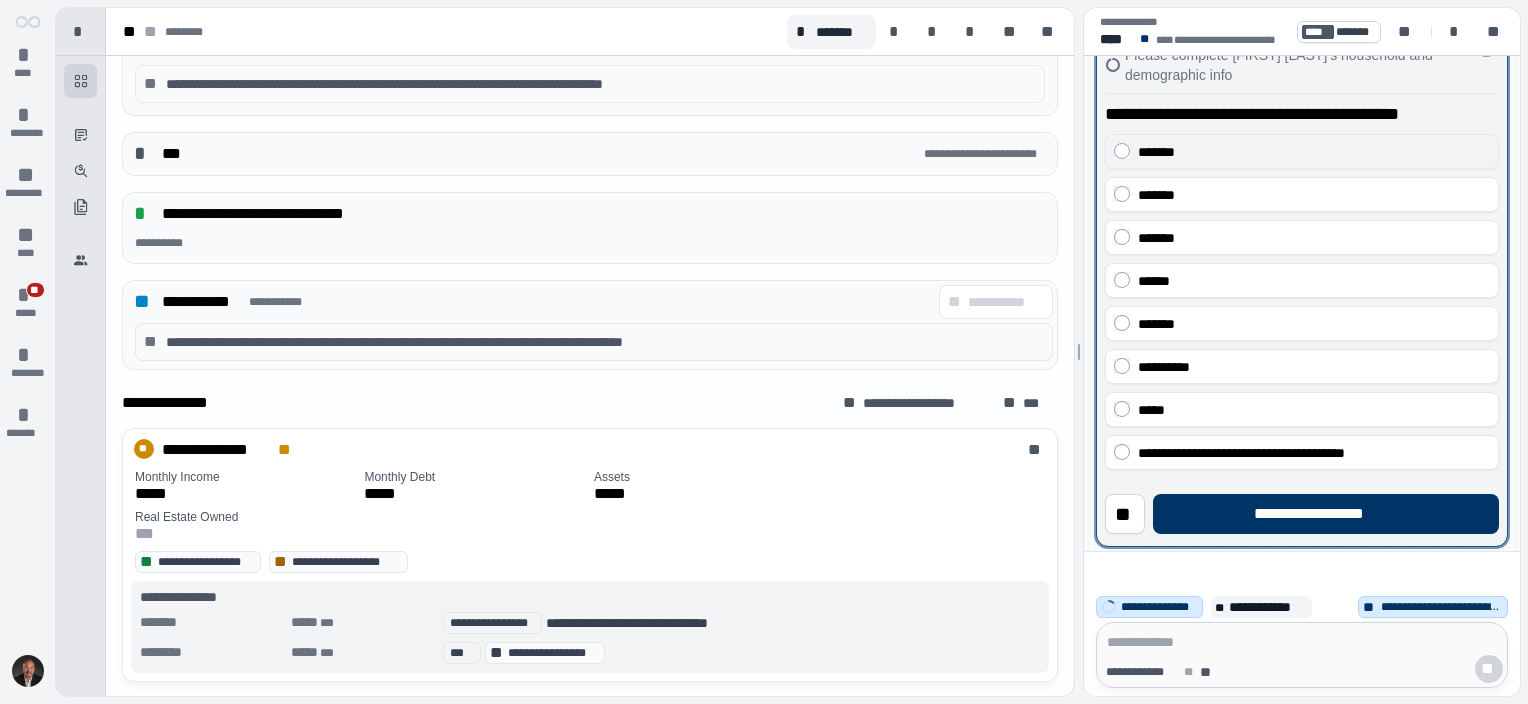 click on "*******" at bounding box center [1314, 152] 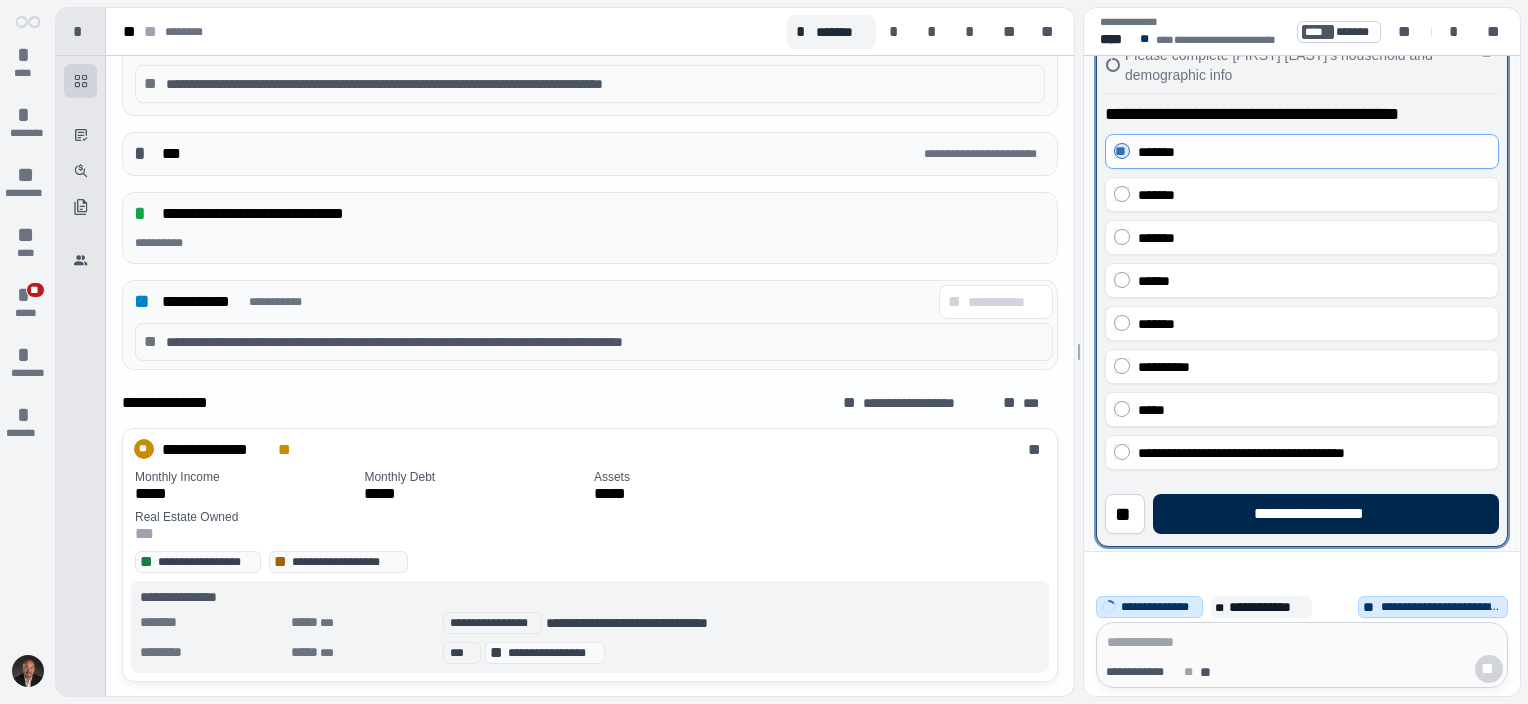 click on "**********" at bounding box center [1326, 514] 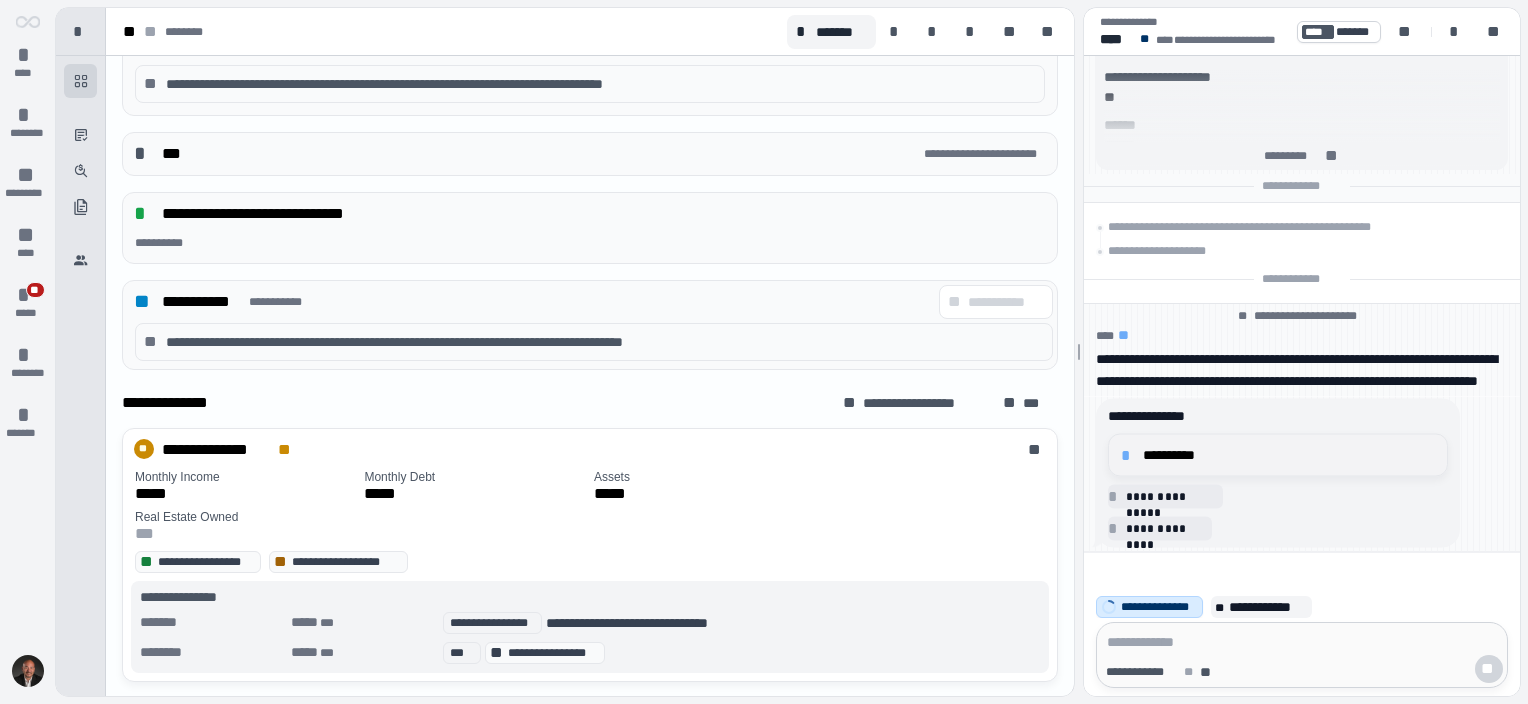 click on "**********" at bounding box center (1278, 455) 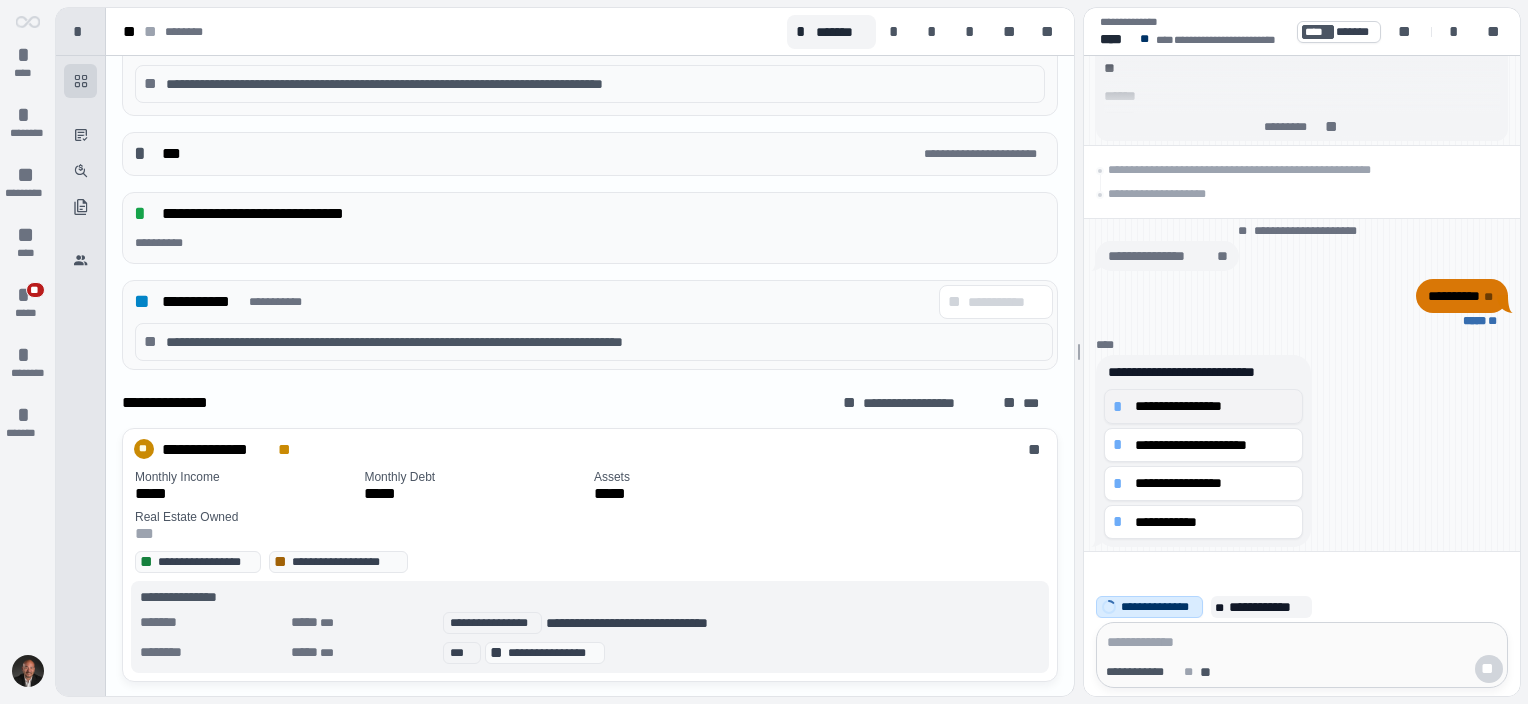 click on "*" at bounding box center (1121, 407) 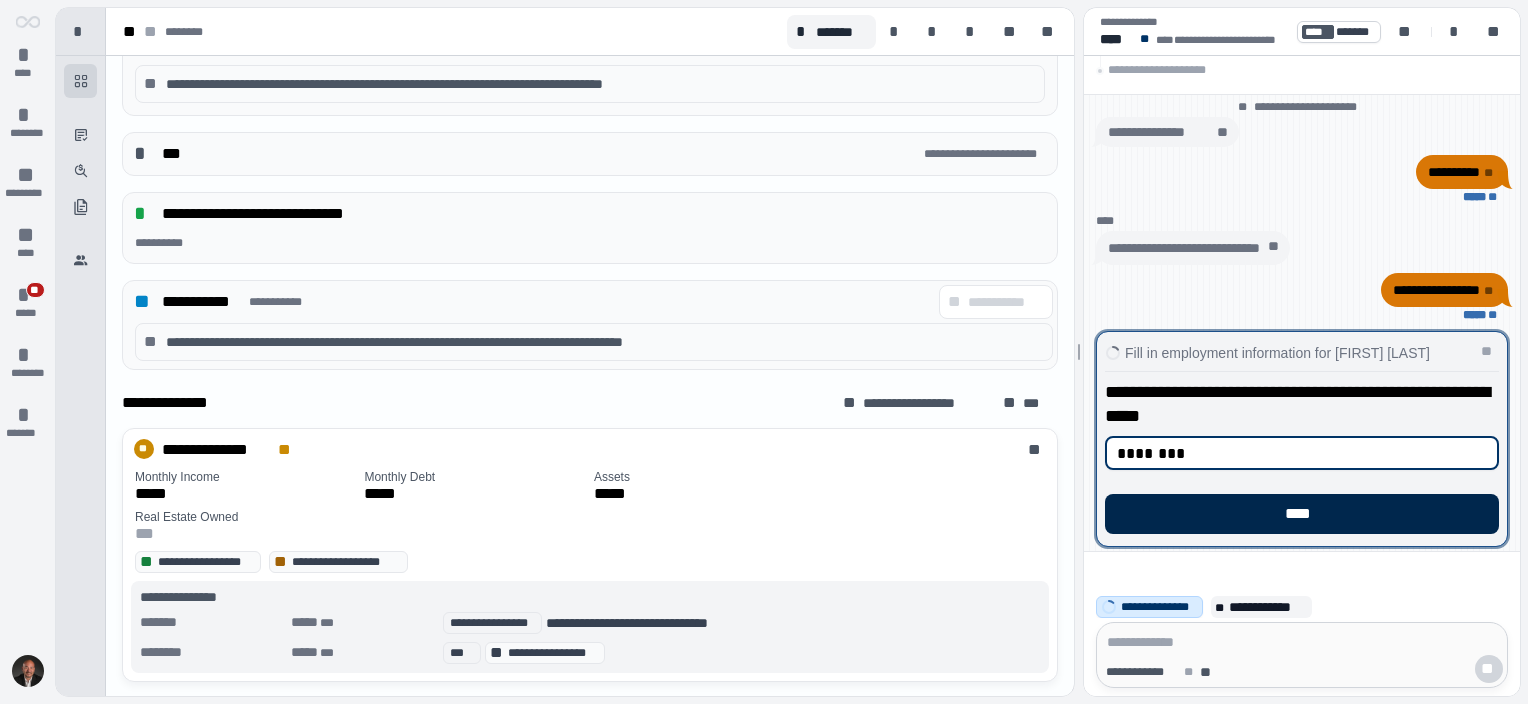 type on "********" 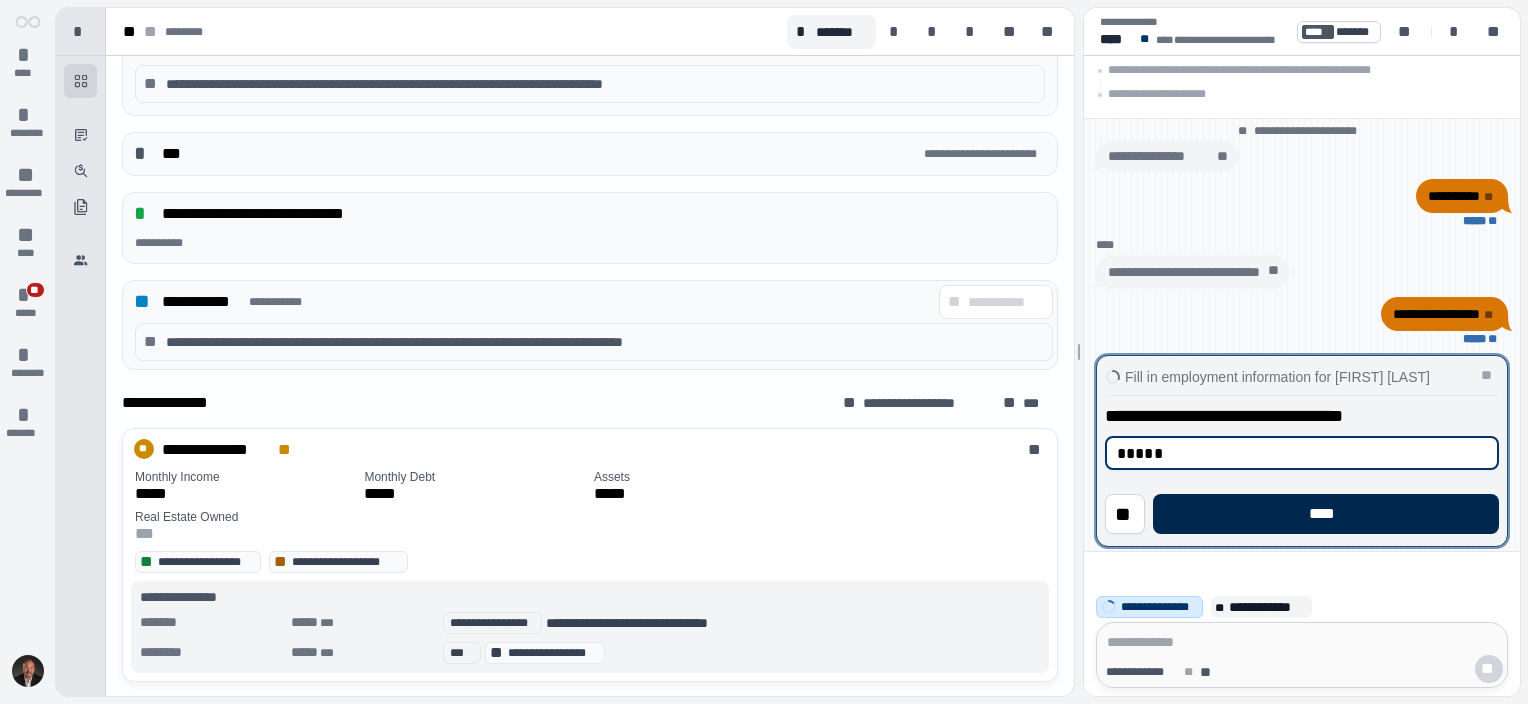 type on "*****" 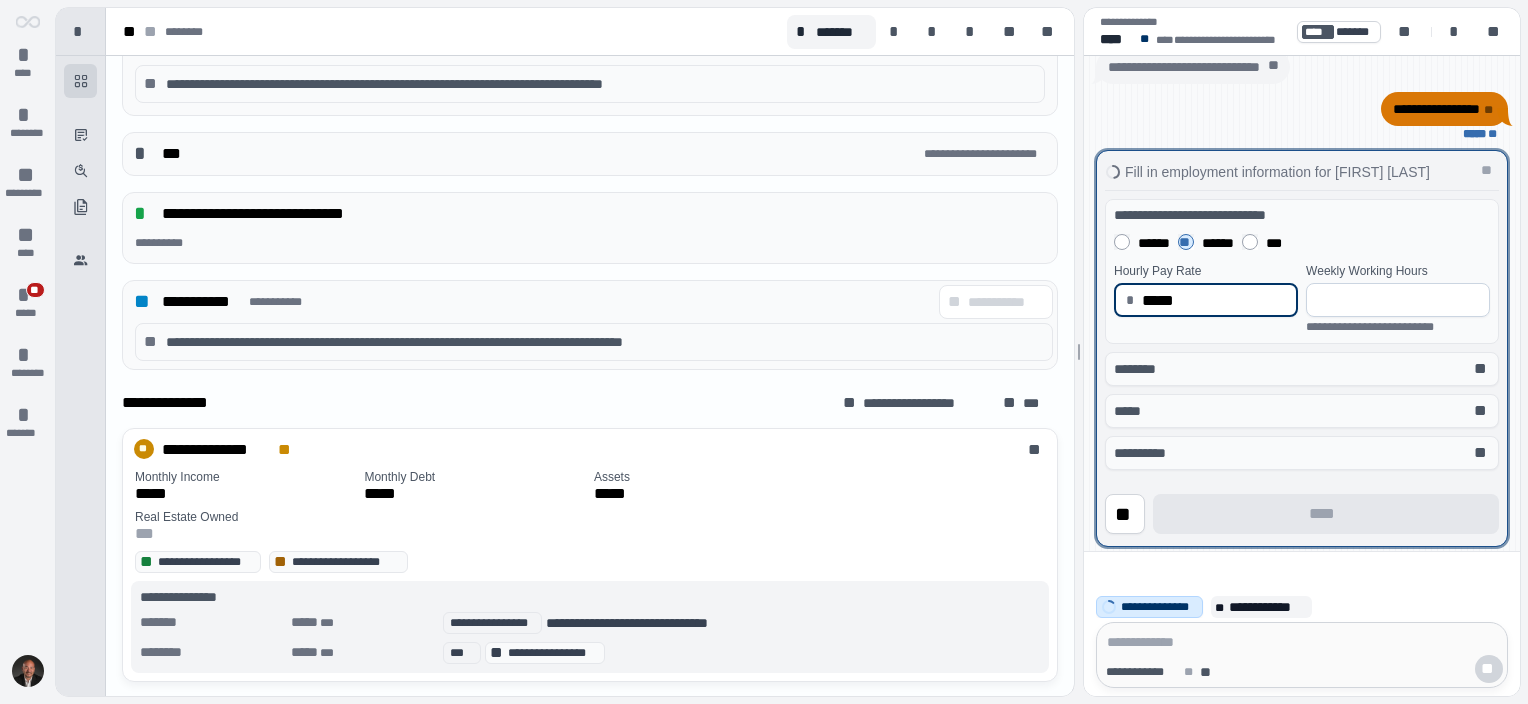 type on "*****" 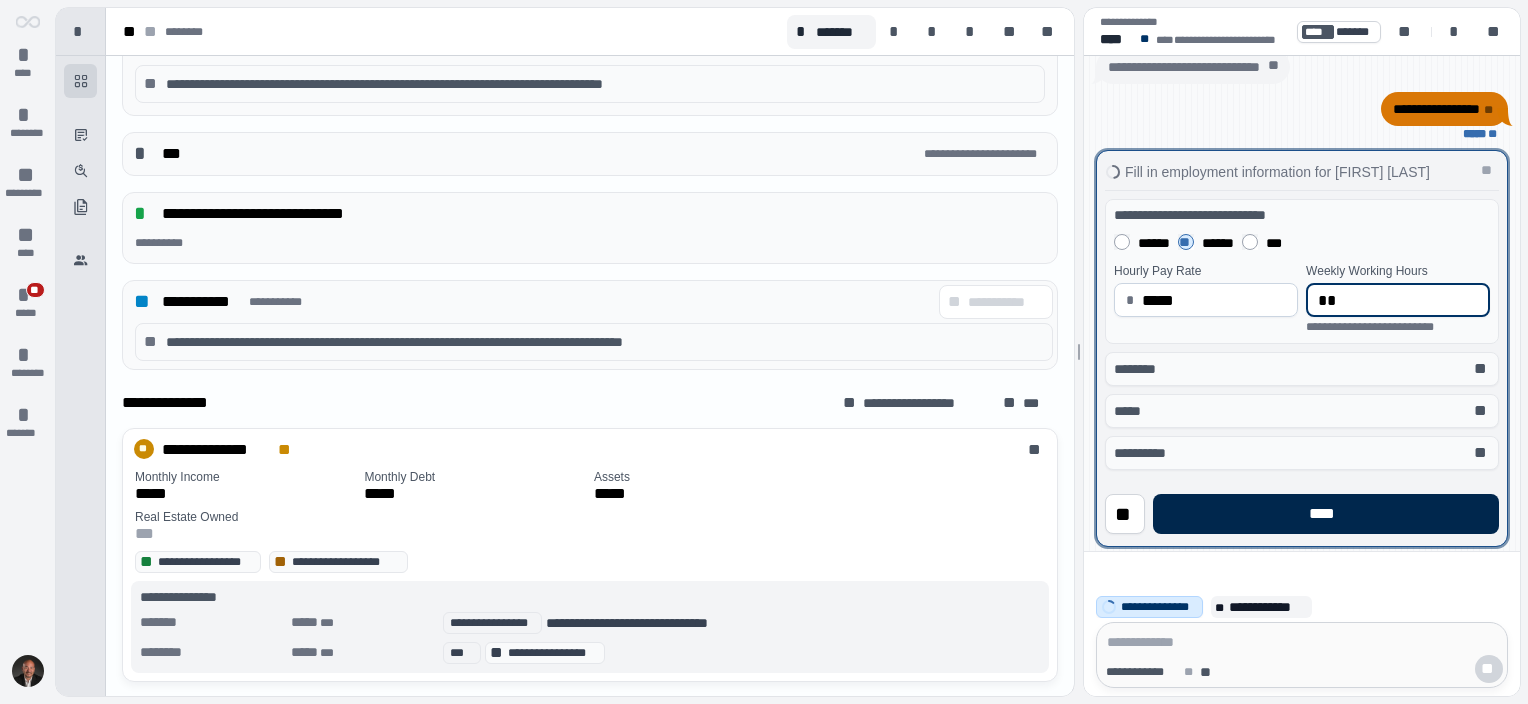 type on "**" 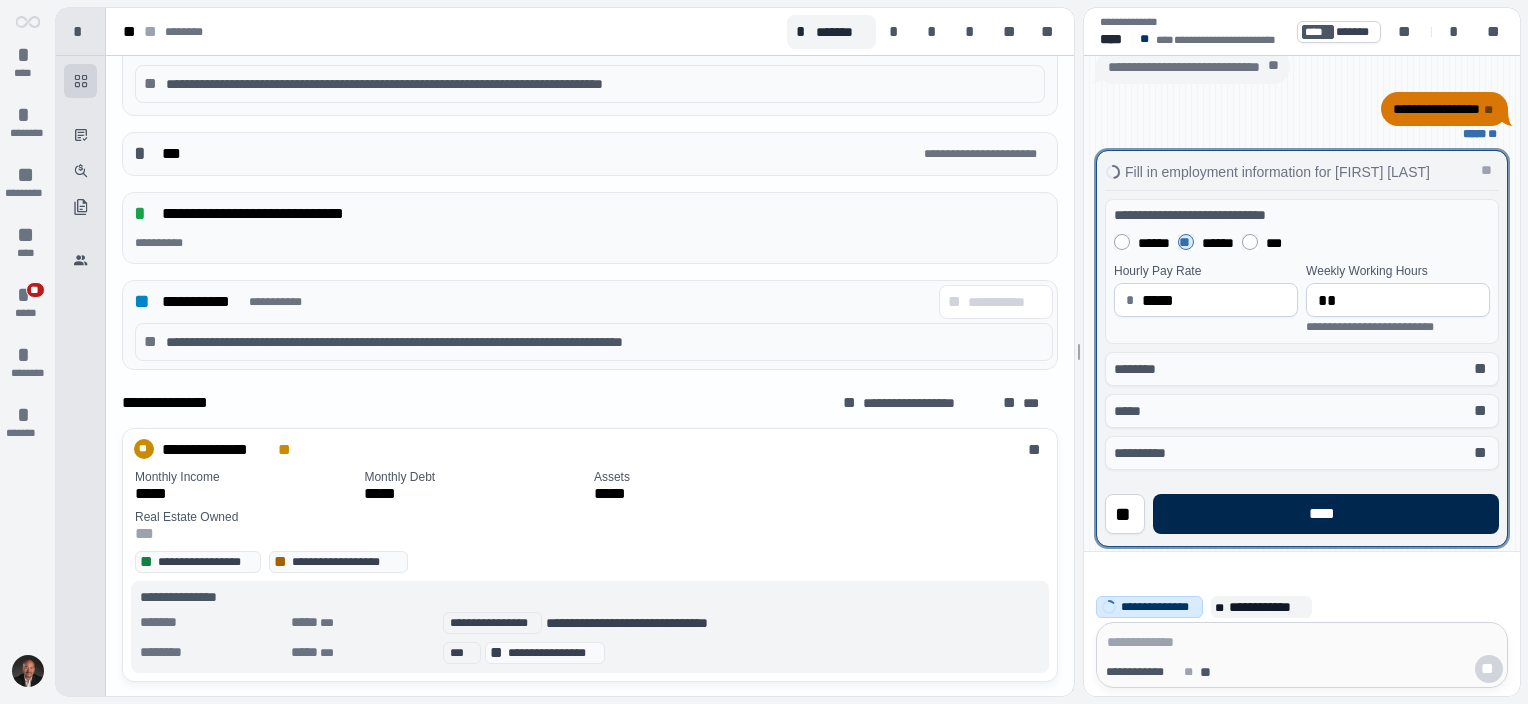 click on "****" at bounding box center (1326, 514) 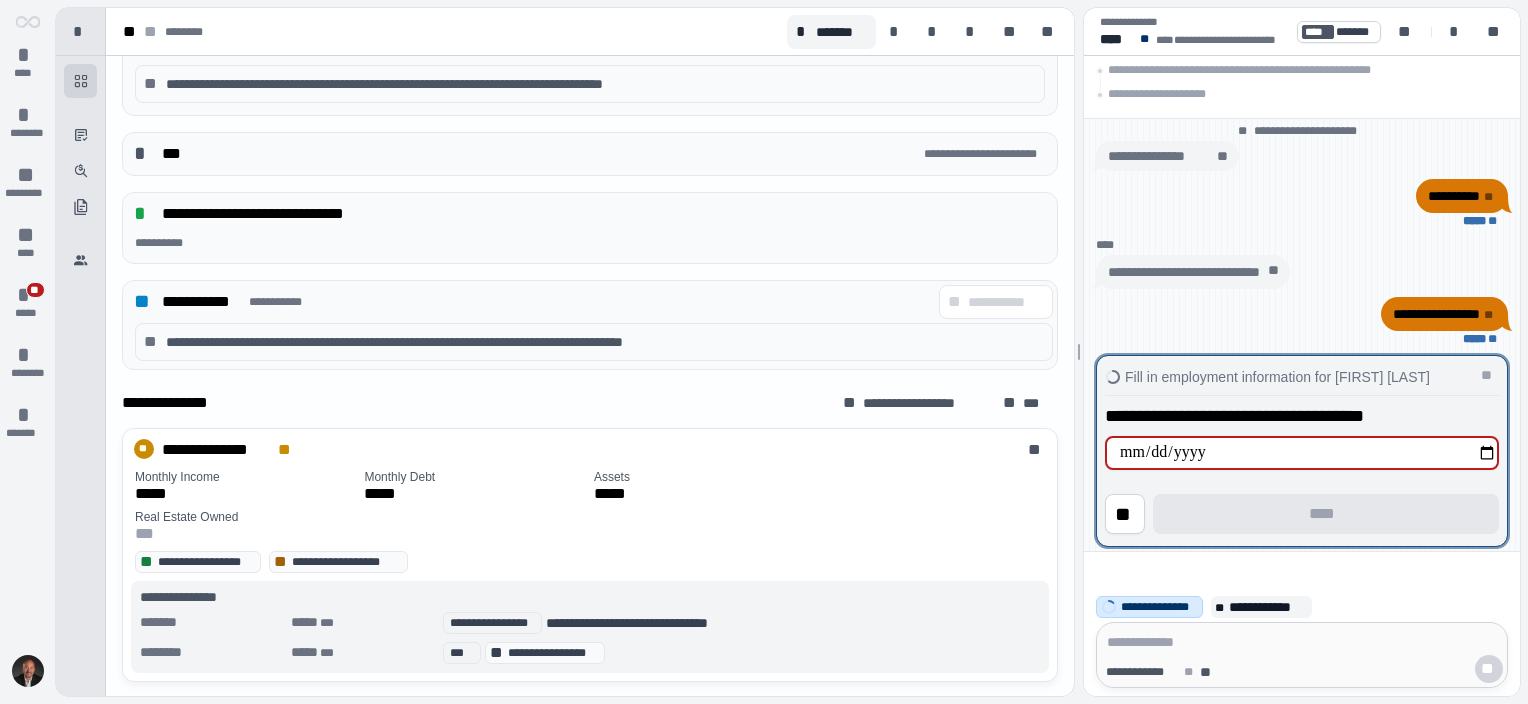 type on "**********" 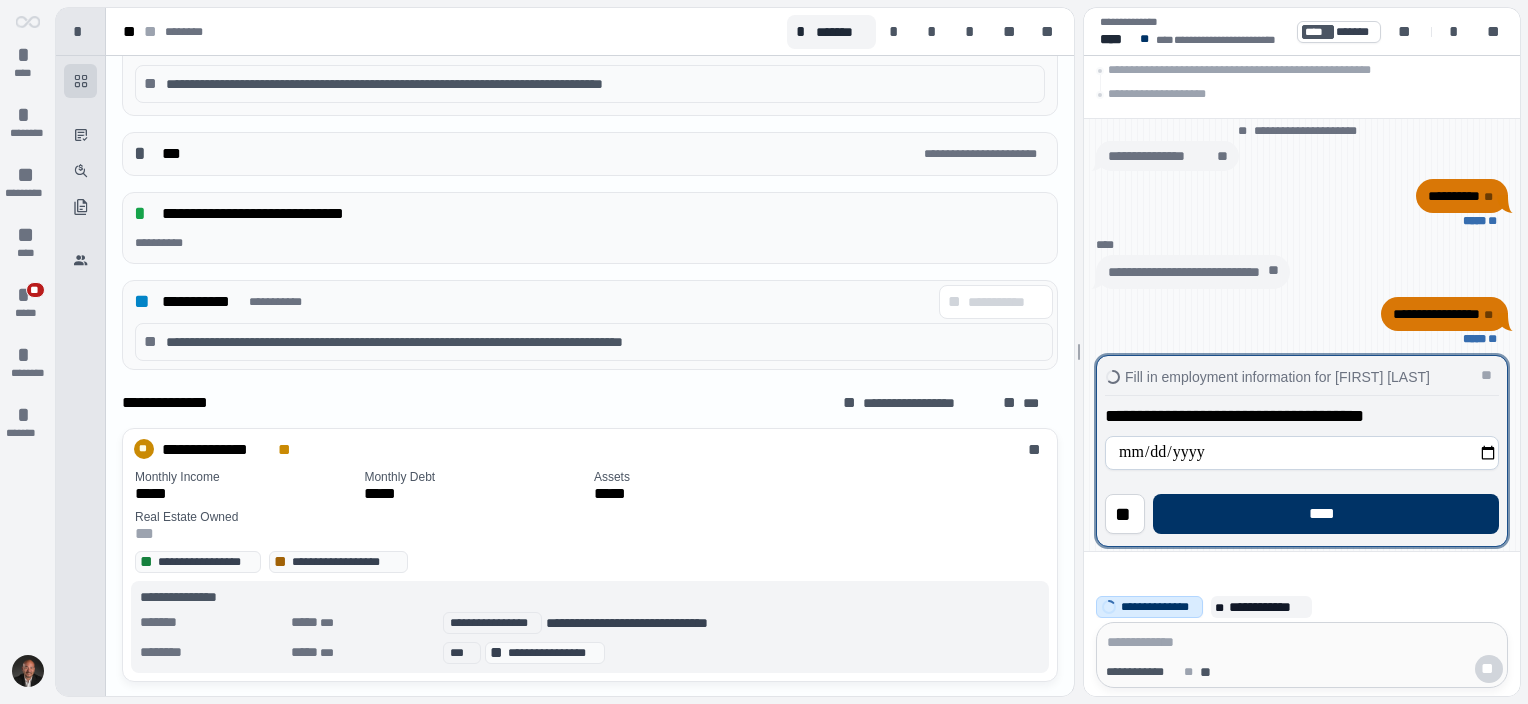click on "****" at bounding box center (1326, 514) 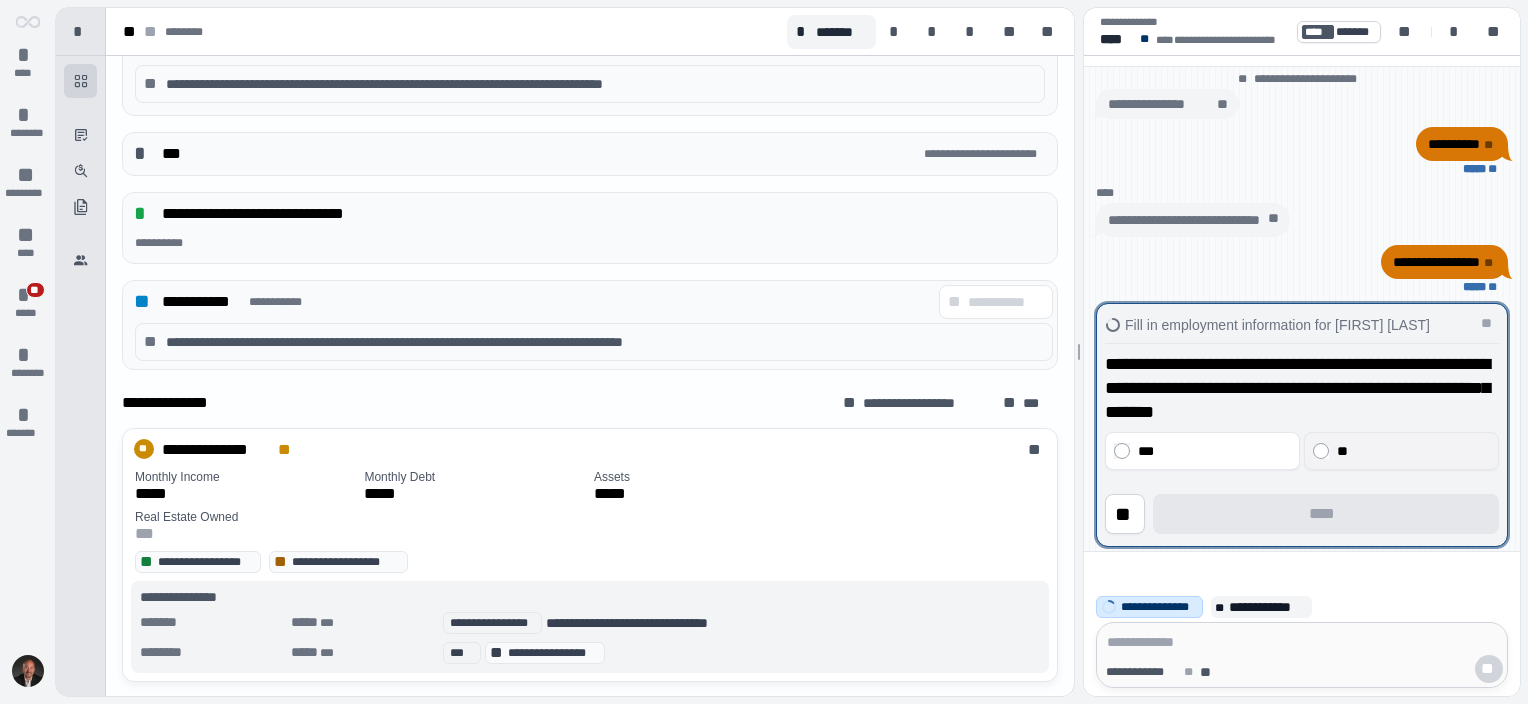 click on "**" at bounding box center [1411, 451] 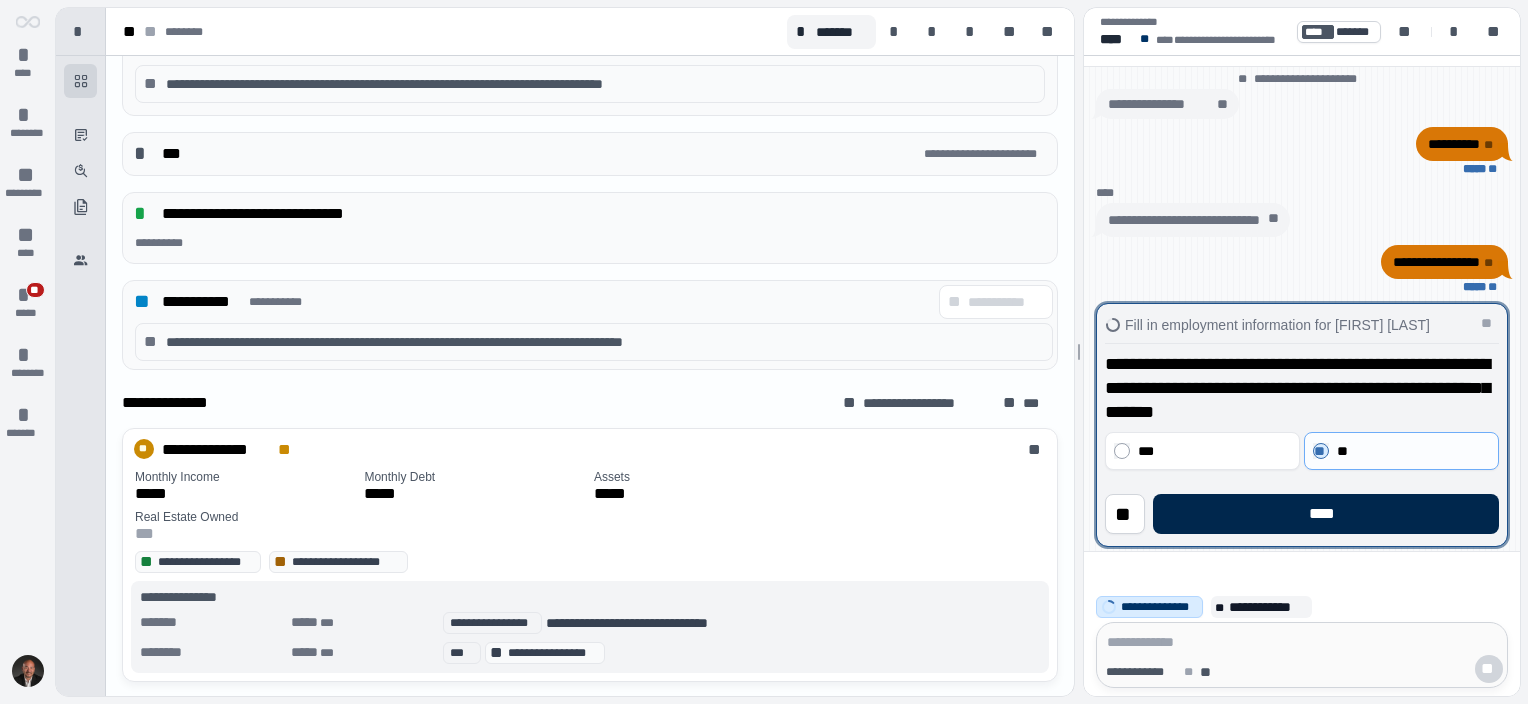 click on "****" at bounding box center (1326, 514) 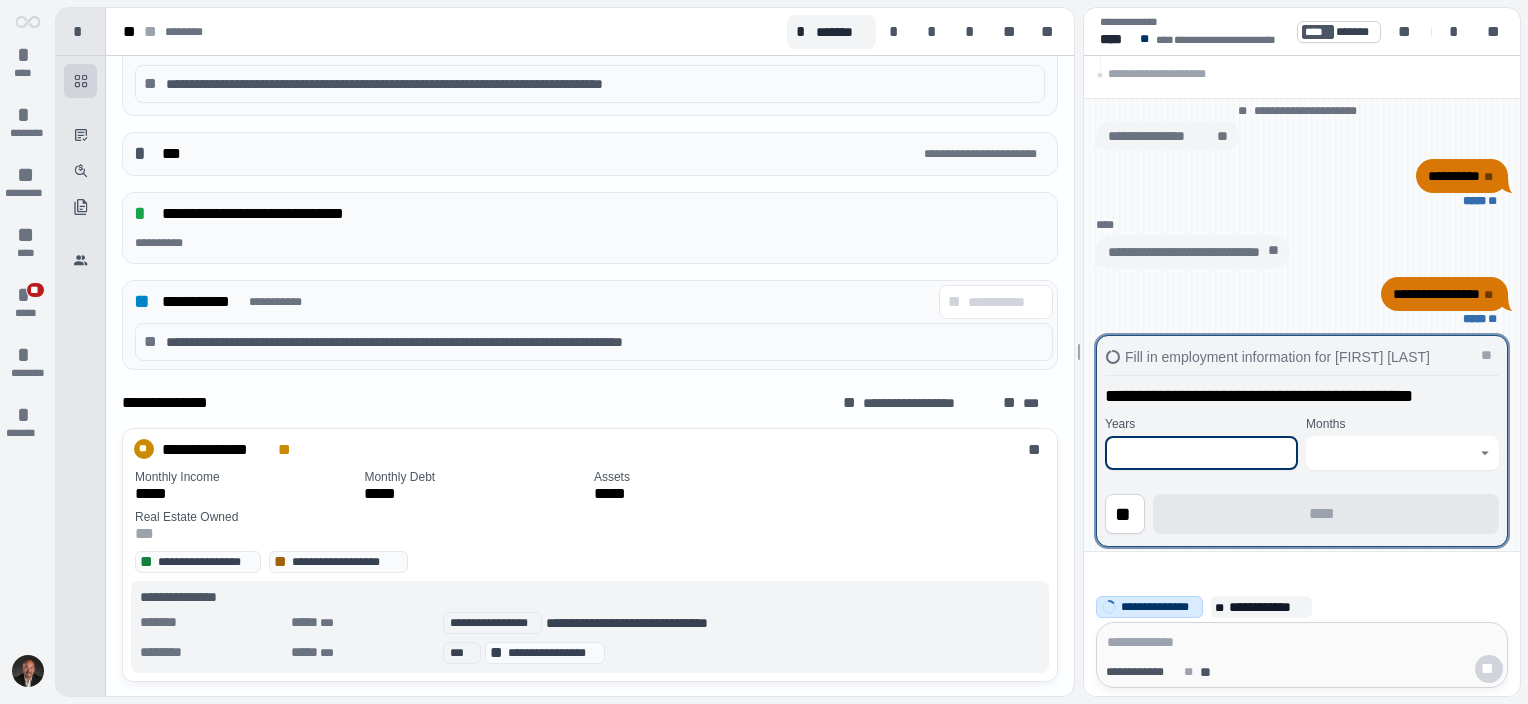 click at bounding box center [1201, 453] 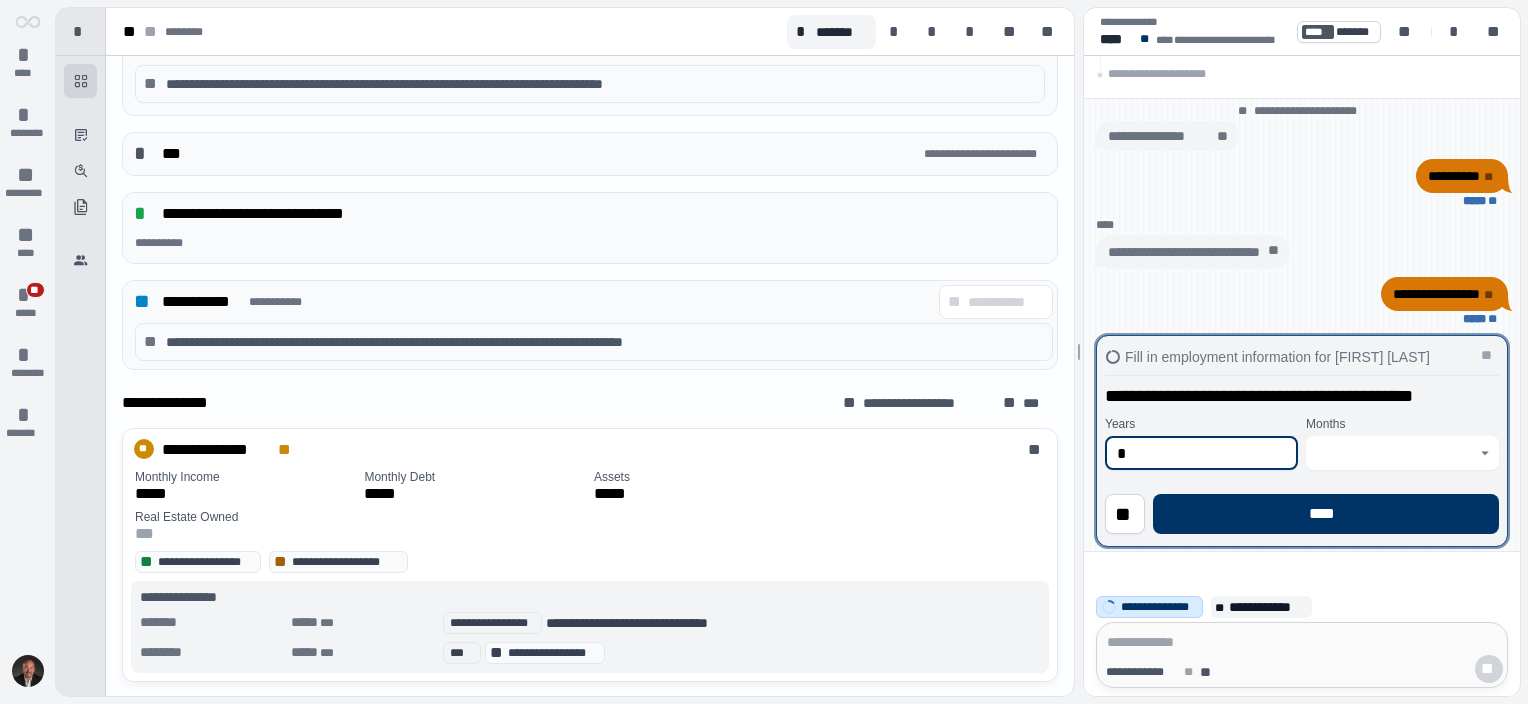 type on "*" 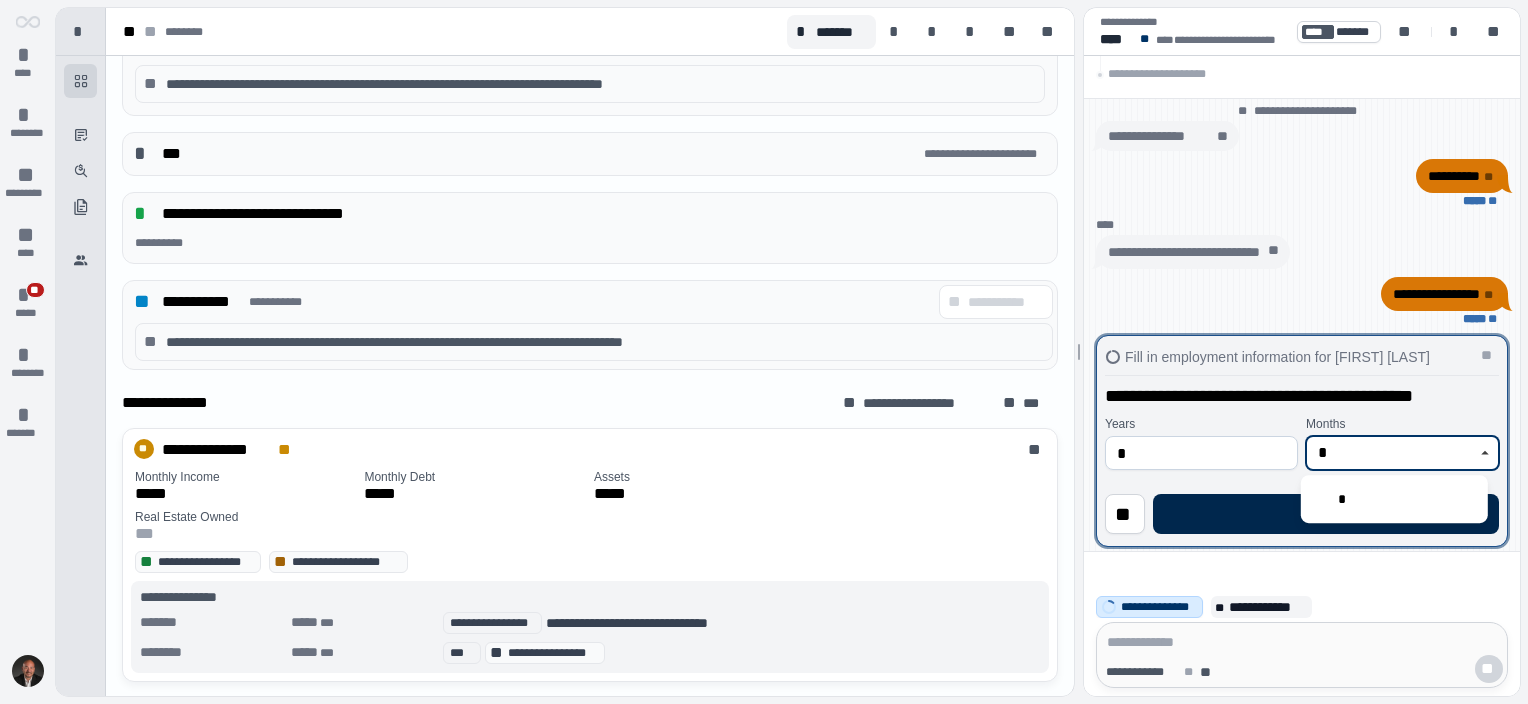 type on "*" 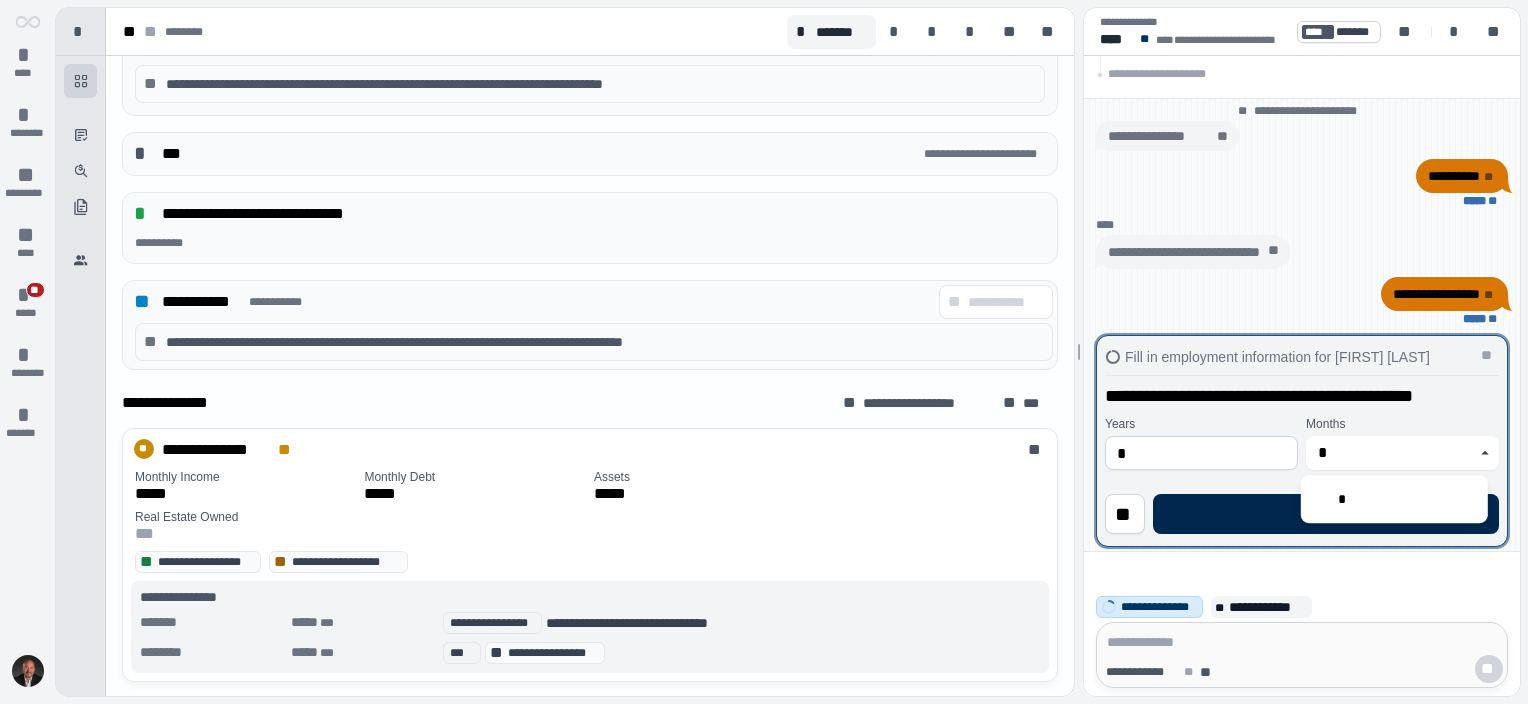 click on "****" at bounding box center [1326, 514] 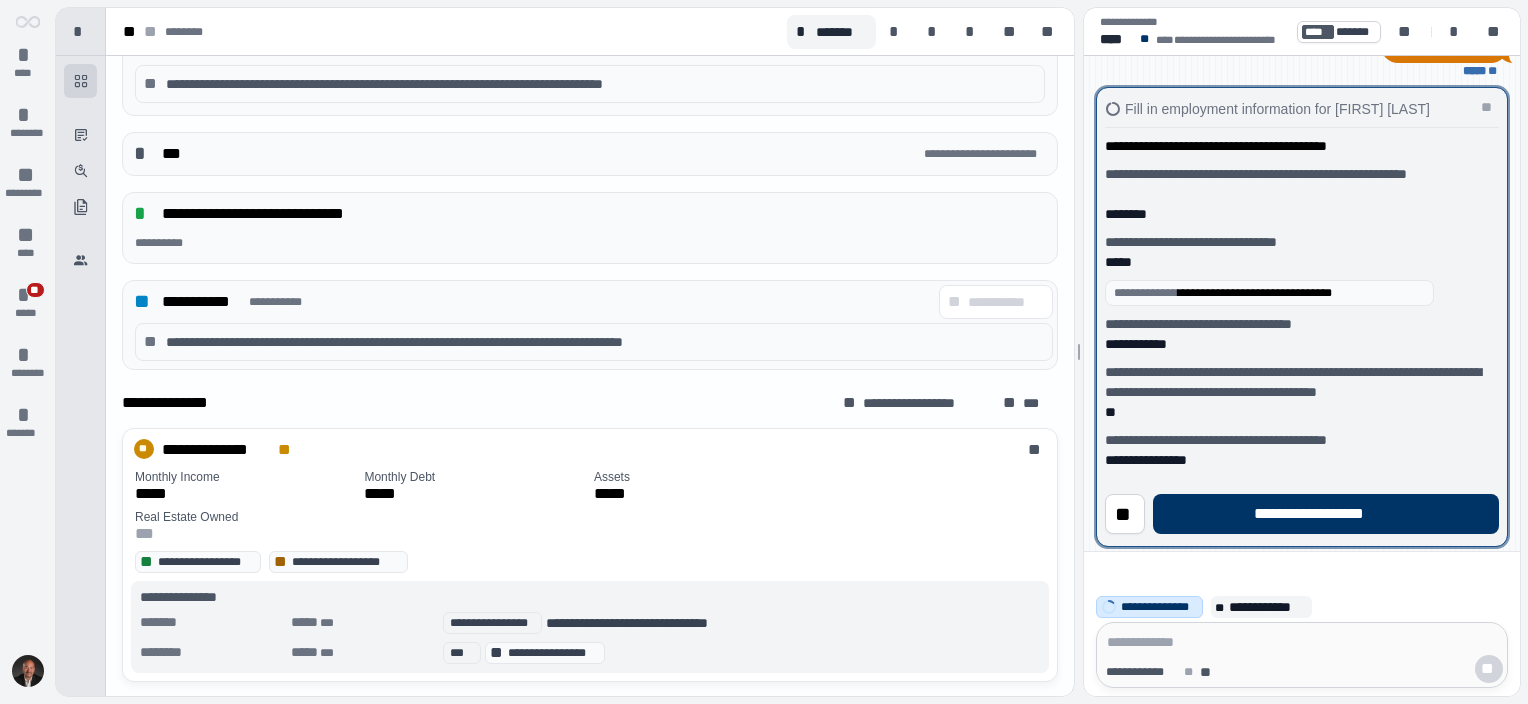 click on "**********" at bounding box center [1326, 514] 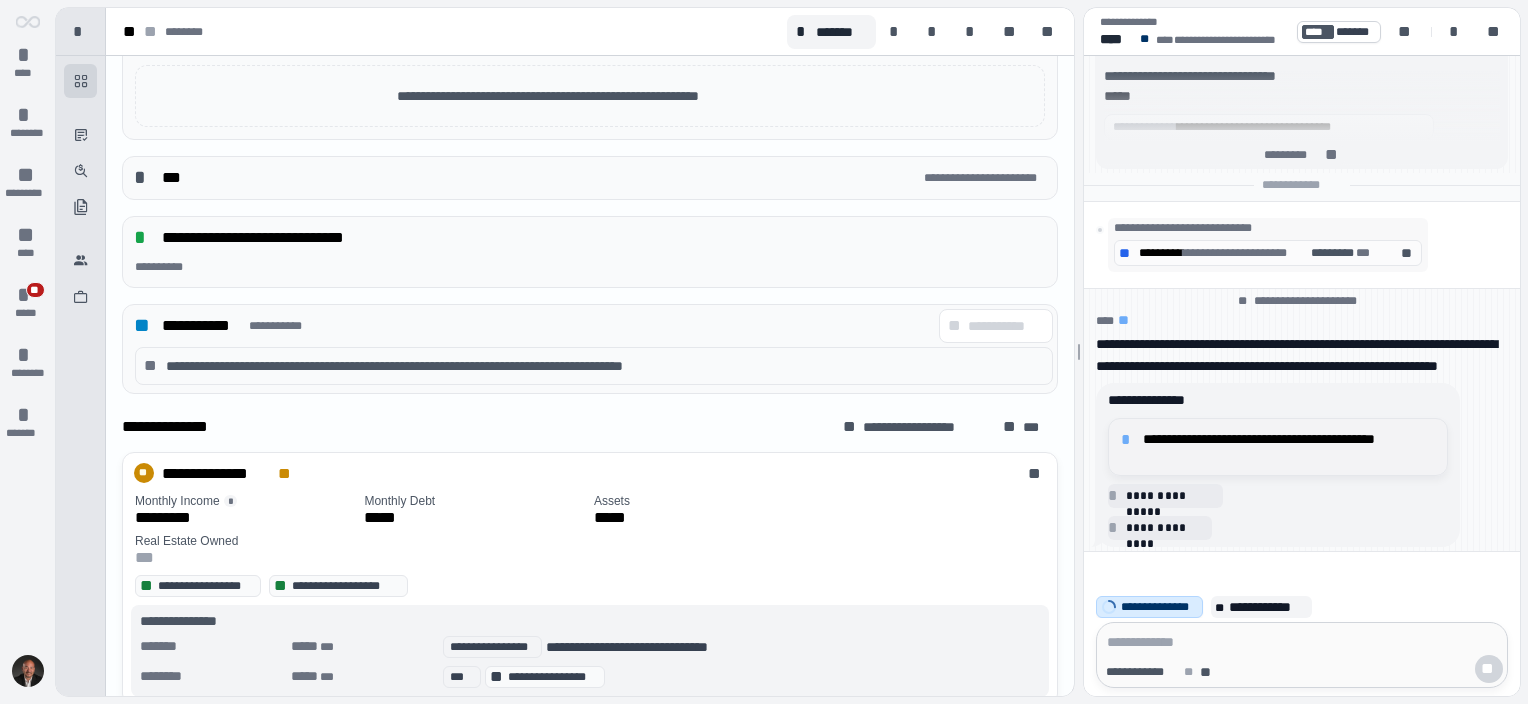 click on "*" at bounding box center [1129, 440] 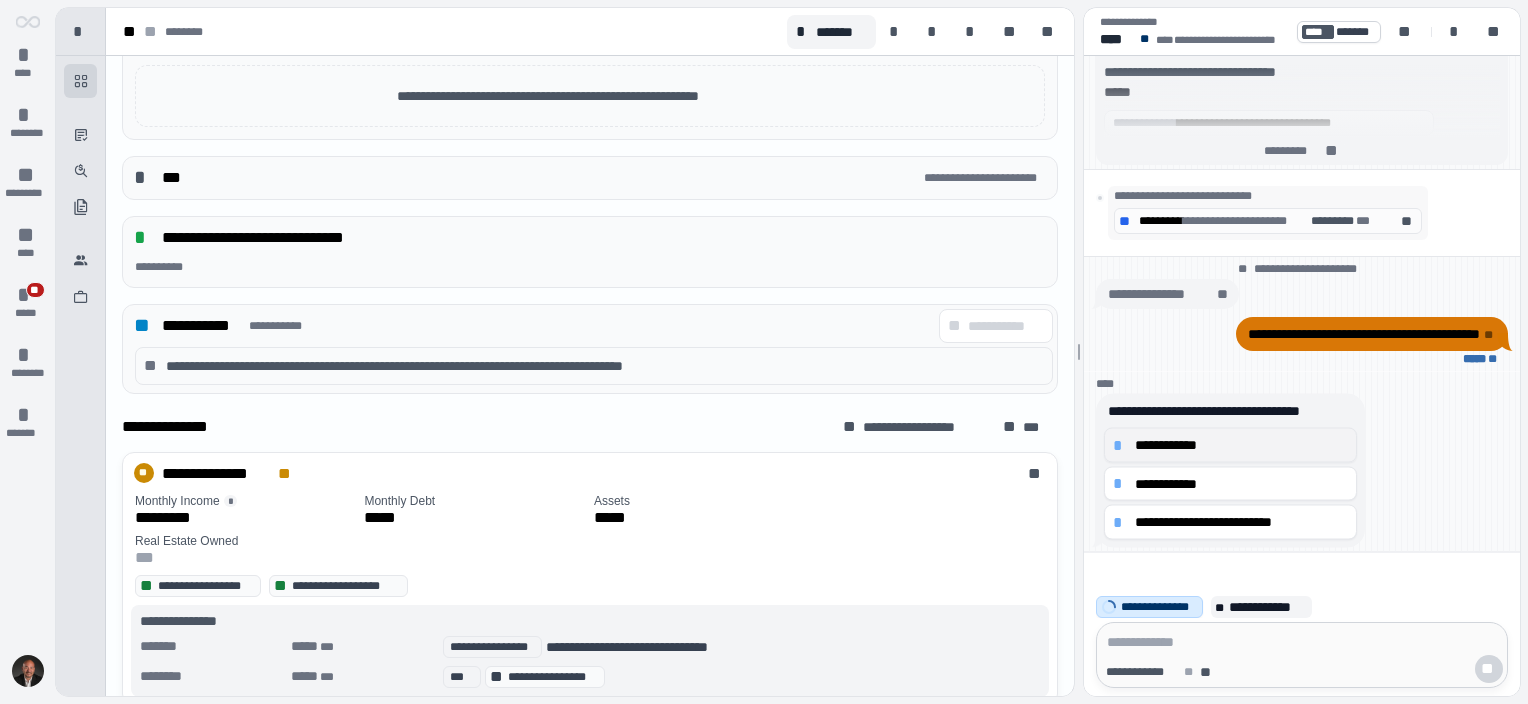 click on "*" at bounding box center [1121, 445] 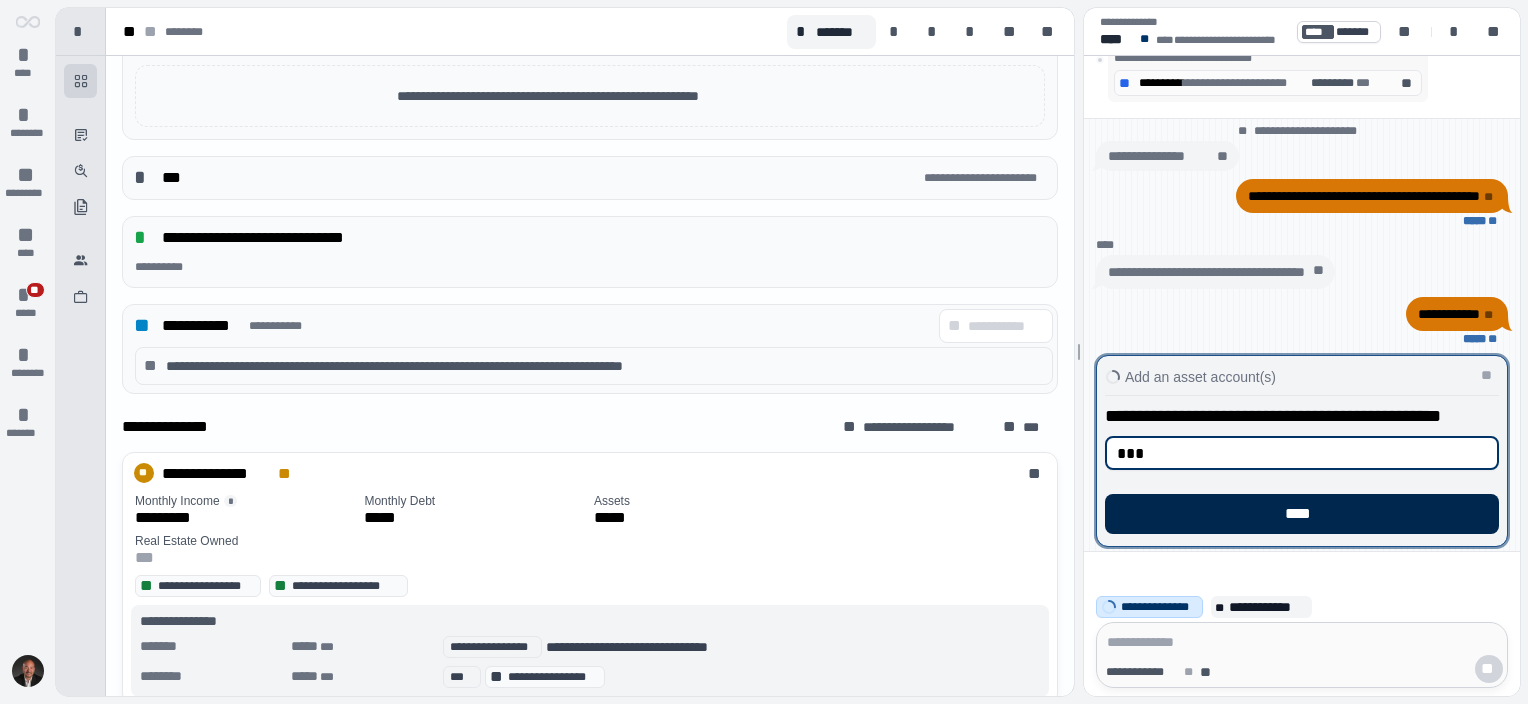 type on "***" 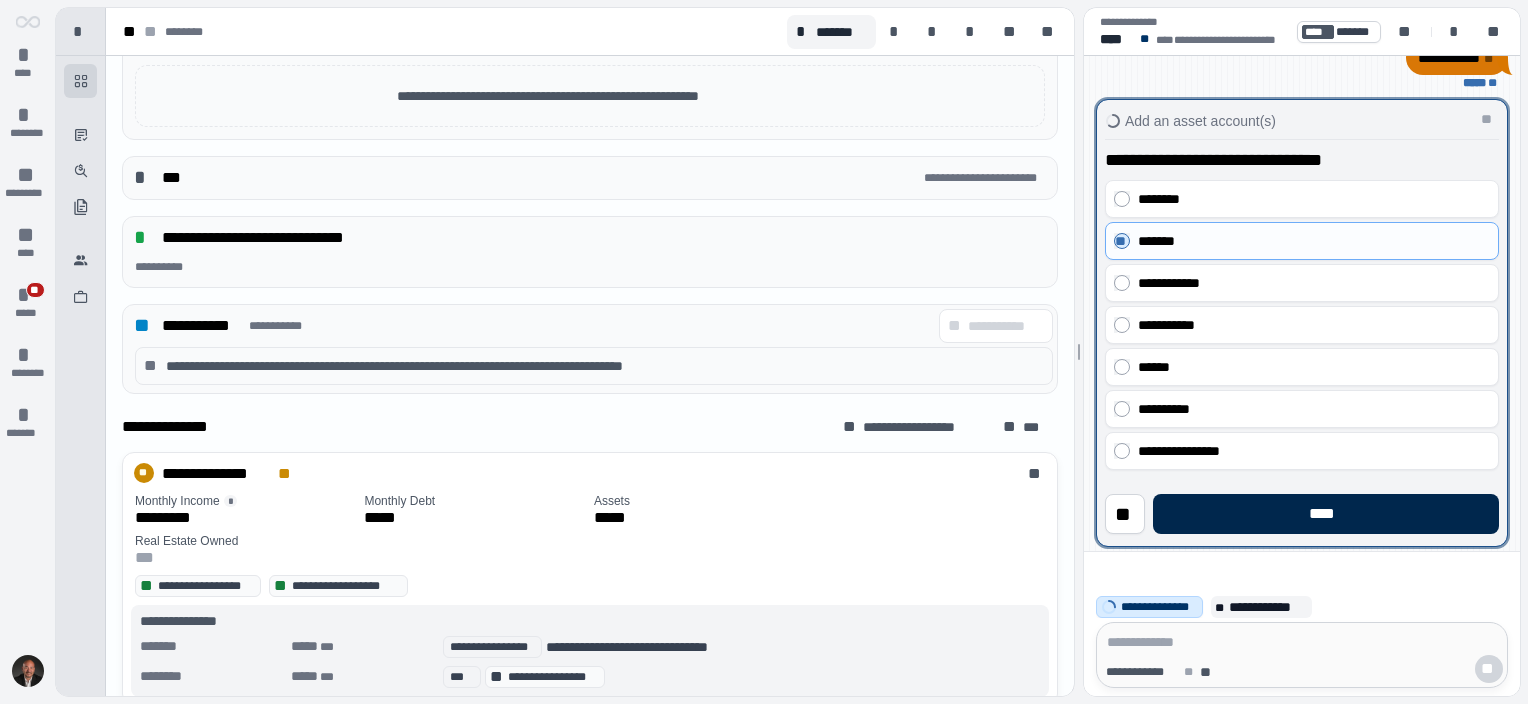 click on "****" at bounding box center [1326, 514] 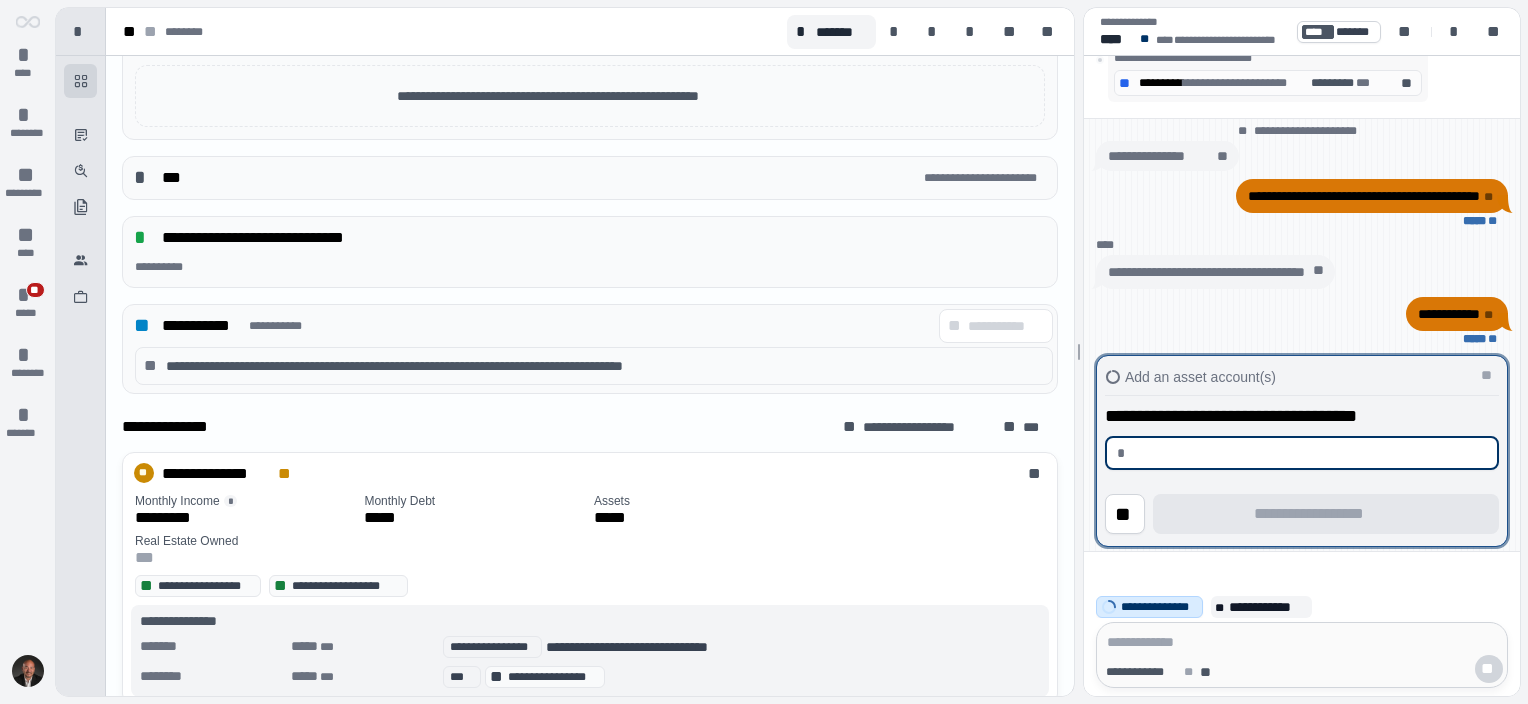 click at bounding box center (1309, 453) 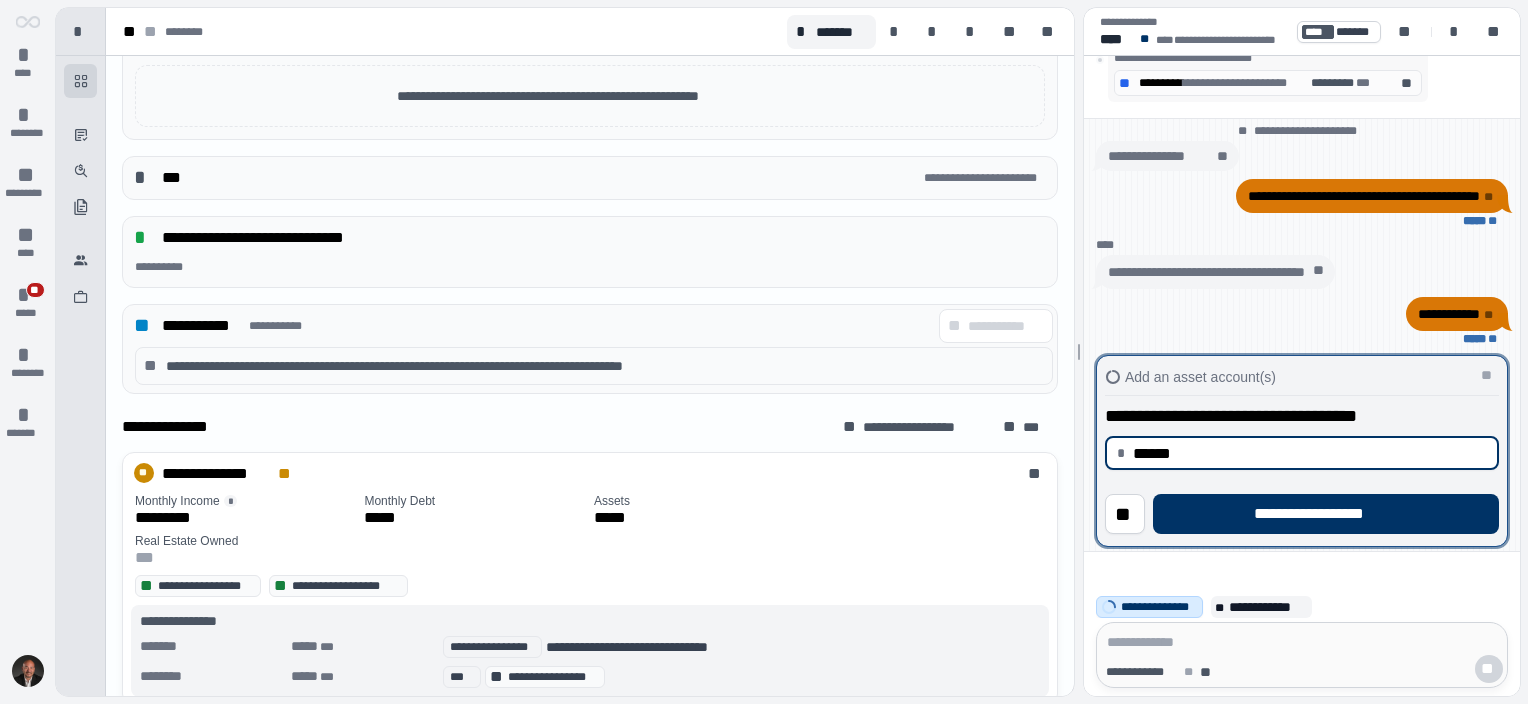 type on "*********" 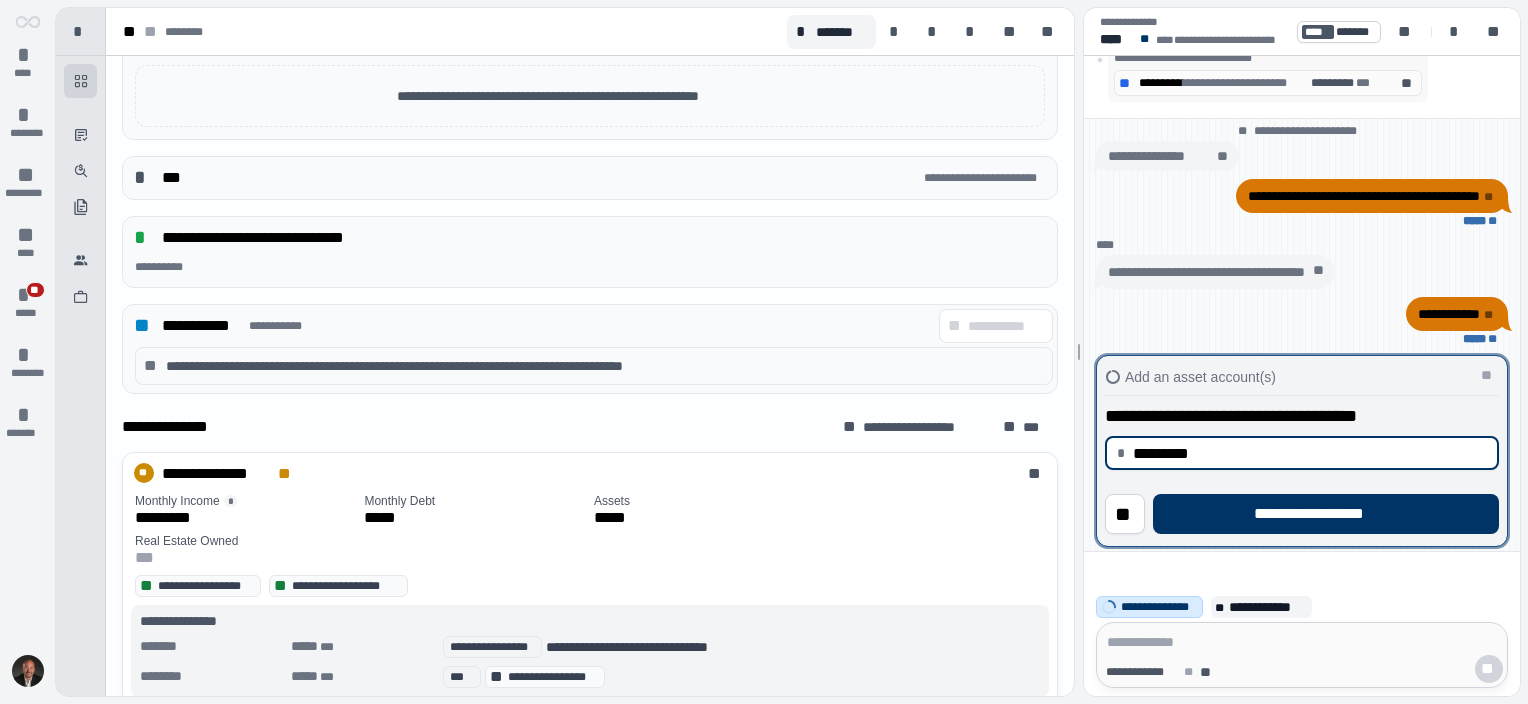 type 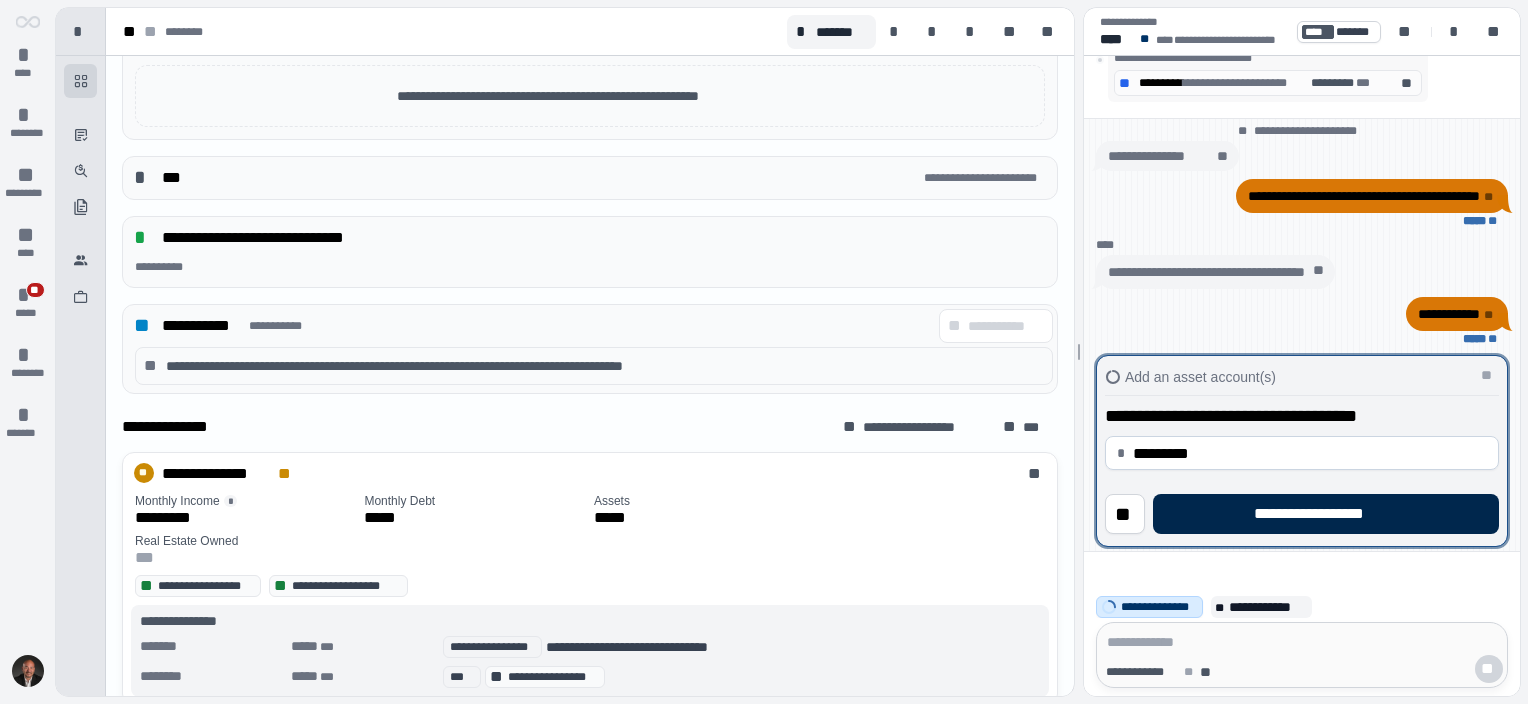 click on "**********" at bounding box center (1325, 514) 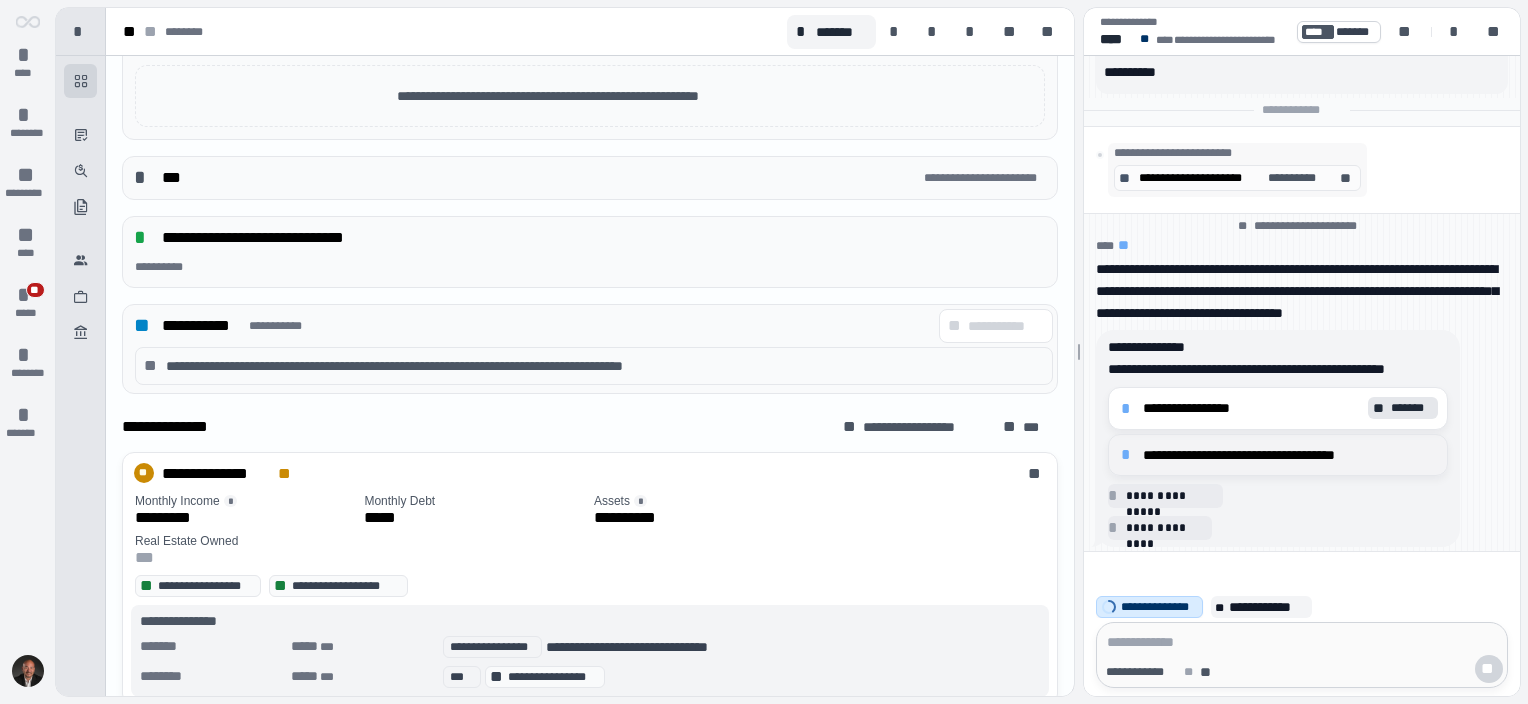 click on "*" at bounding box center (1129, 455) 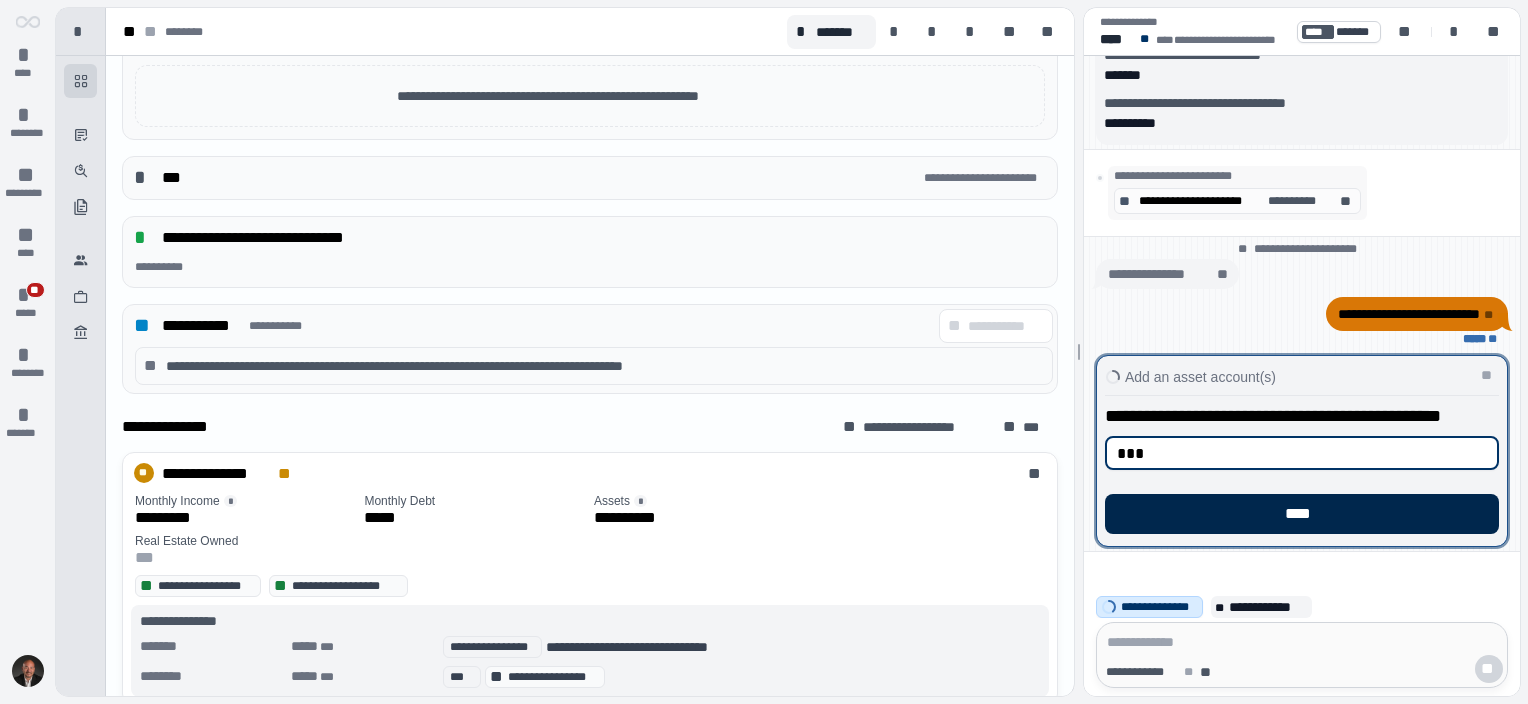 type on "***" 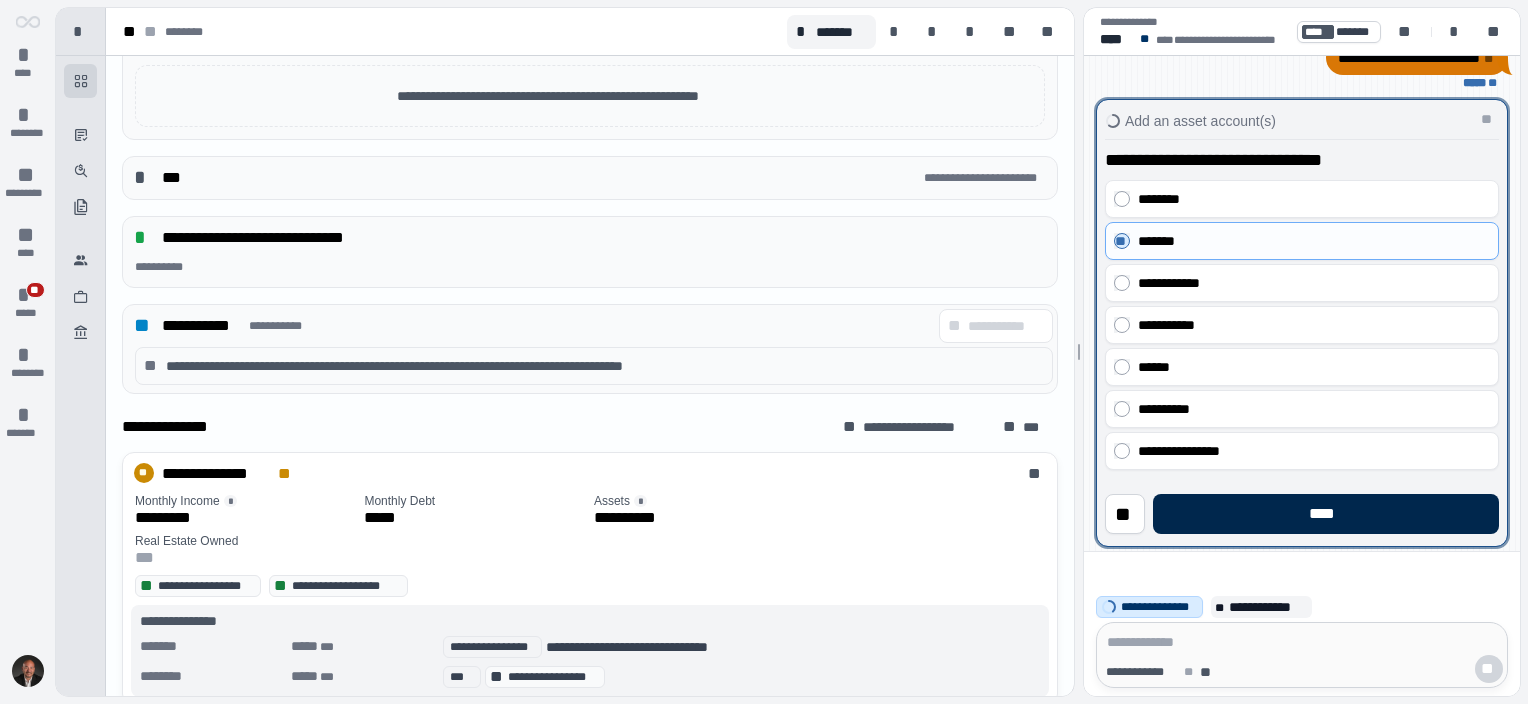 click on "****" at bounding box center (1326, 514) 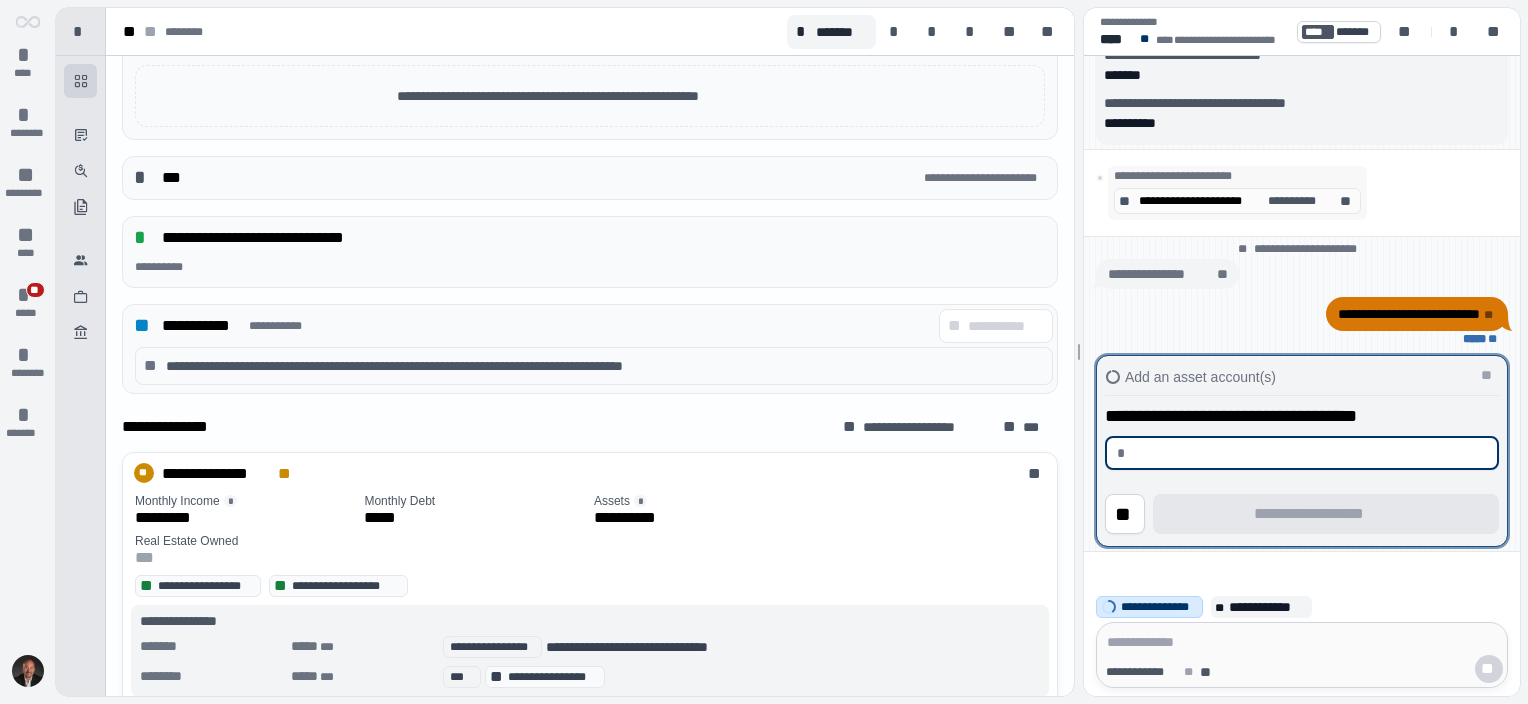 click at bounding box center [1309, 453] 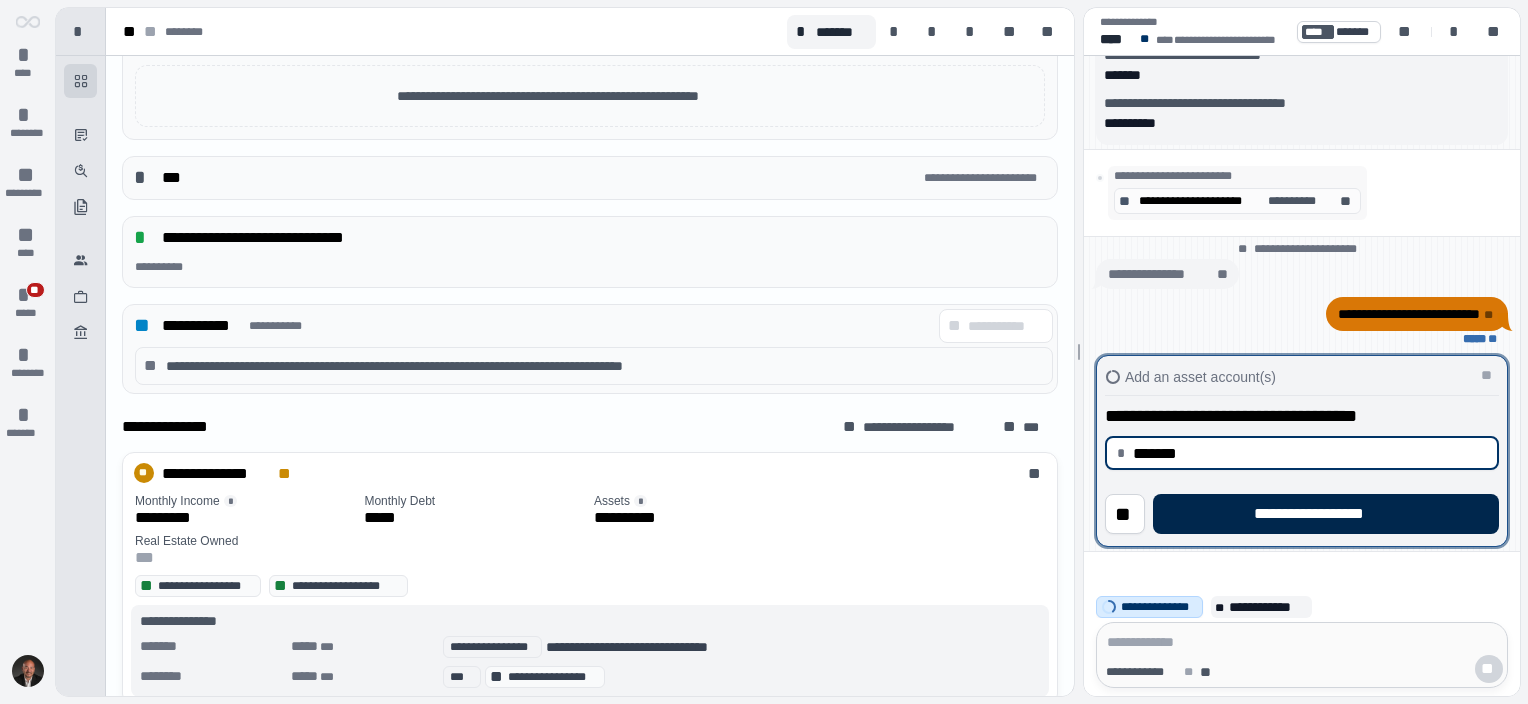 type on "**********" 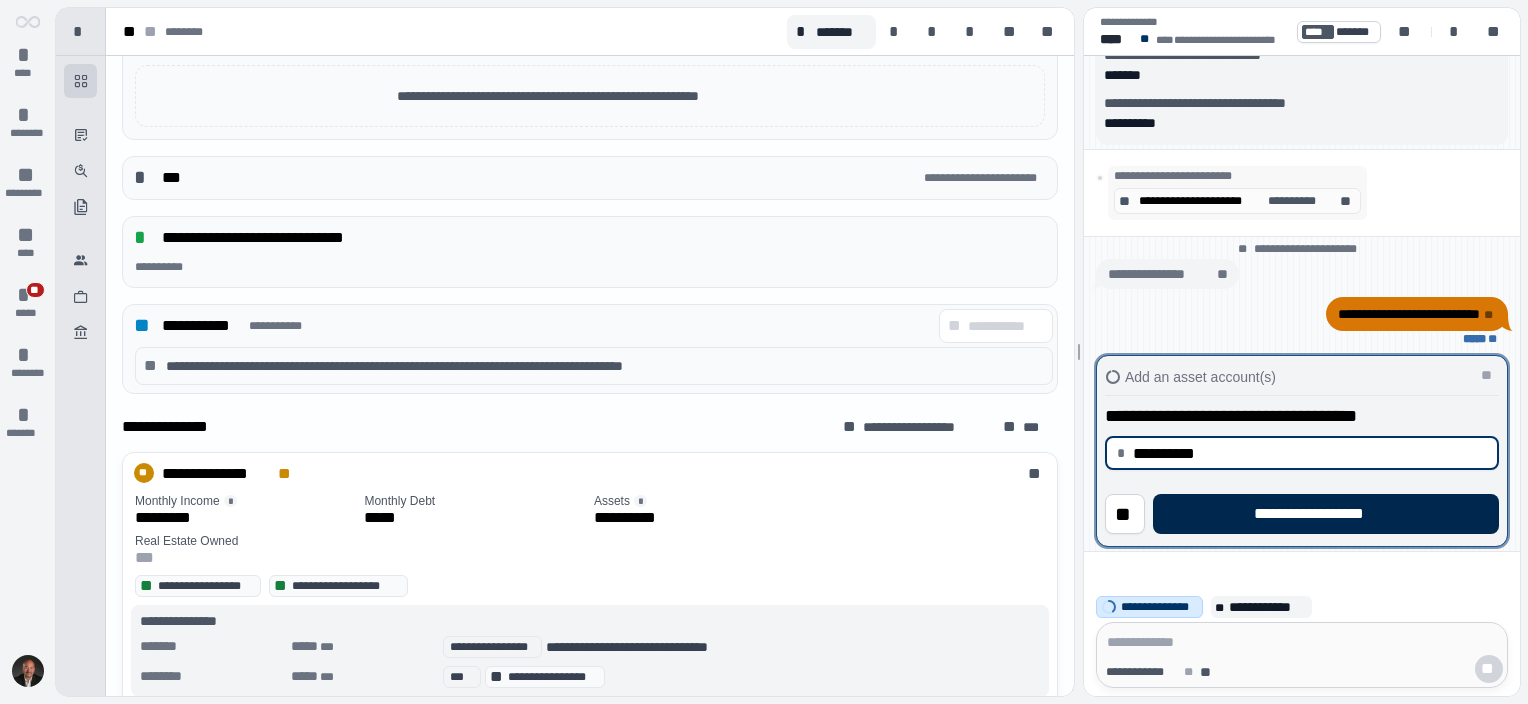 click on "**********" at bounding box center [1325, 514] 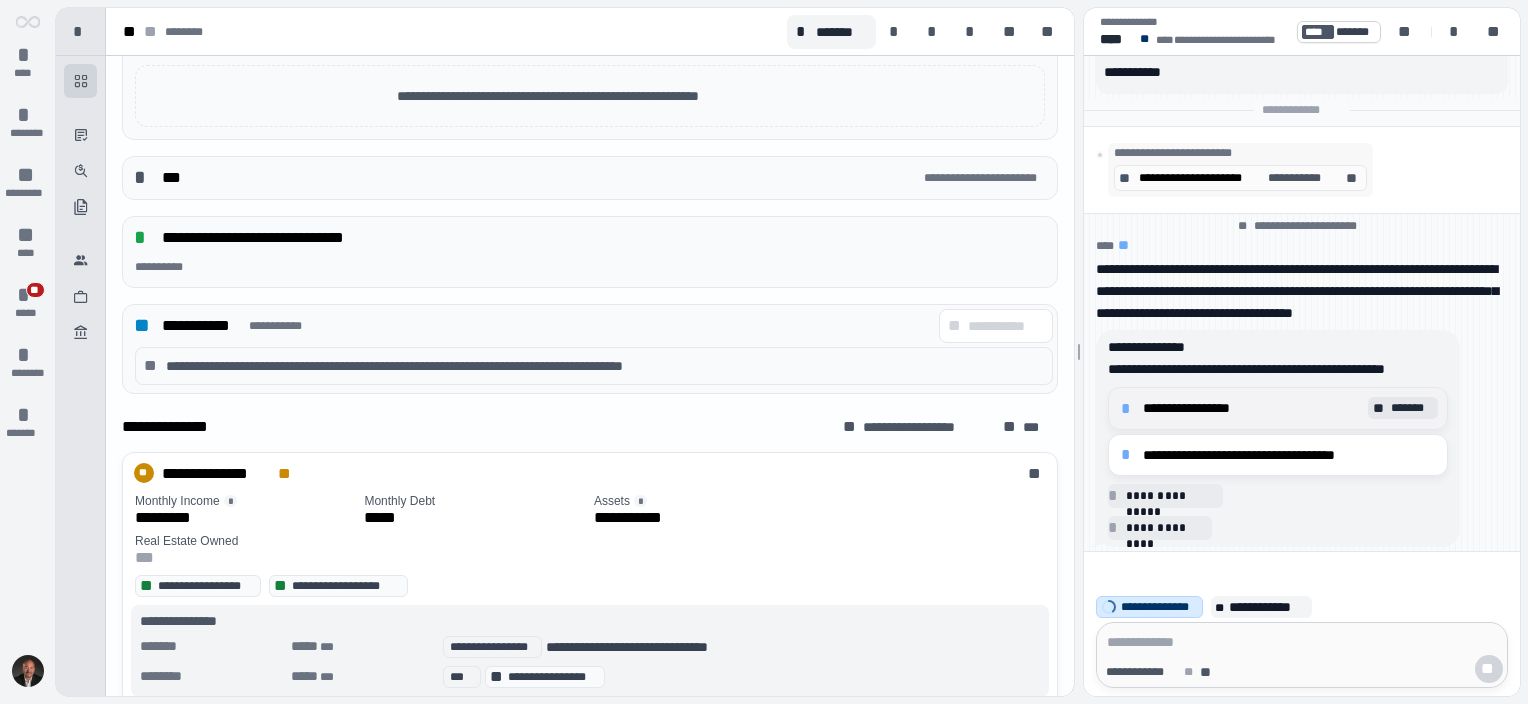 click on "*" at bounding box center [1129, 409] 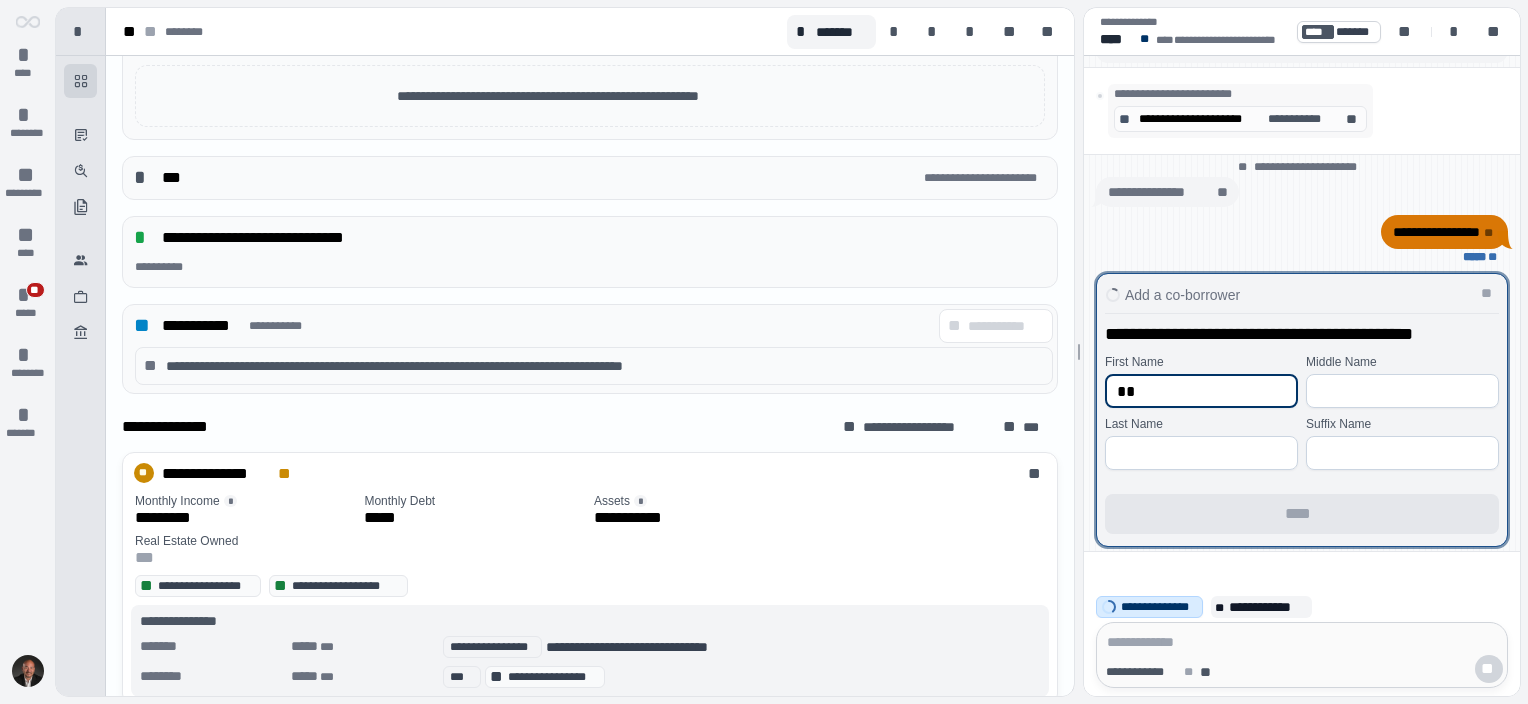 type on "*" 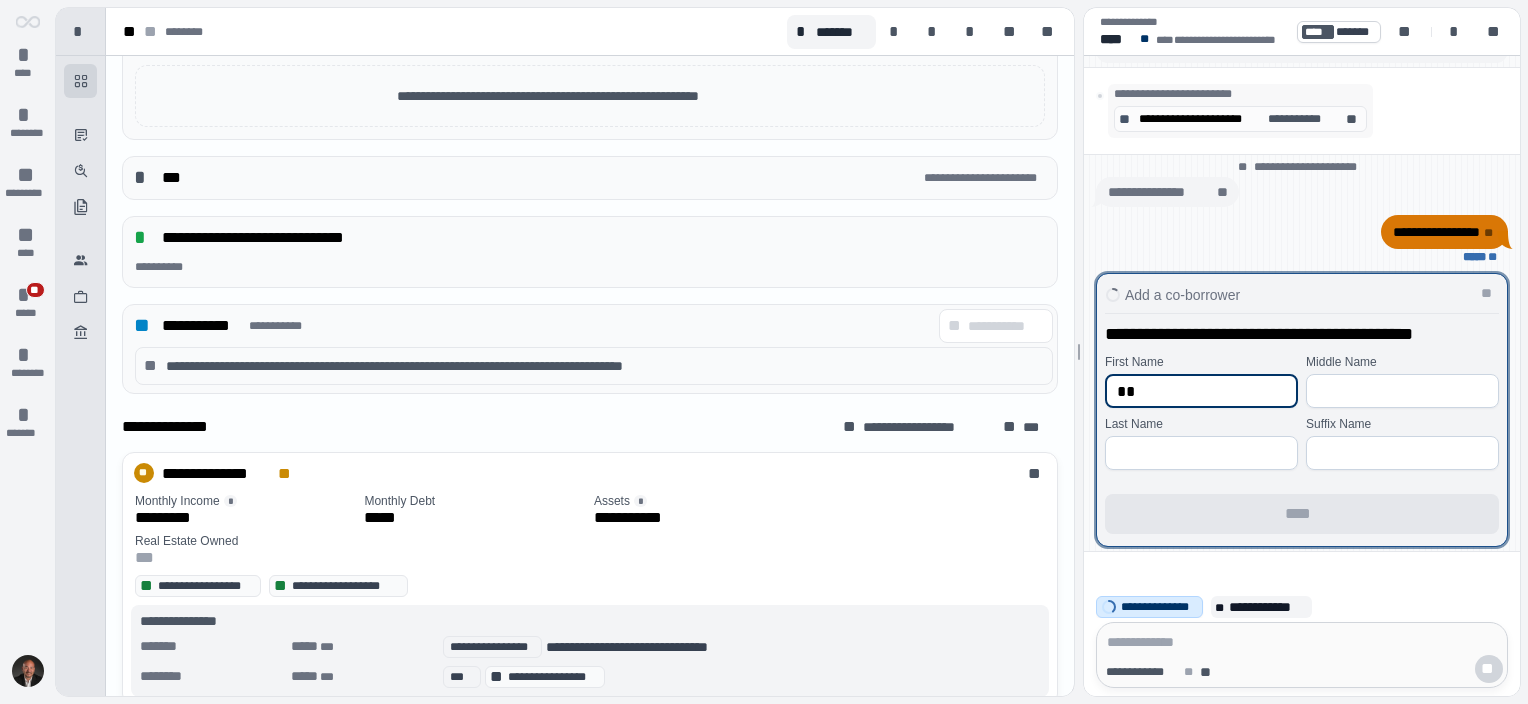 type on "*" 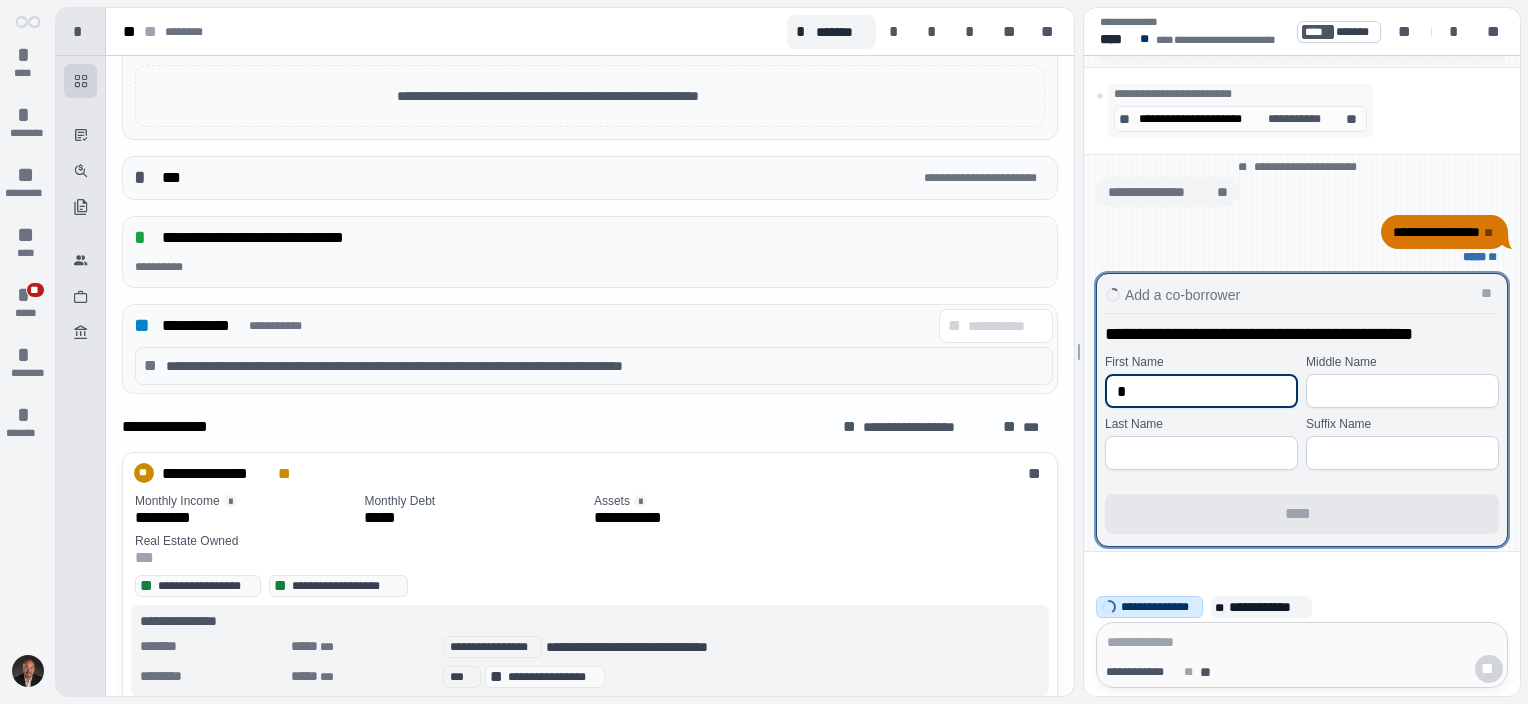 type 